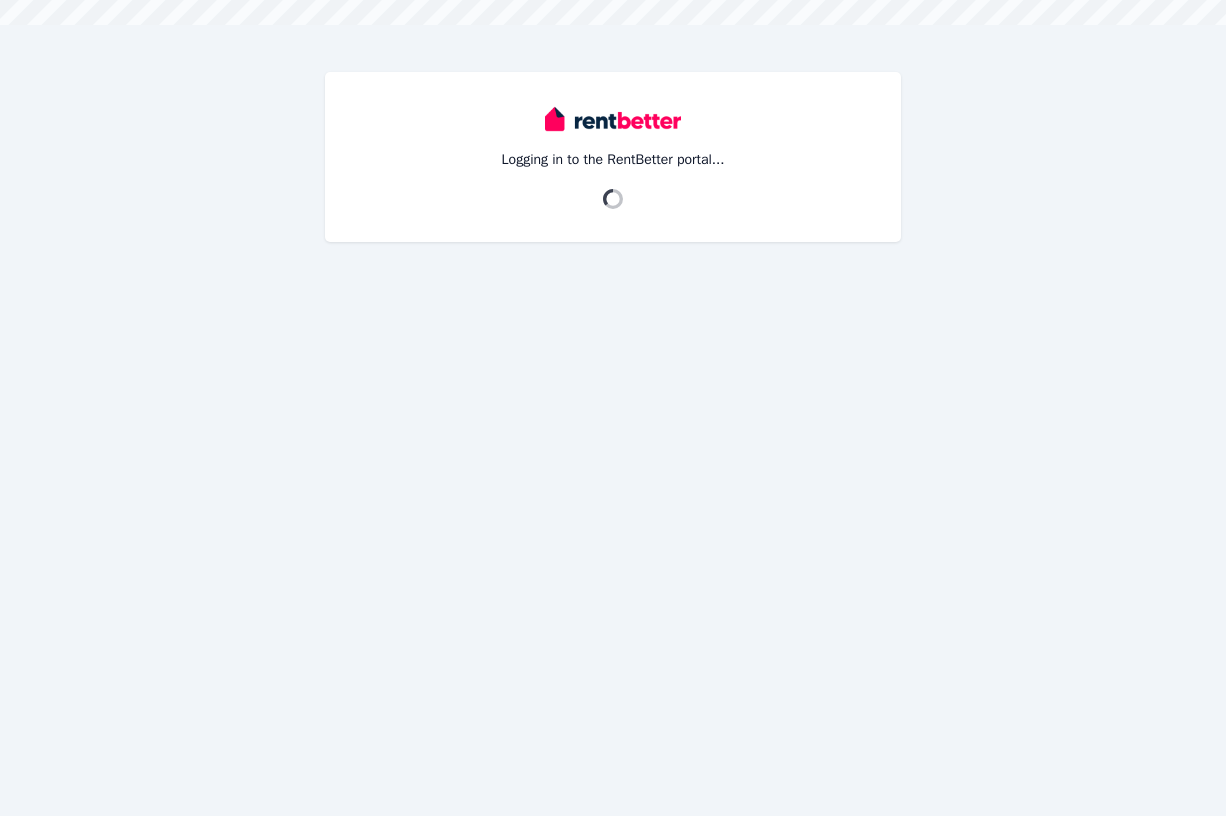 scroll, scrollTop: 0, scrollLeft: 0, axis: both 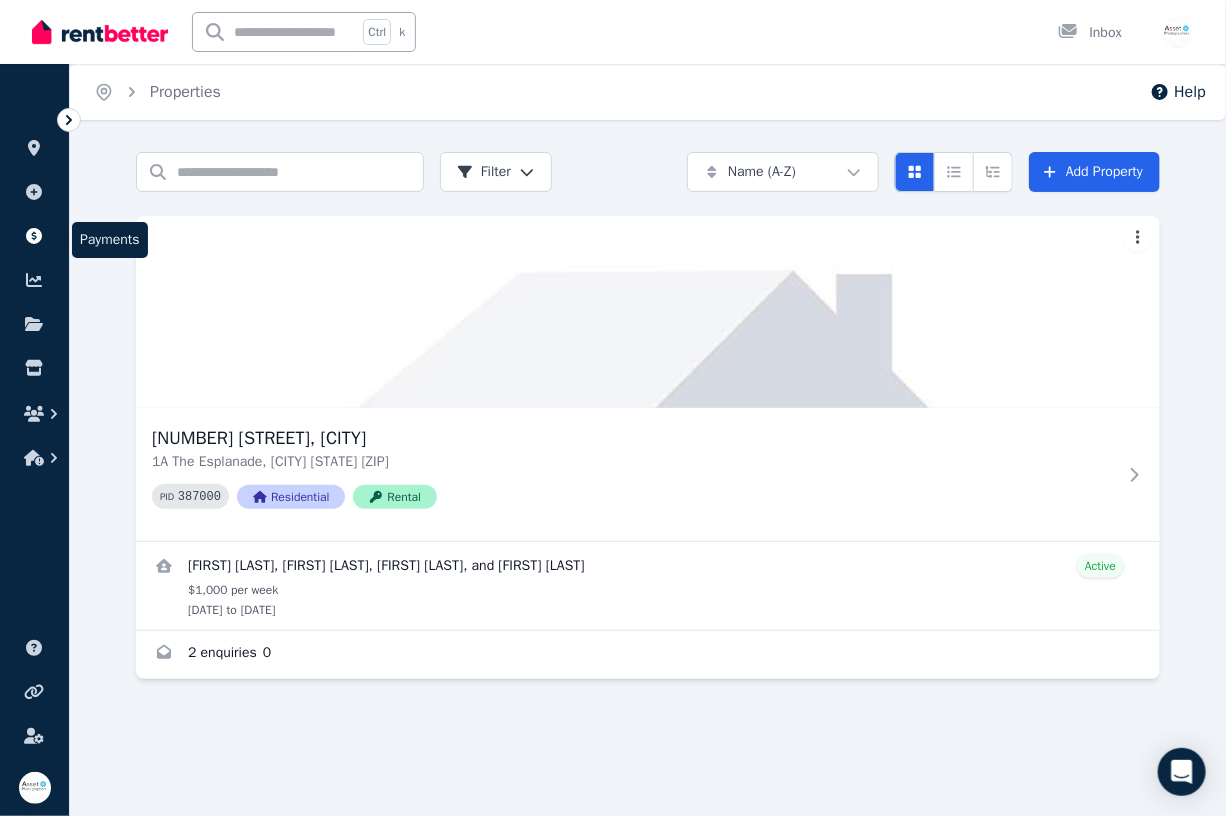 click 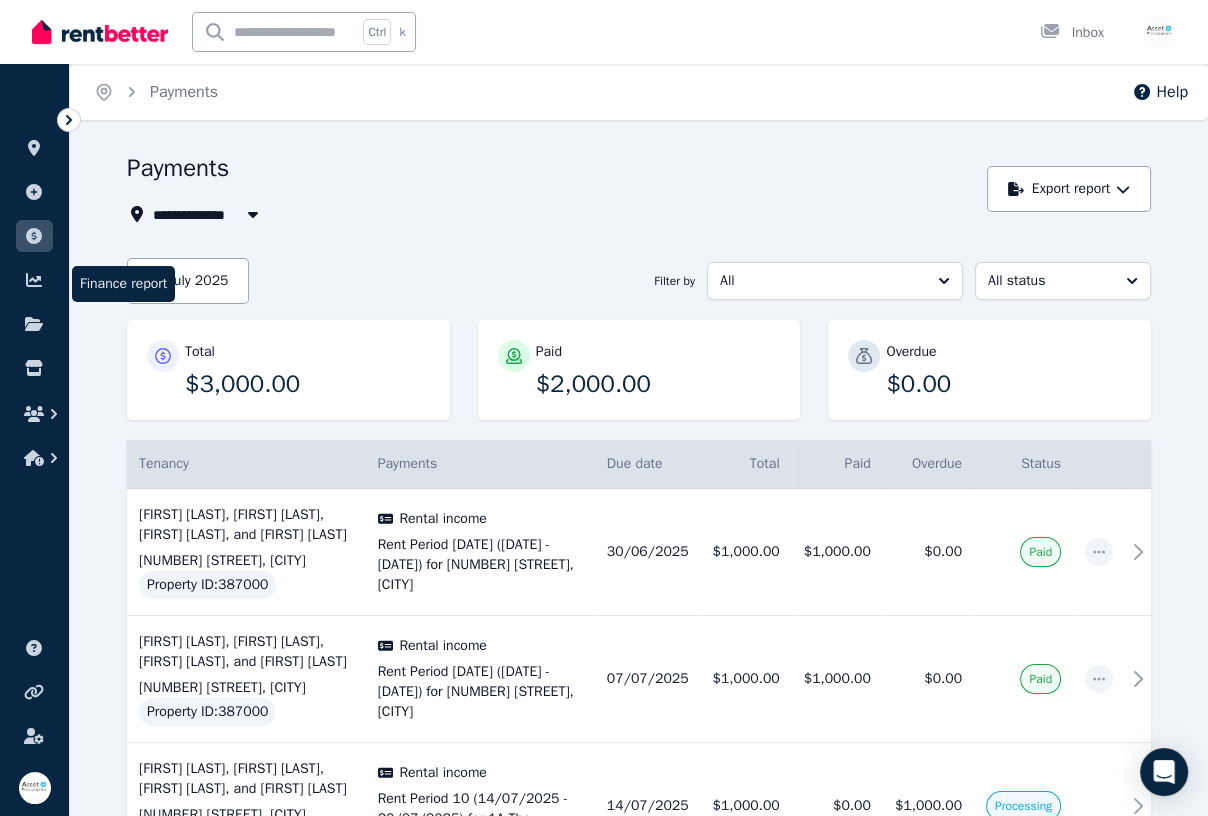 click at bounding box center [34, 280] 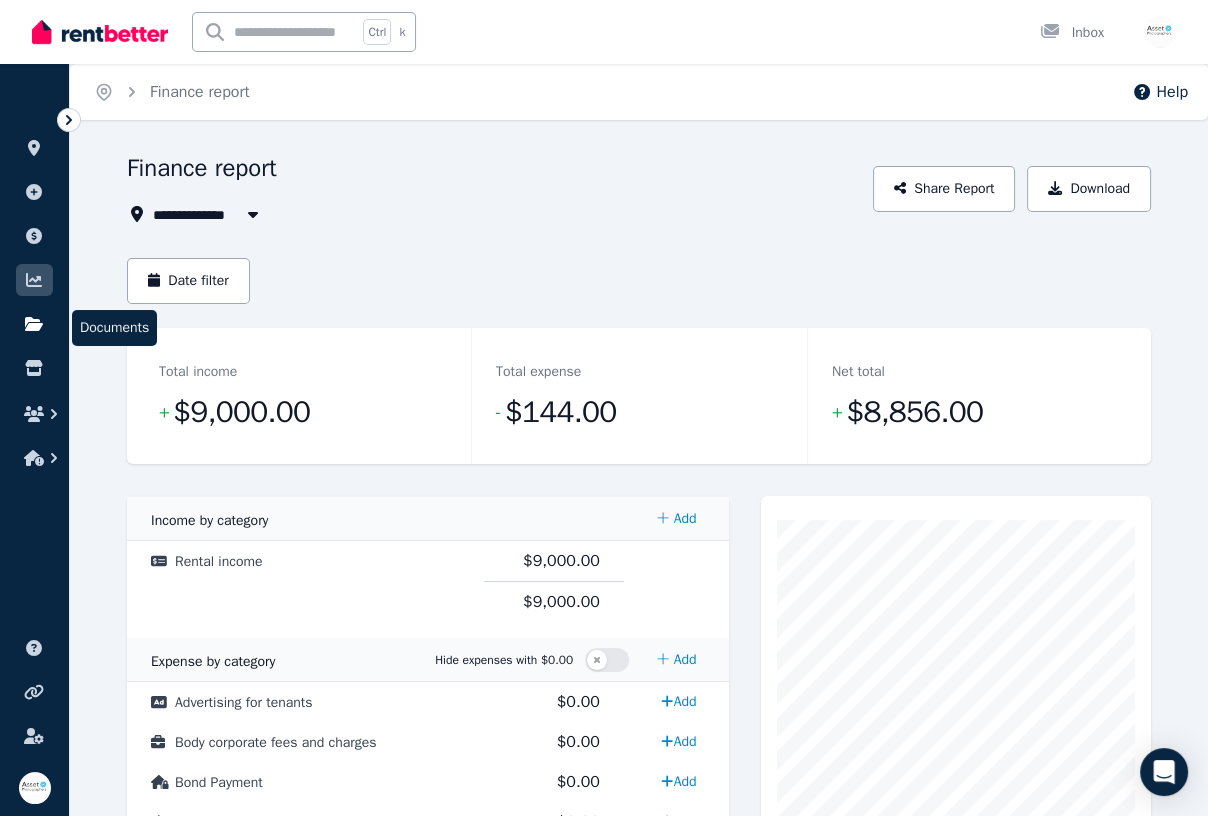 click 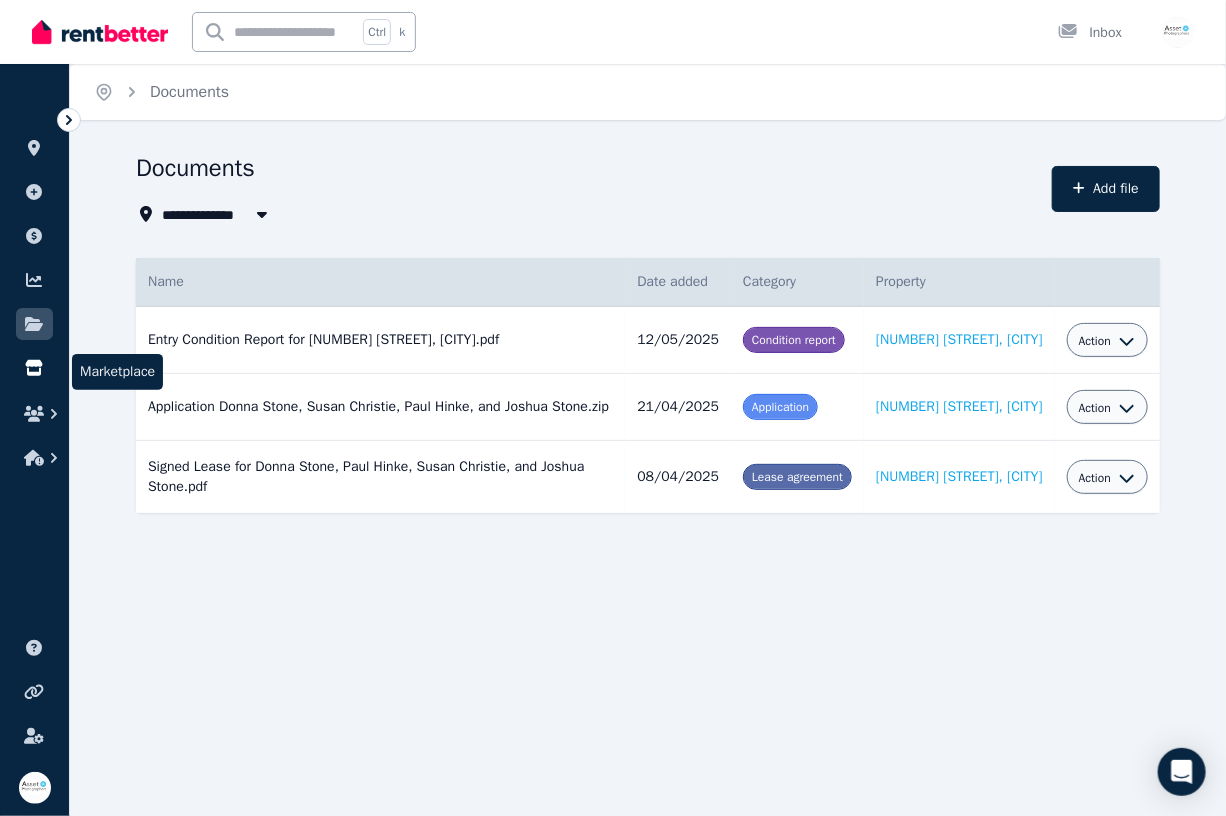 click at bounding box center [34, 368] 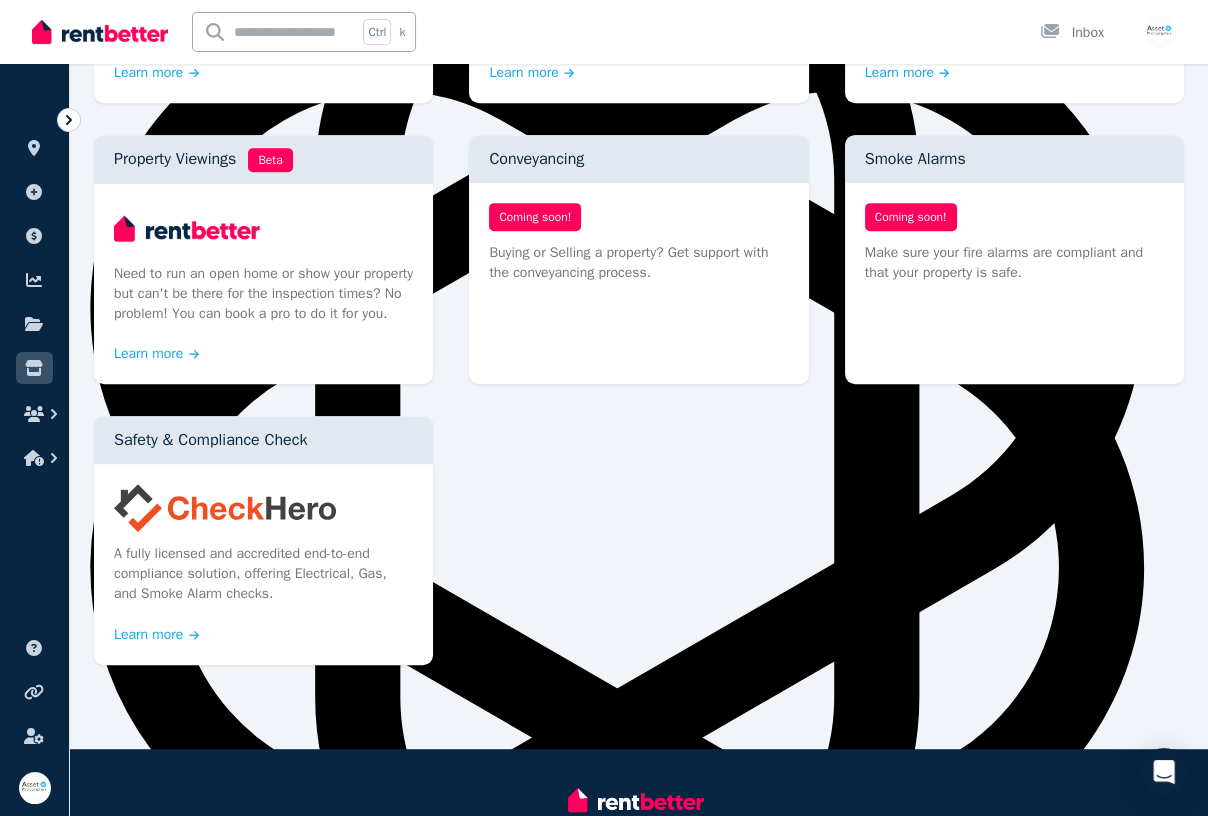 scroll, scrollTop: 1041, scrollLeft: 0, axis: vertical 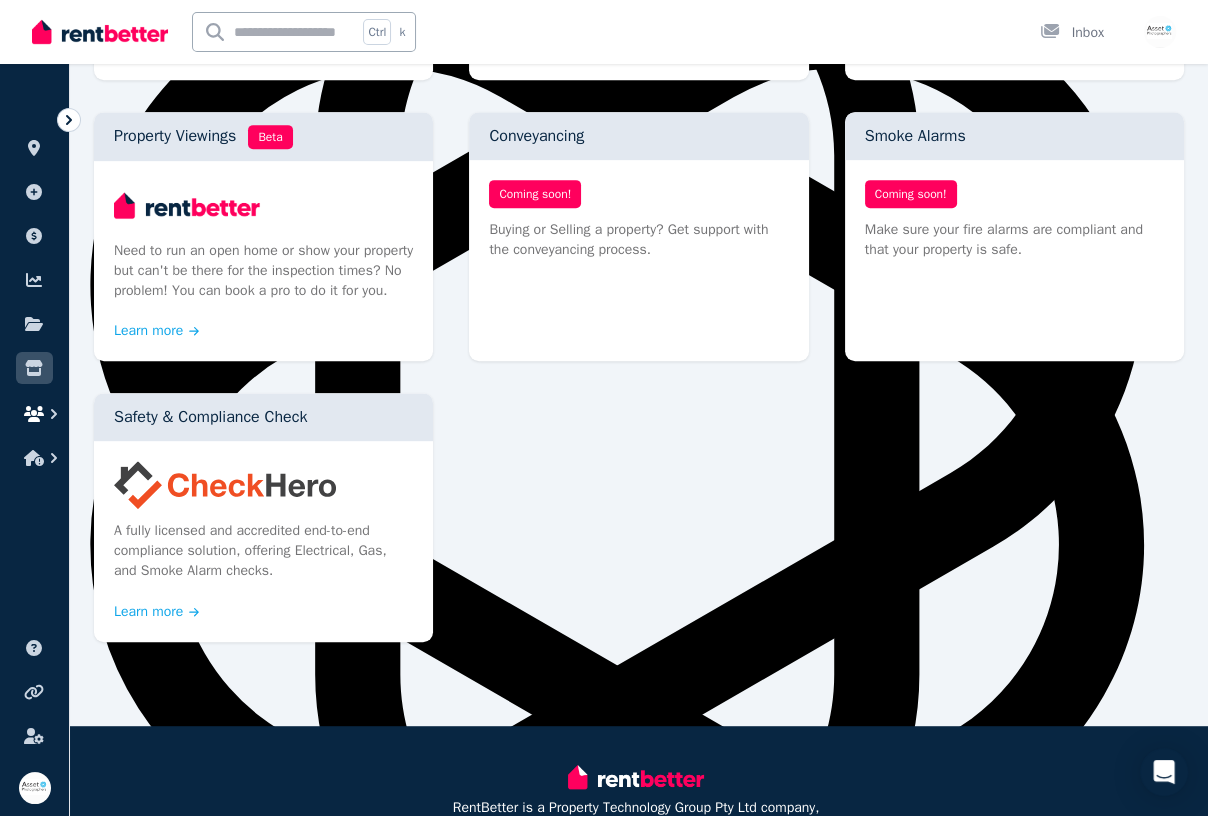 click 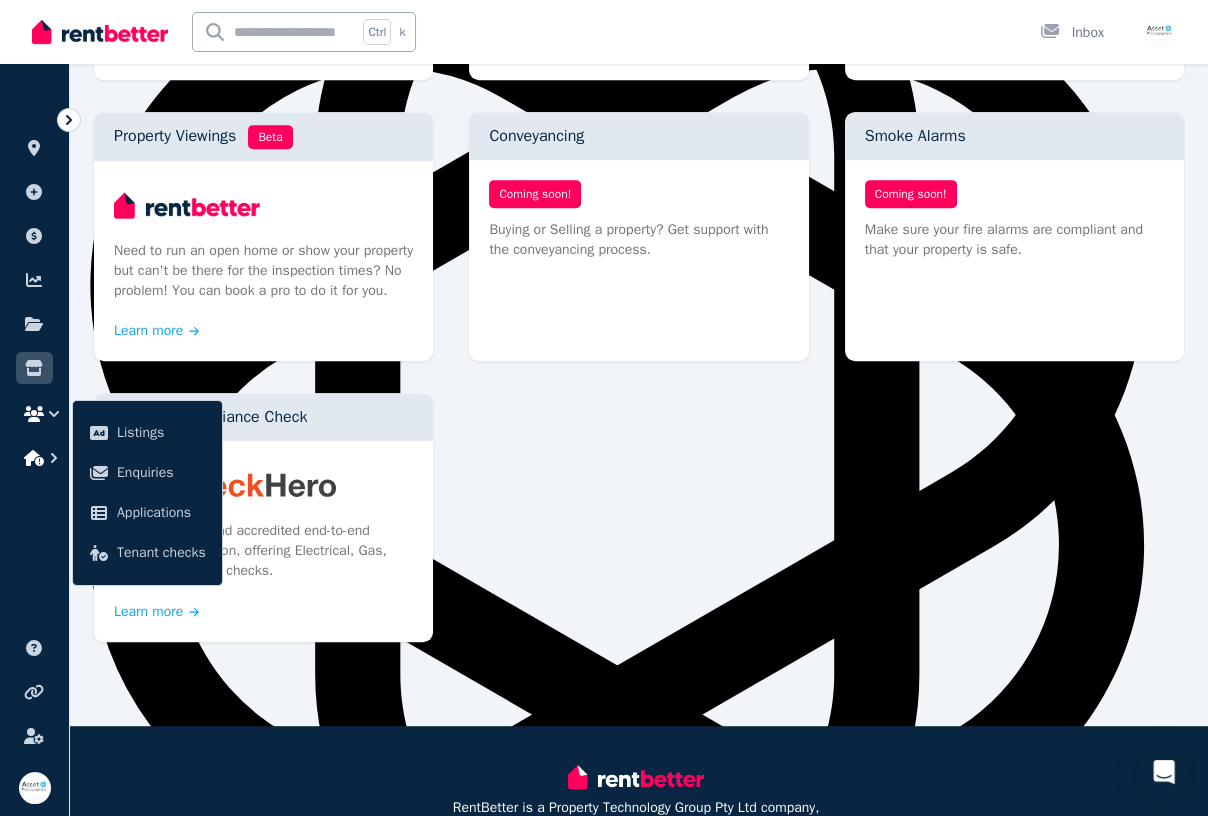 click at bounding box center [34, 458] 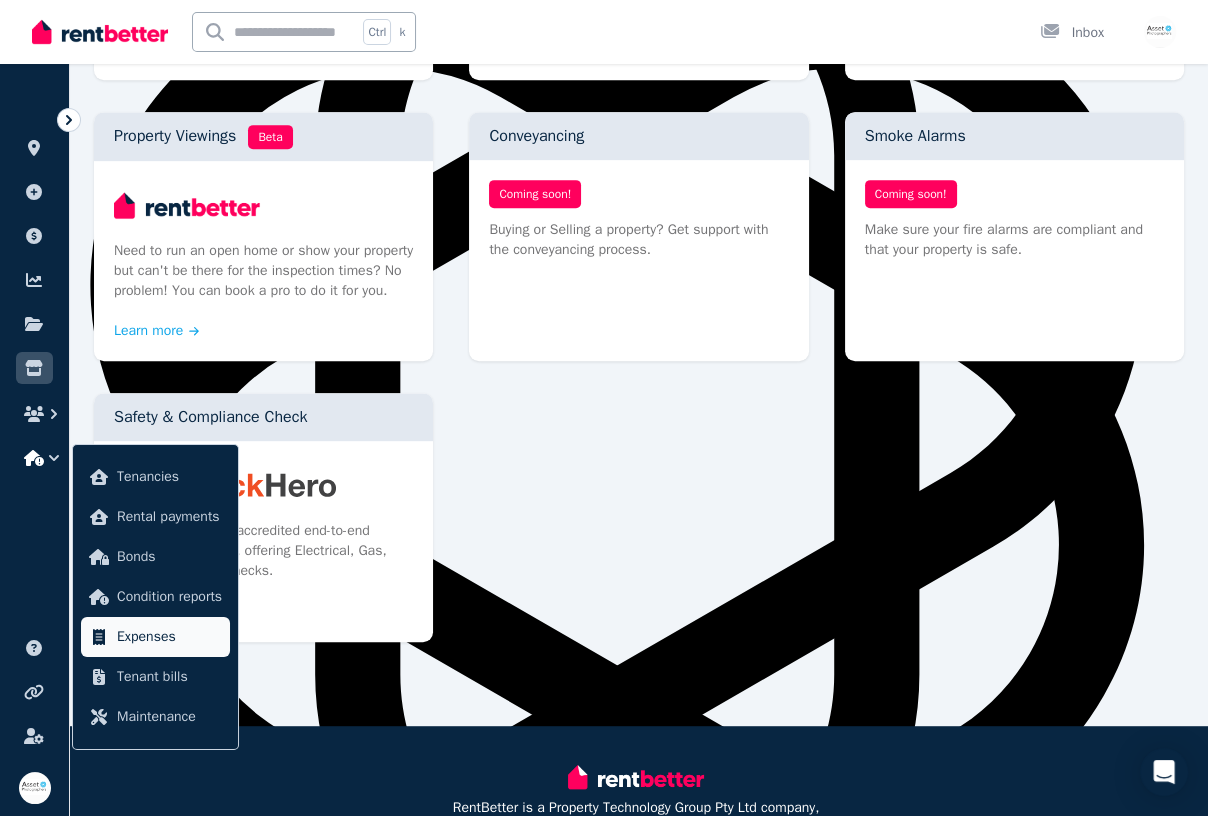 click on "Expenses" at bounding box center [169, 637] 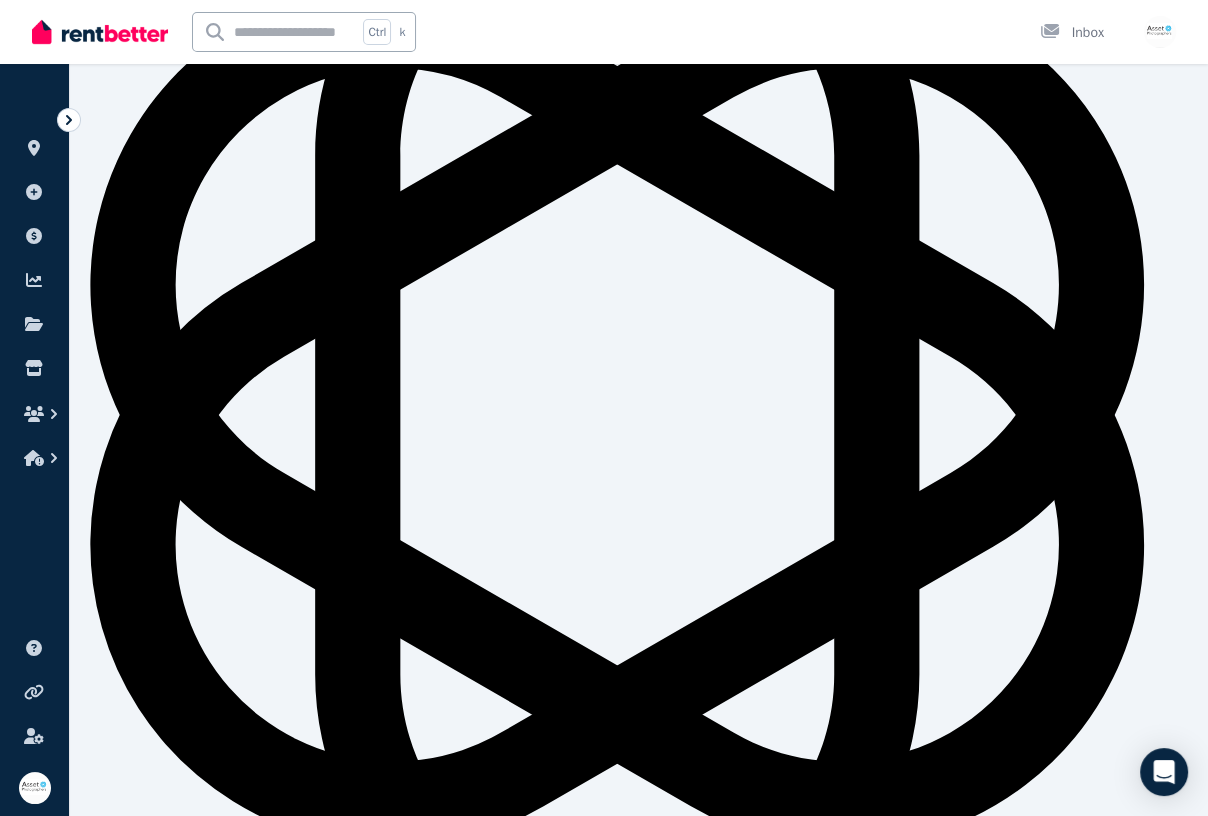 scroll, scrollTop: 0, scrollLeft: 0, axis: both 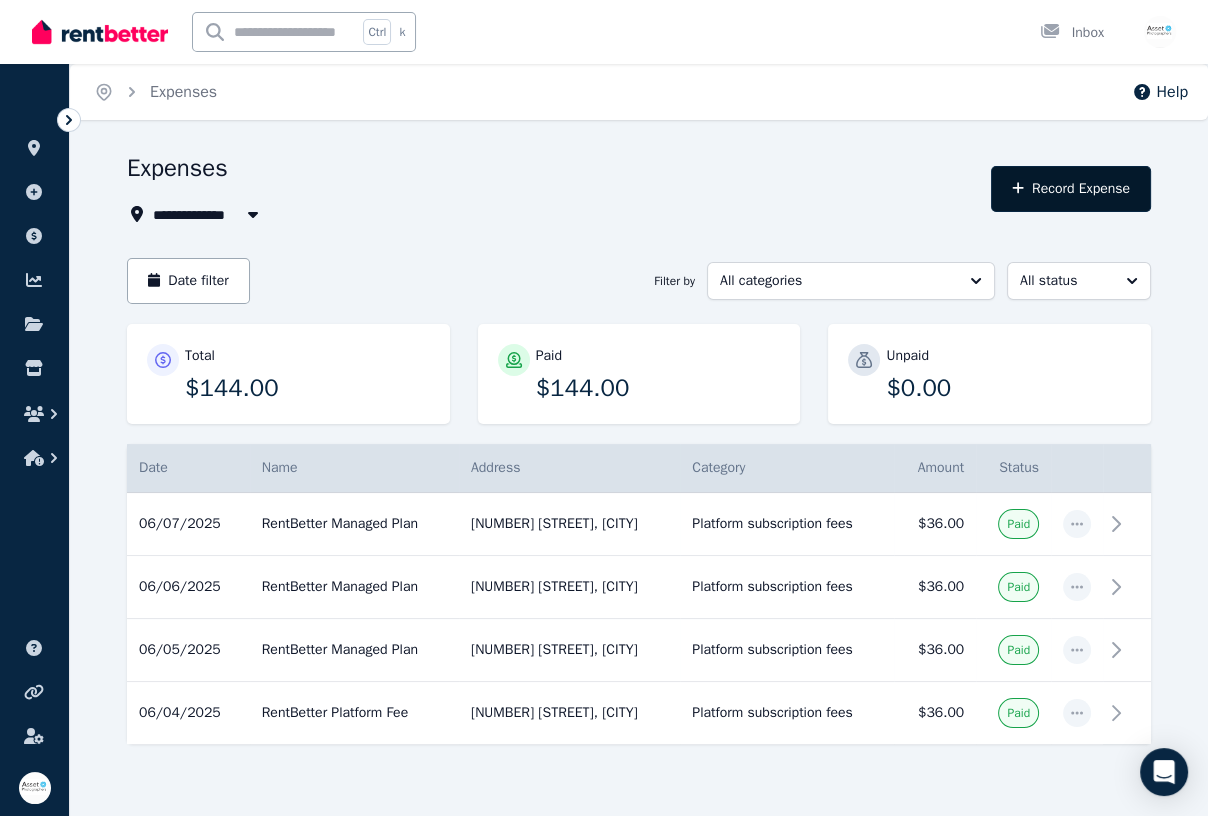 click 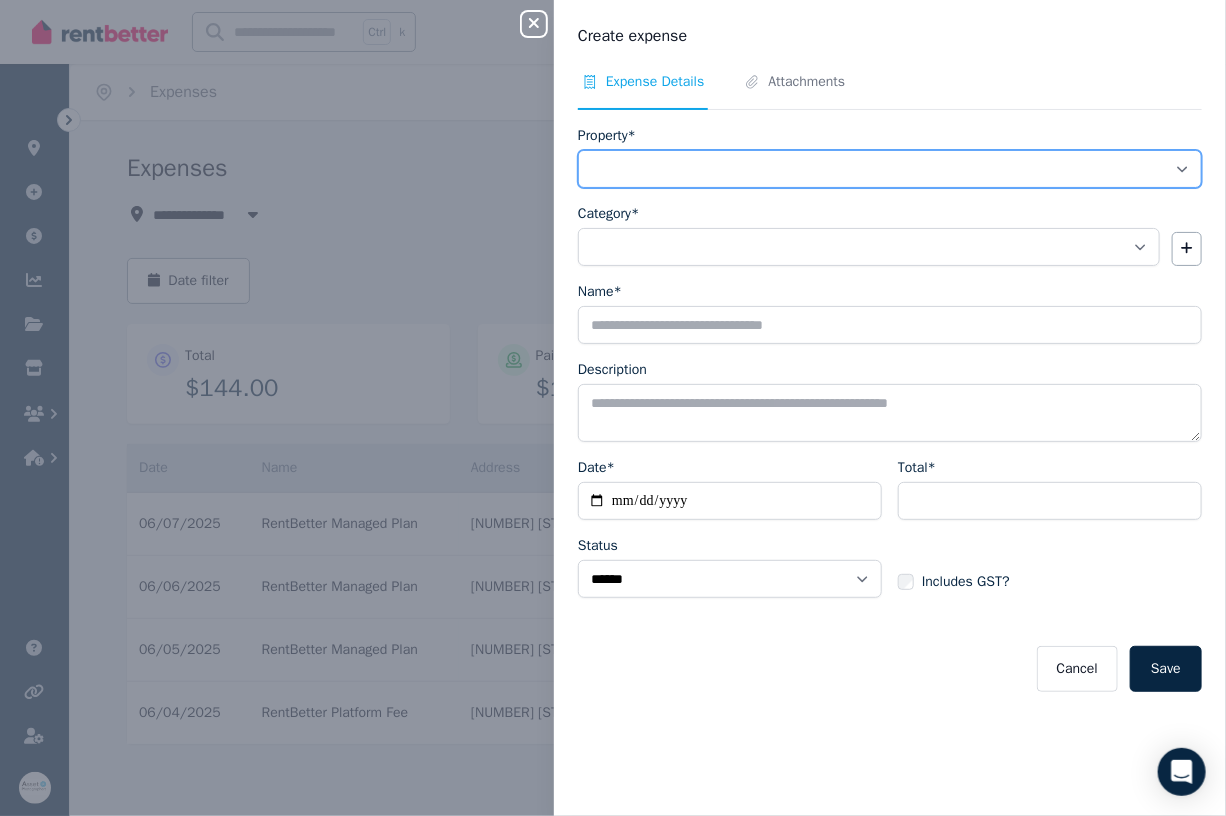 click on "**********" at bounding box center (890, 169) 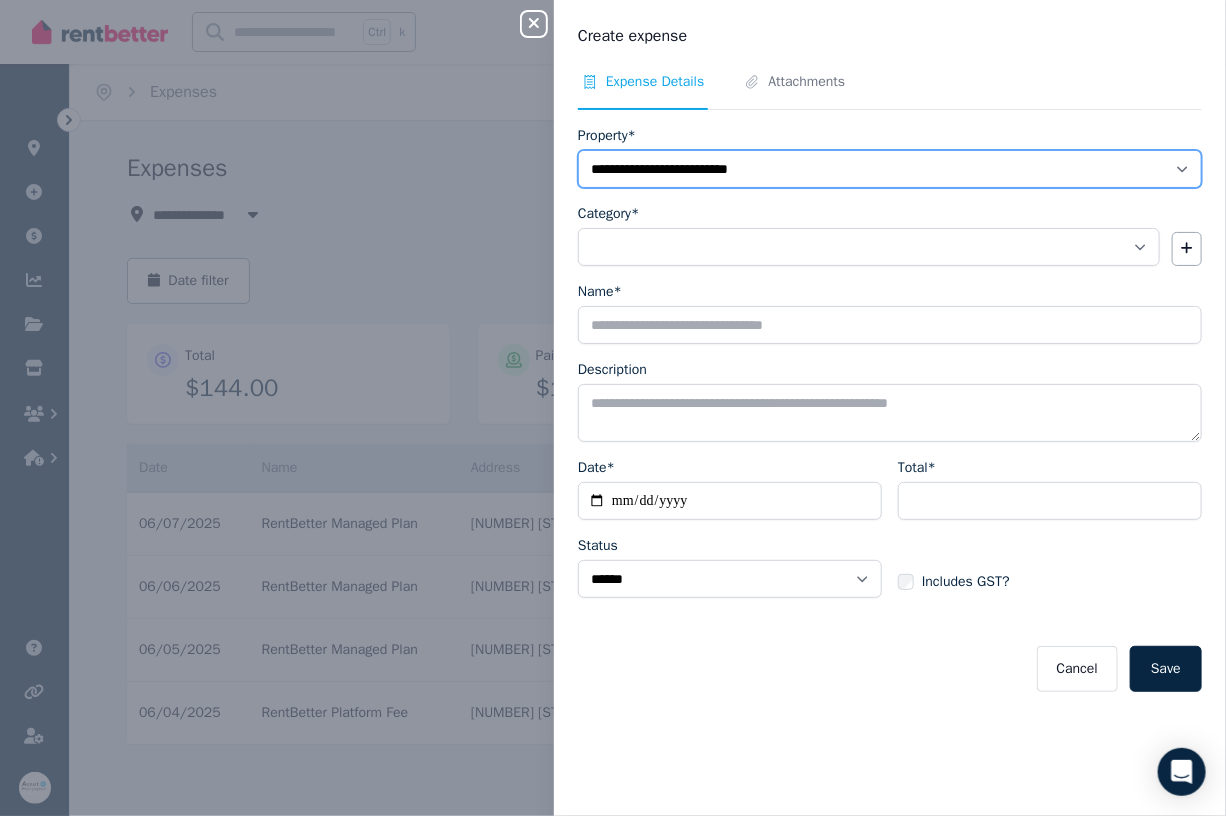 click on "**********" at bounding box center [890, 169] 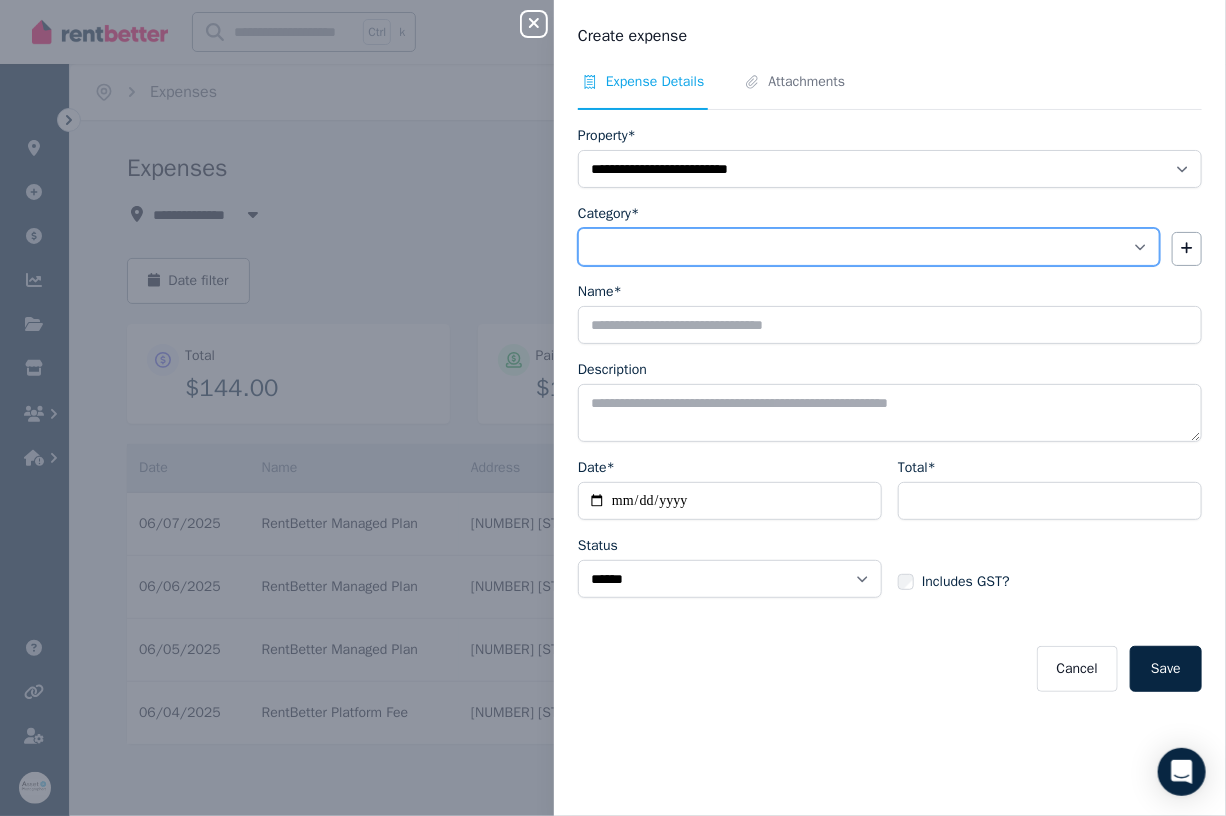 click on "**********" at bounding box center [869, 247] 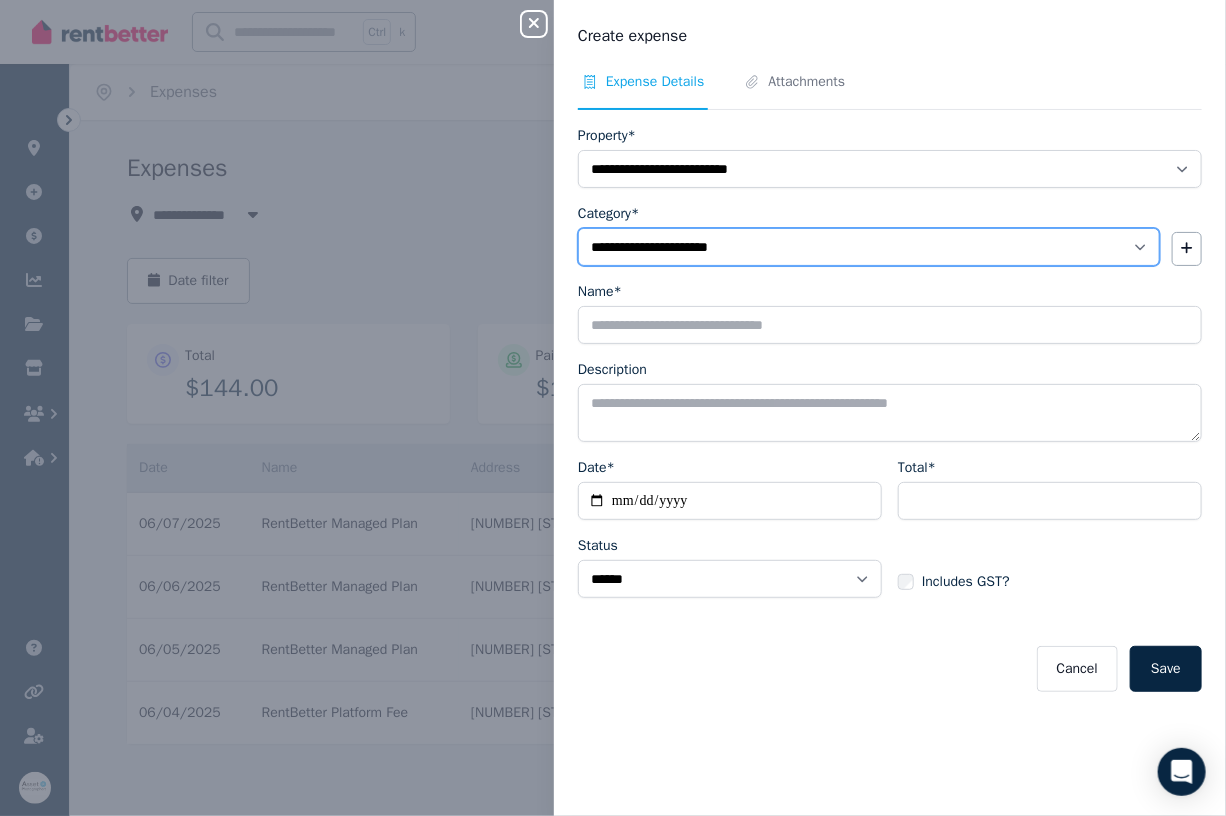 click on "**********" at bounding box center (869, 247) 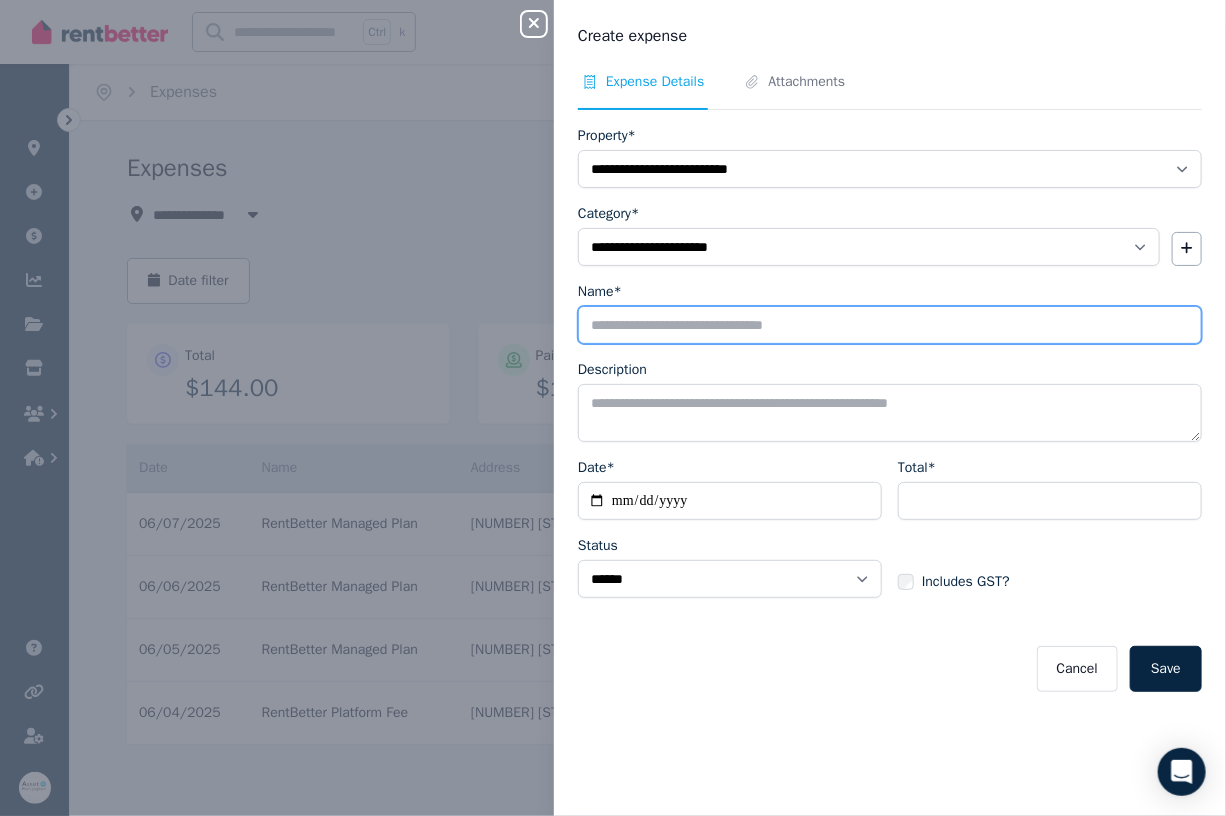 click on "Name*" at bounding box center [890, 325] 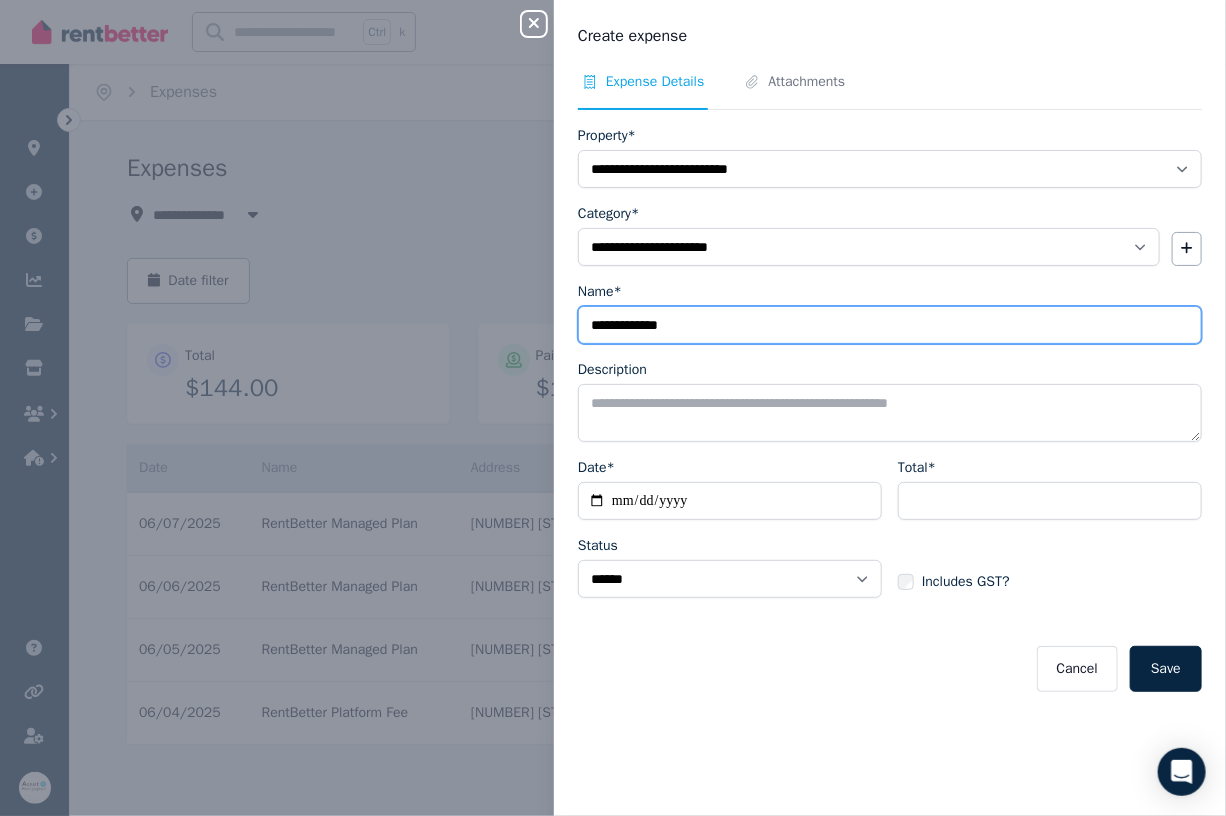 type on "**********" 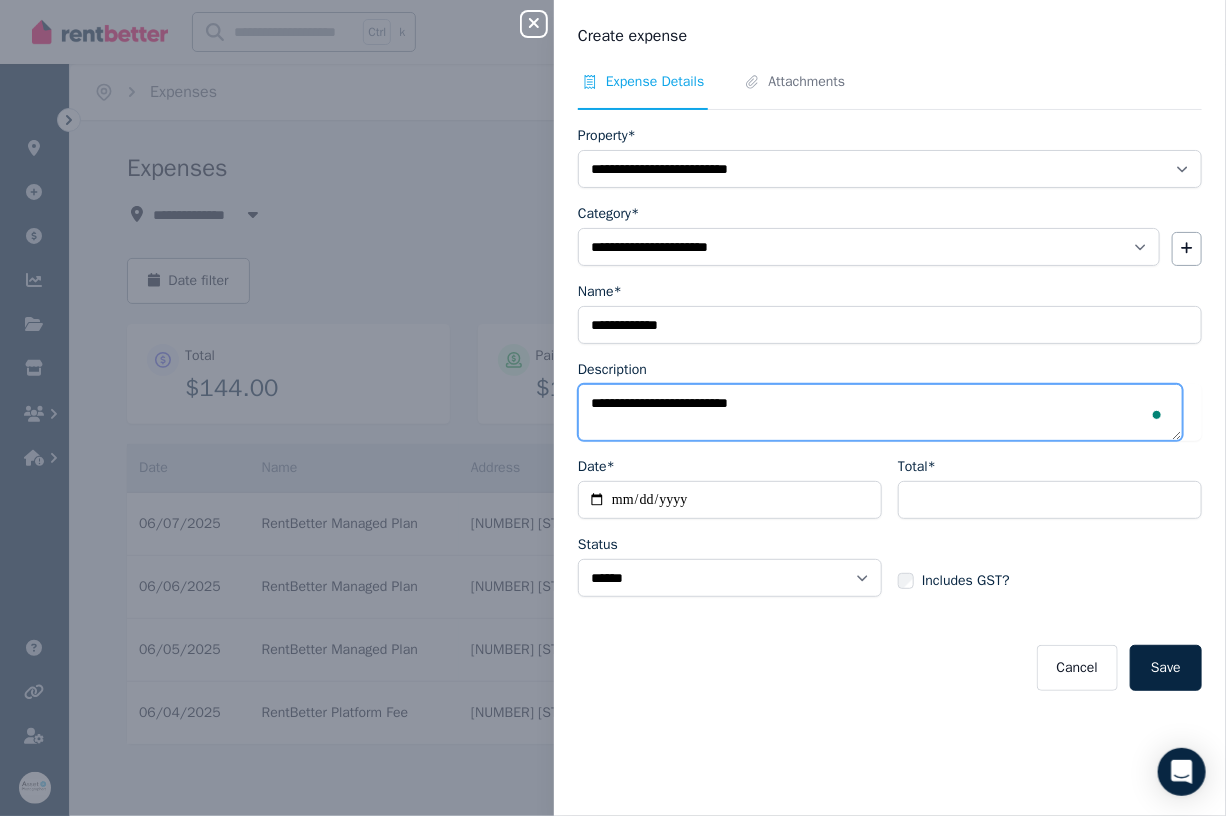 type on "**********" 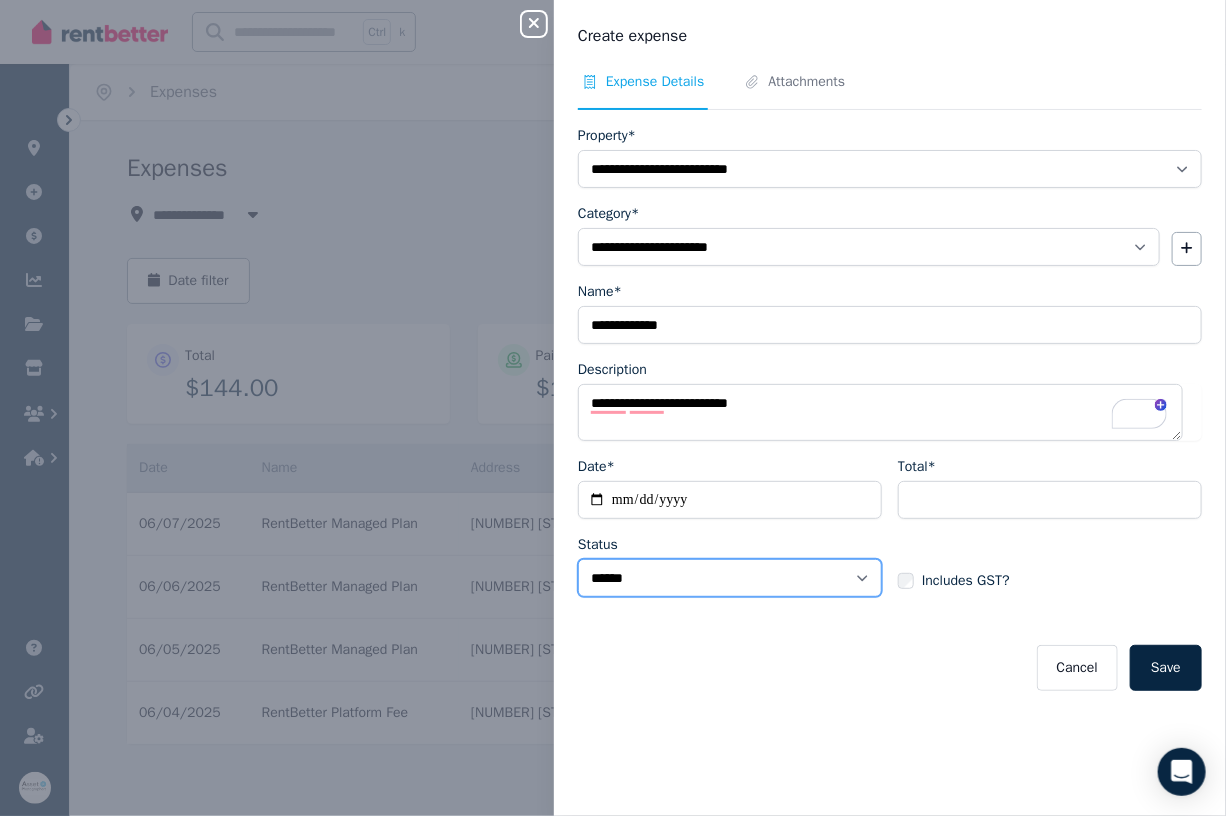 click on "****** ****" at bounding box center [730, 578] 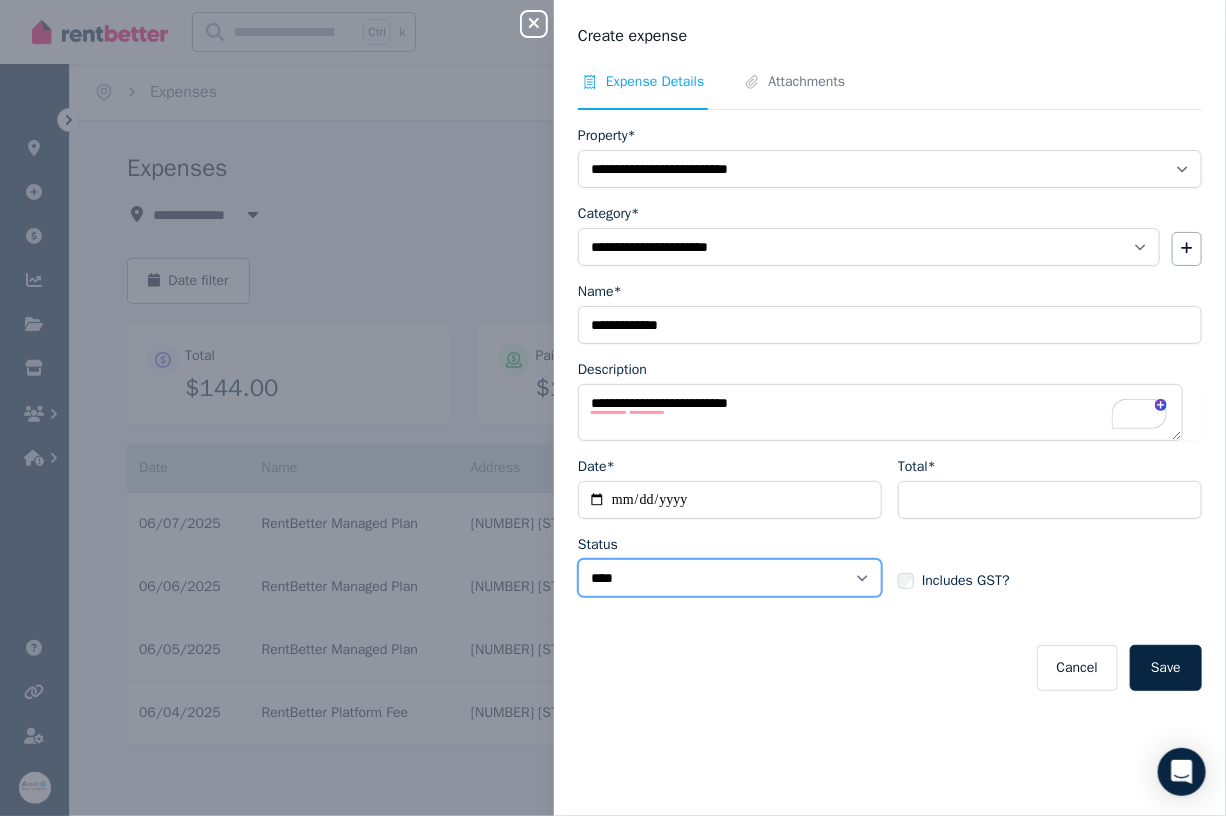 click on "****** ****" at bounding box center (730, 578) 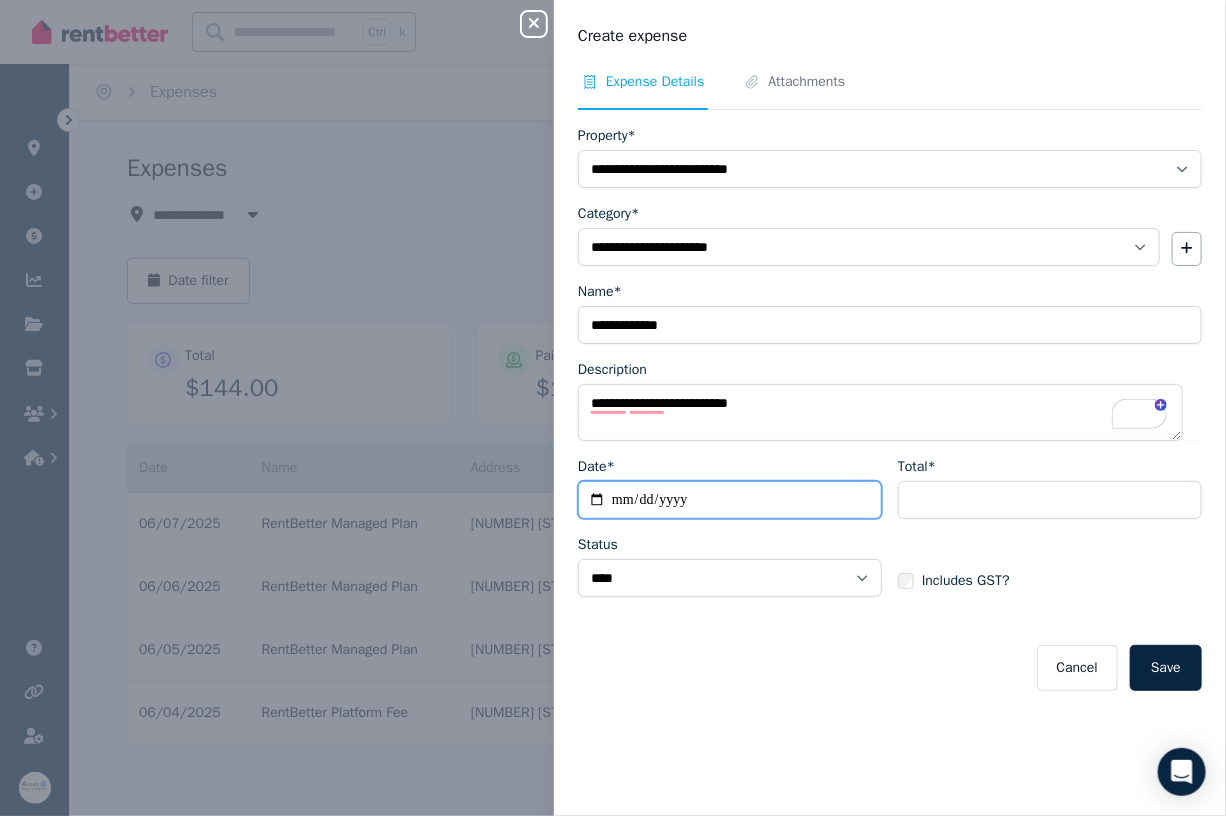 click on "Date*" at bounding box center (730, 500) 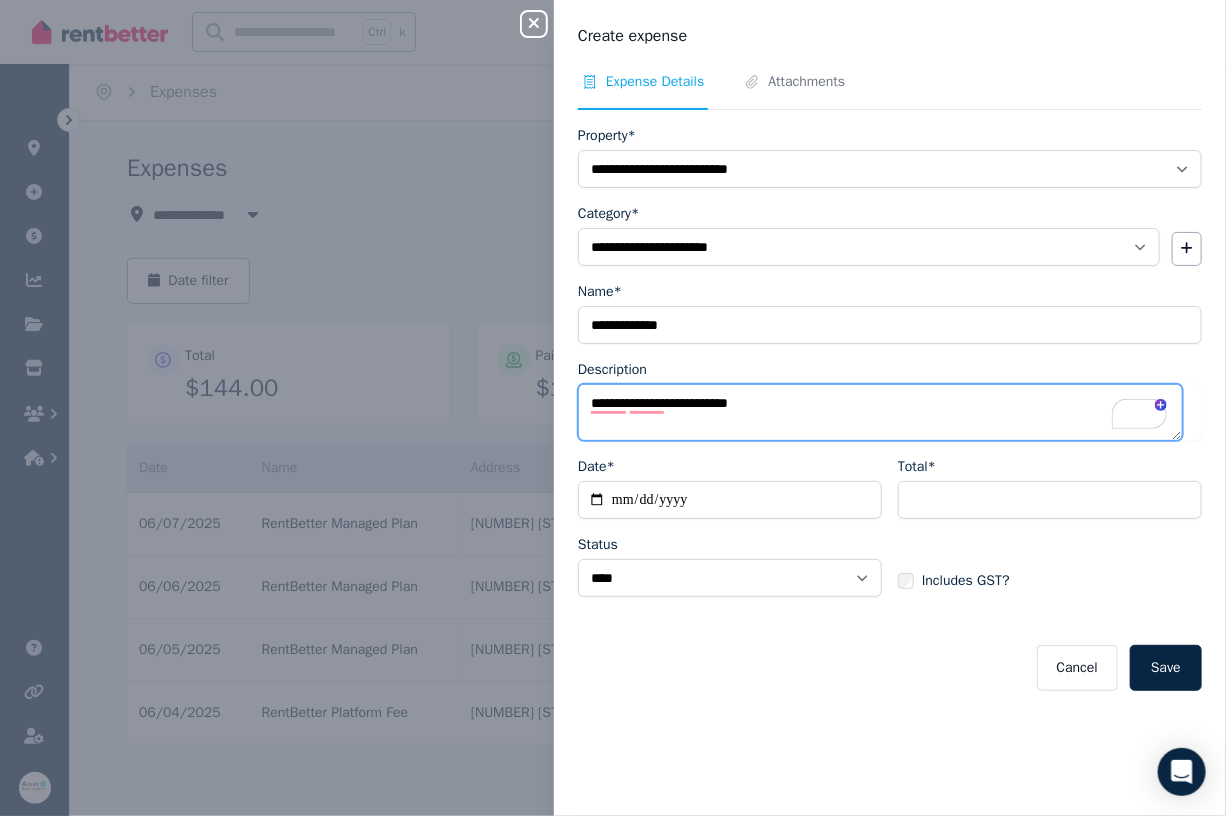 click on "**********" at bounding box center (880, 412) 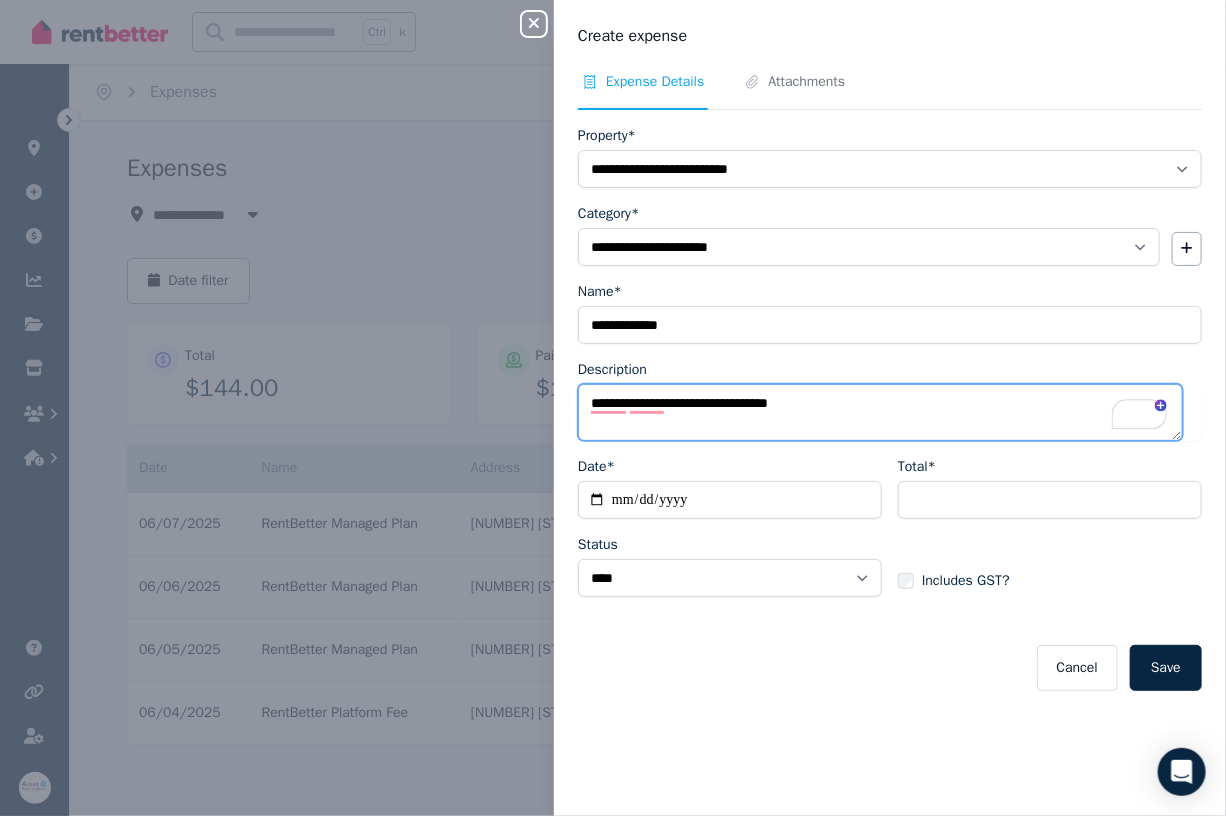 type on "**********" 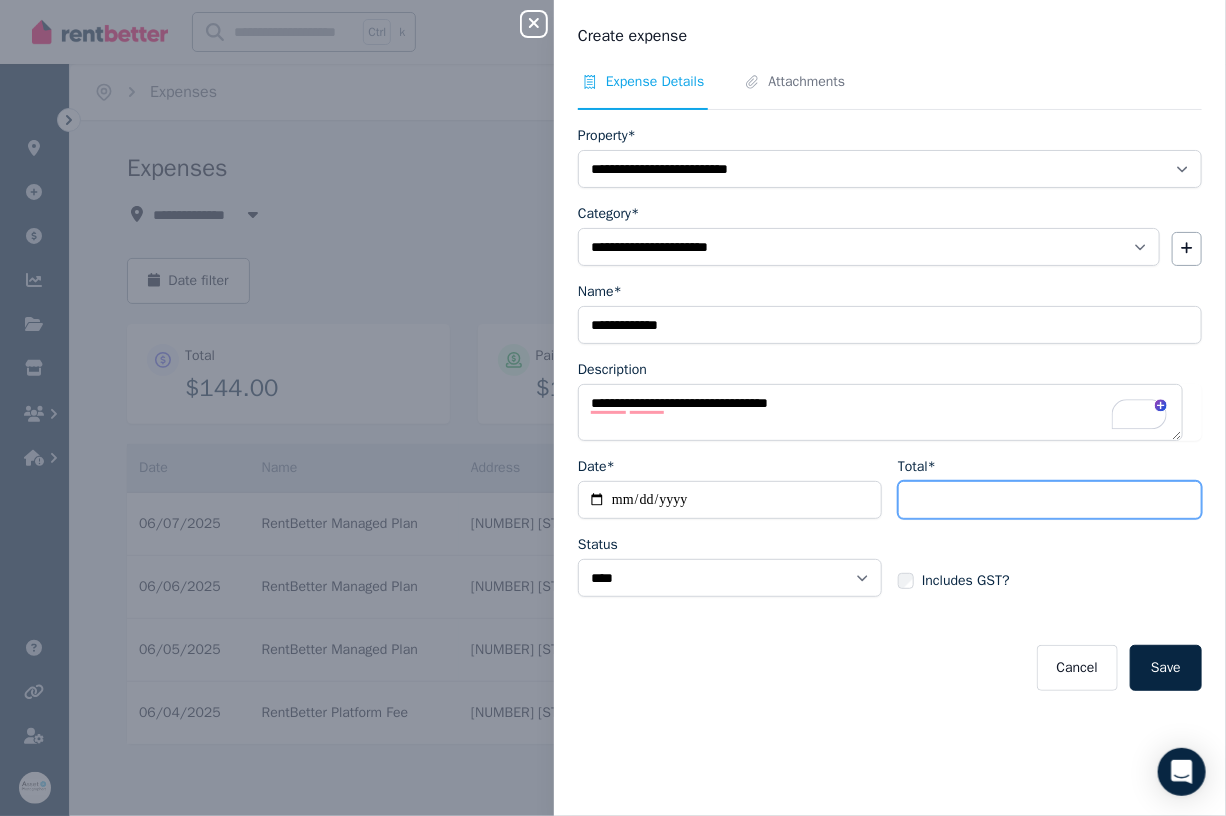 click on "Total*" at bounding box center (1050, 500) 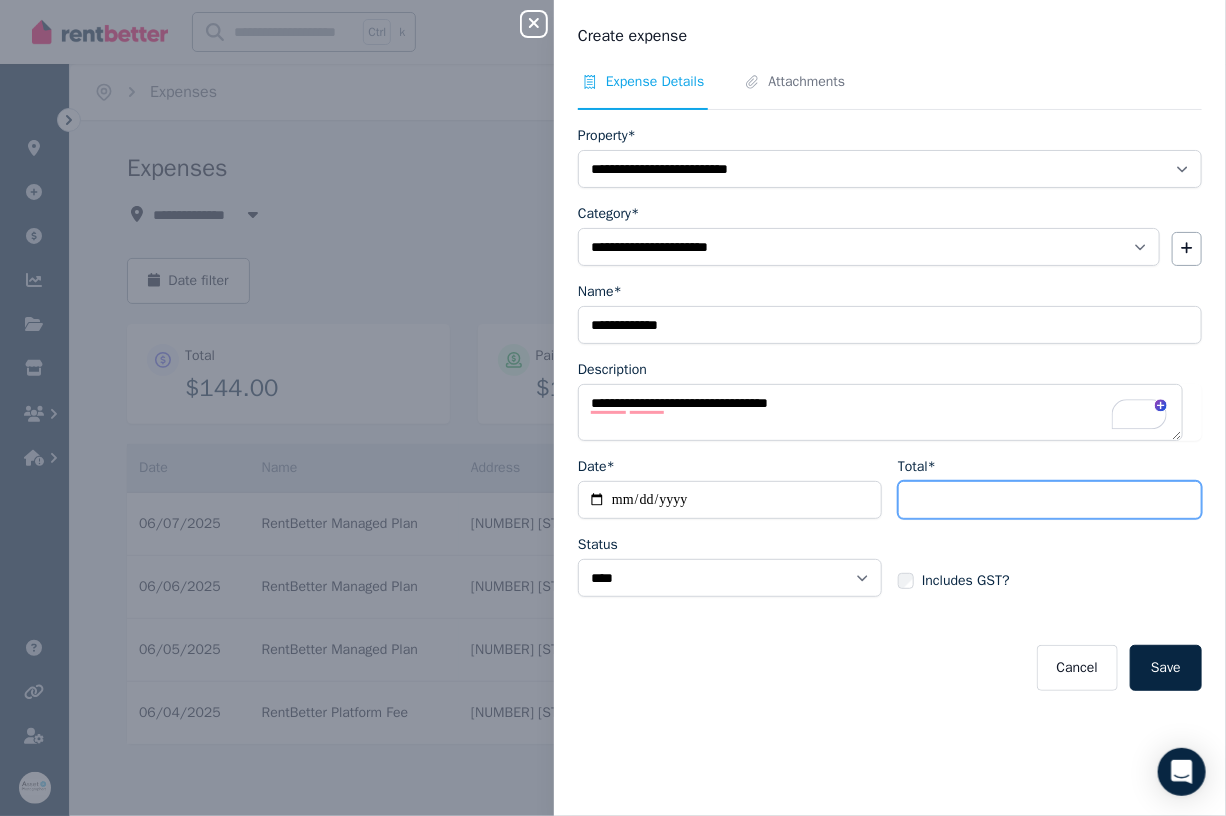 type on "***" 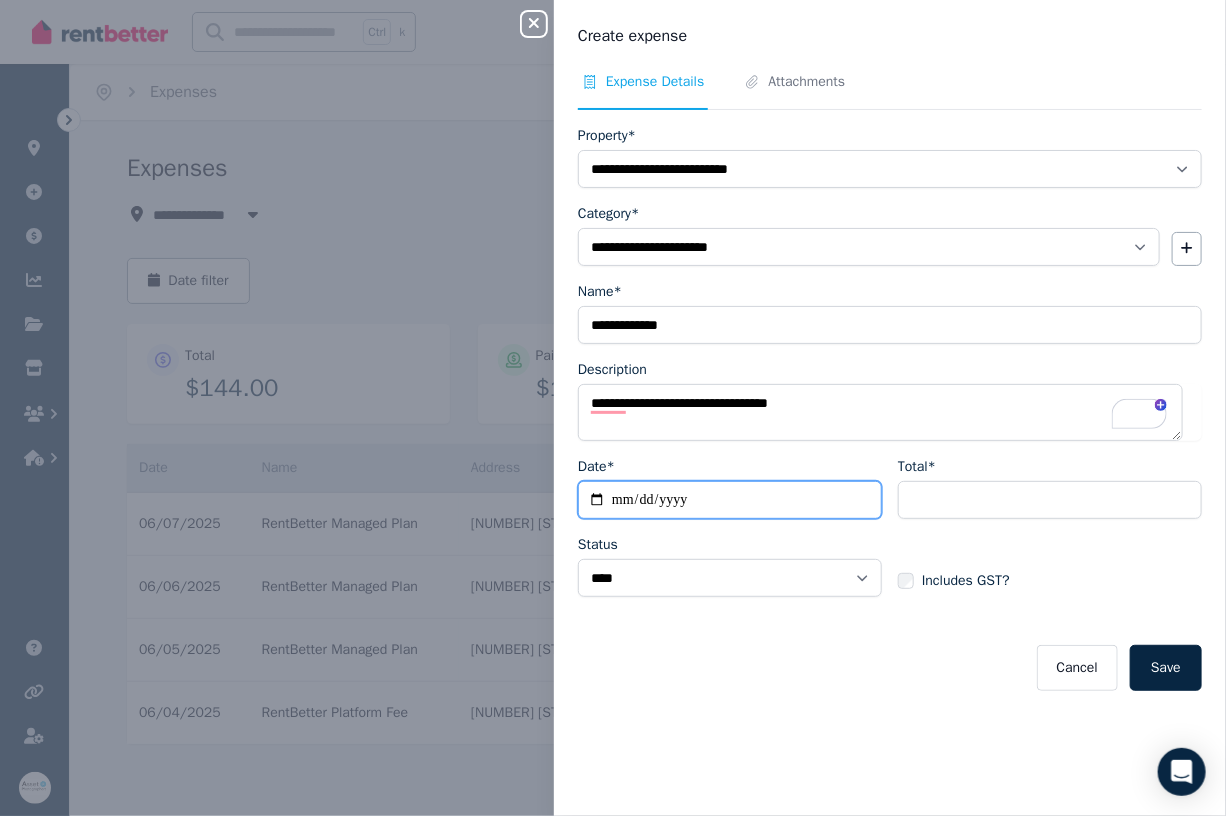 click on "Date*" at bounding box center (730, 500) 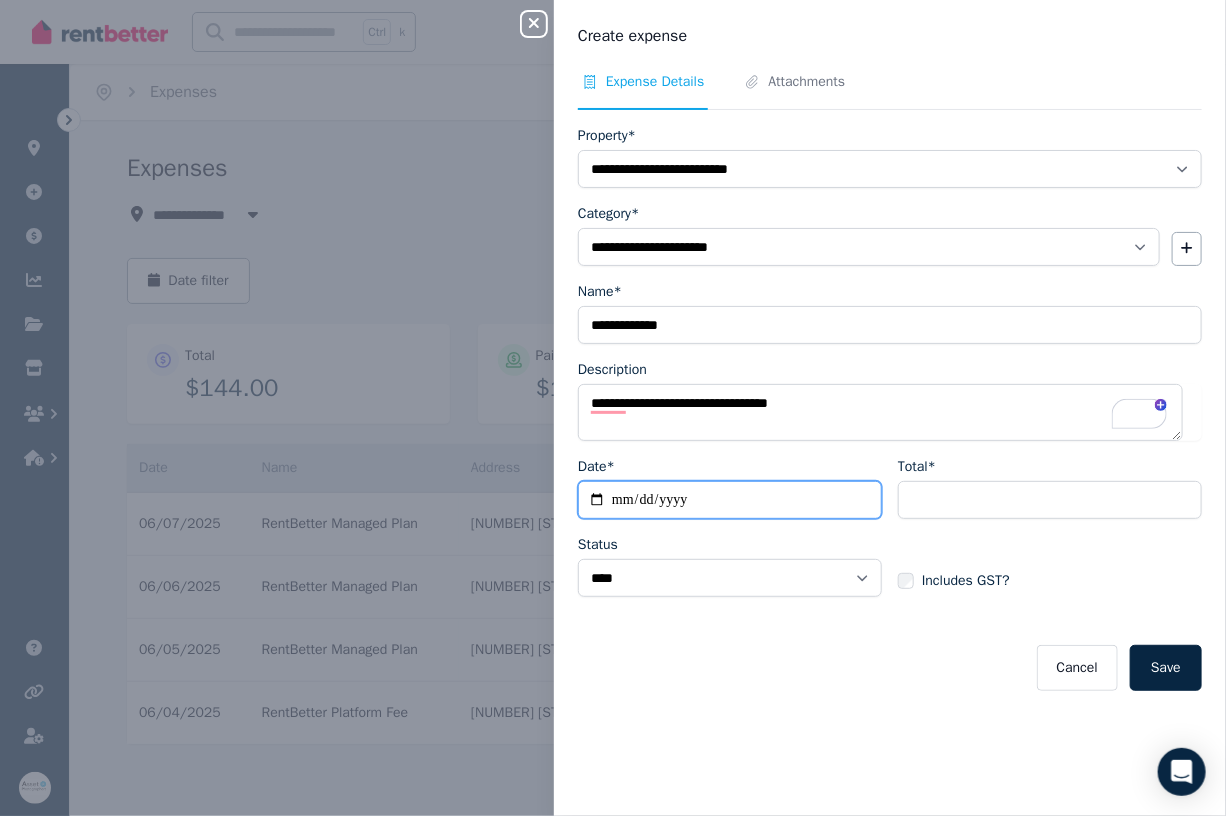 type on "**********" 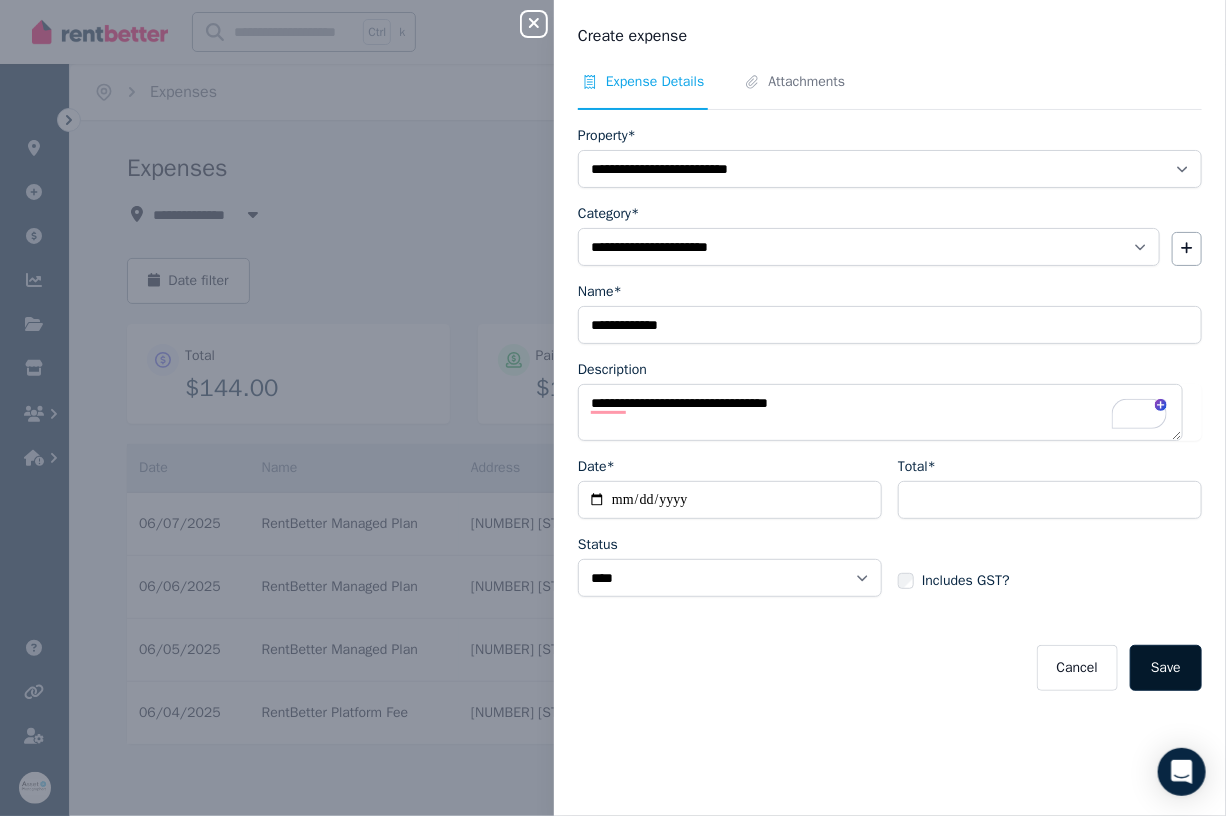 click on "Save" at bounding box center [1166, 668] 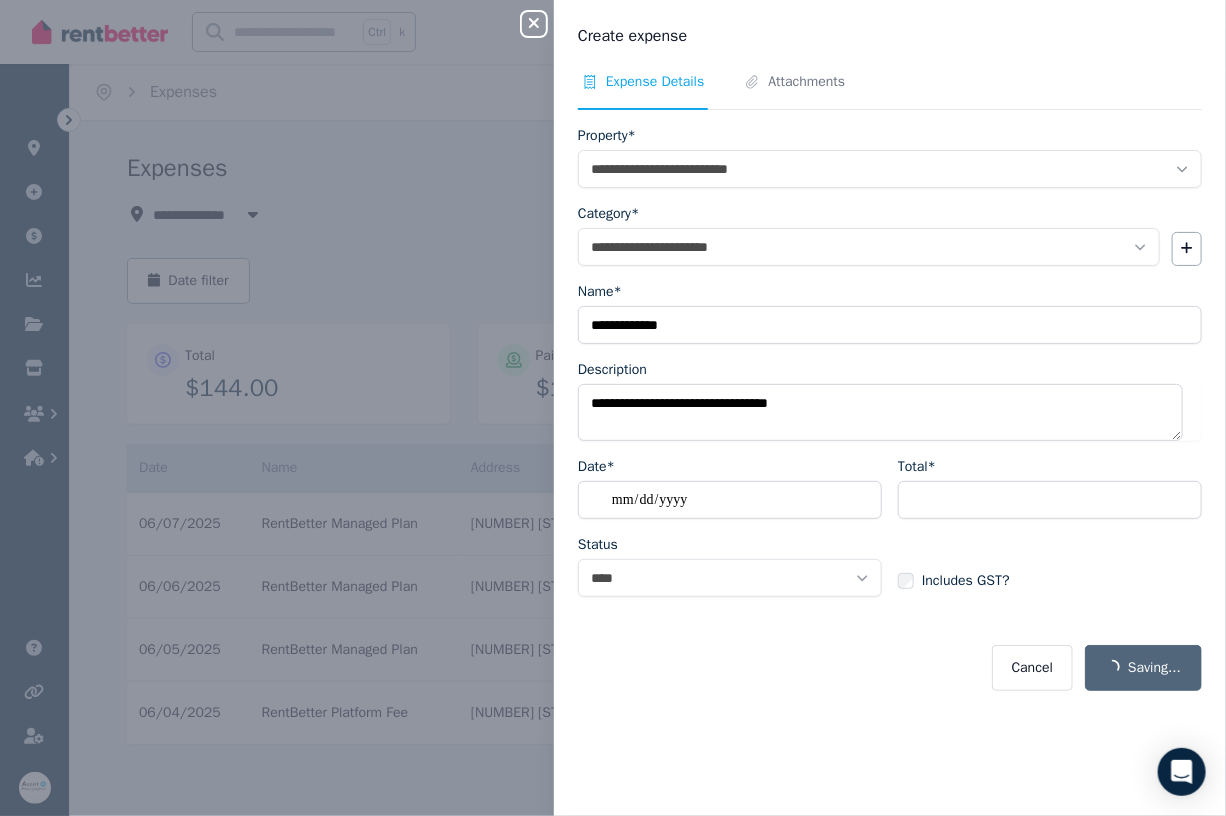 select on "**********" 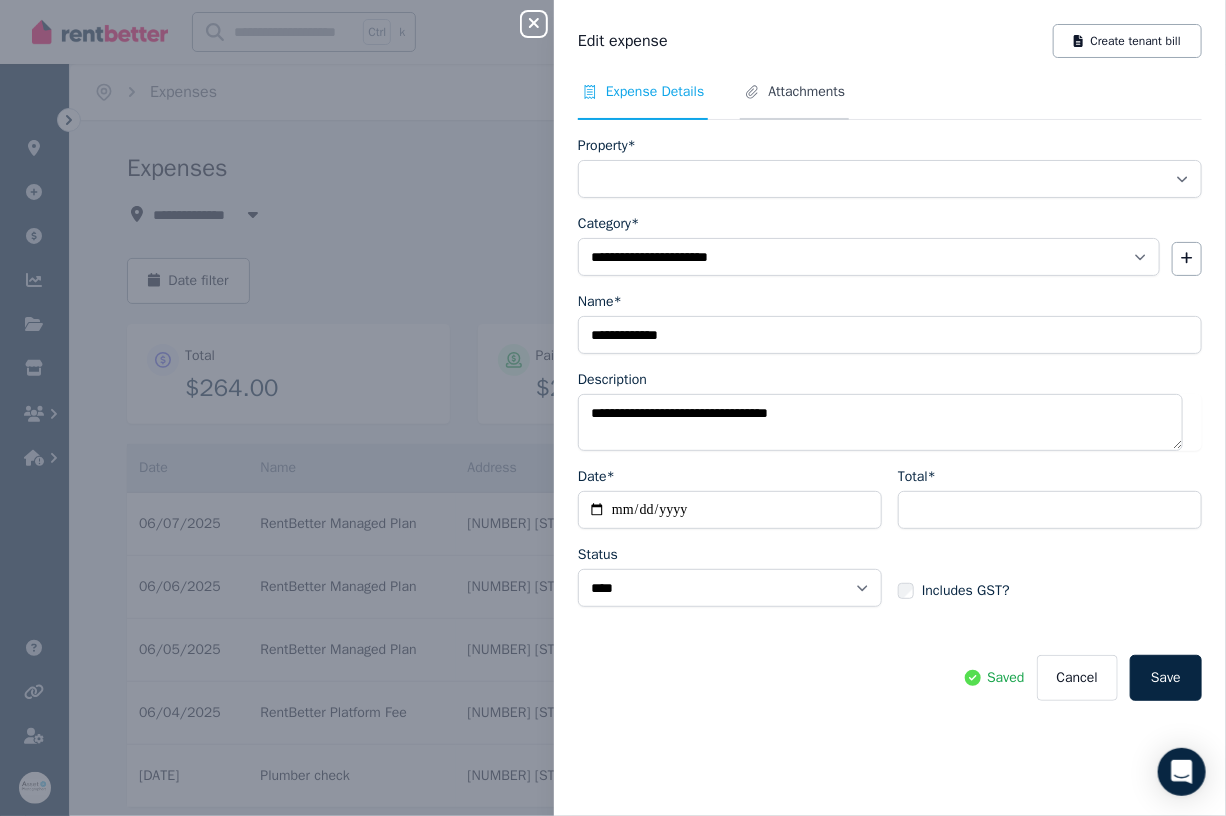 click on "Attachments" at bounding box center [806, 92] 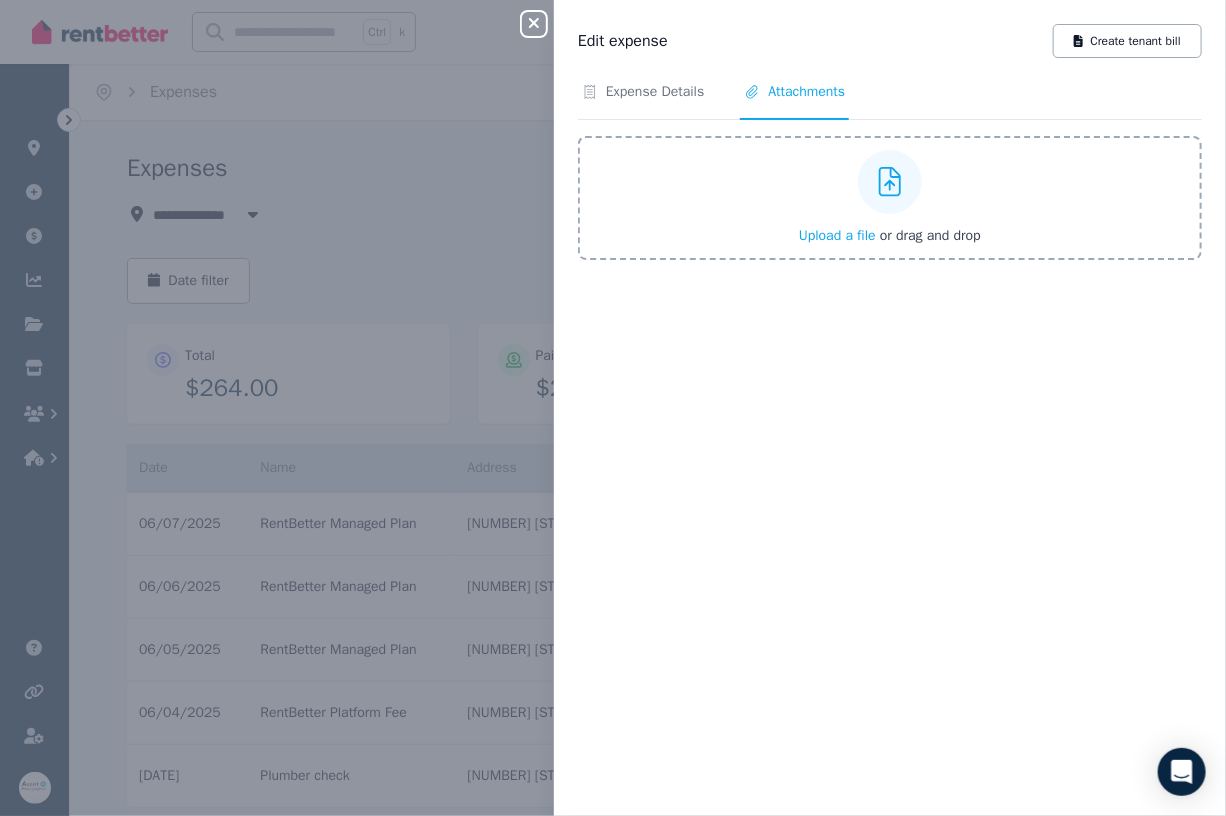 click on "Upload a file" at bounding box center [837, 235] 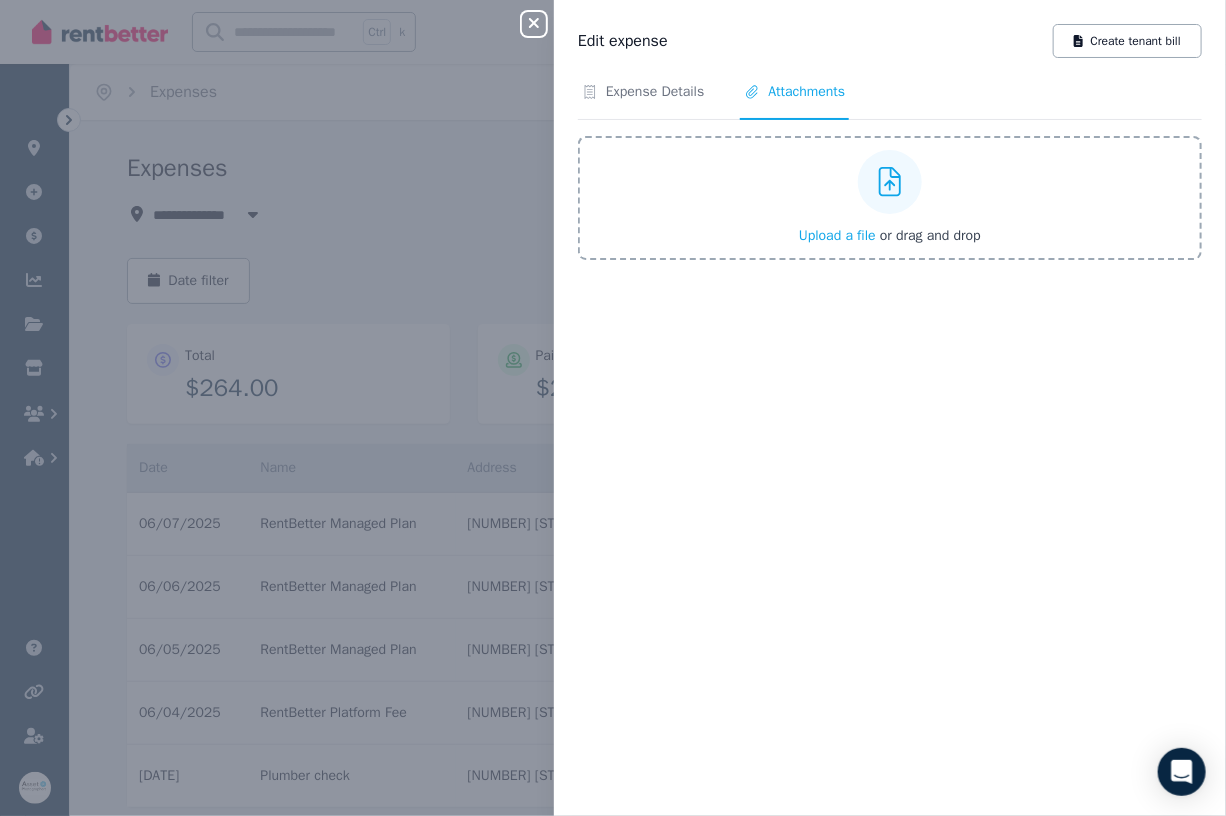 click on "Upload a file" at bounding box center (837, 235) 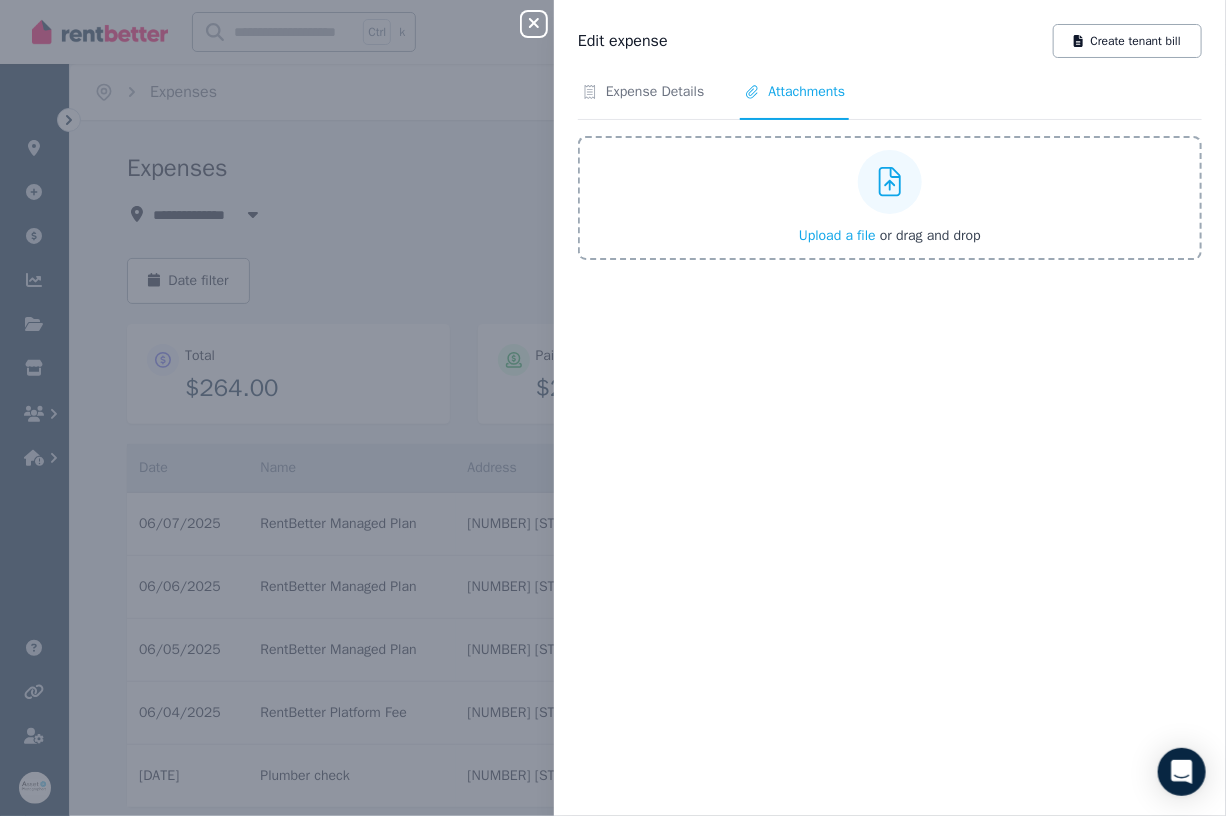 click 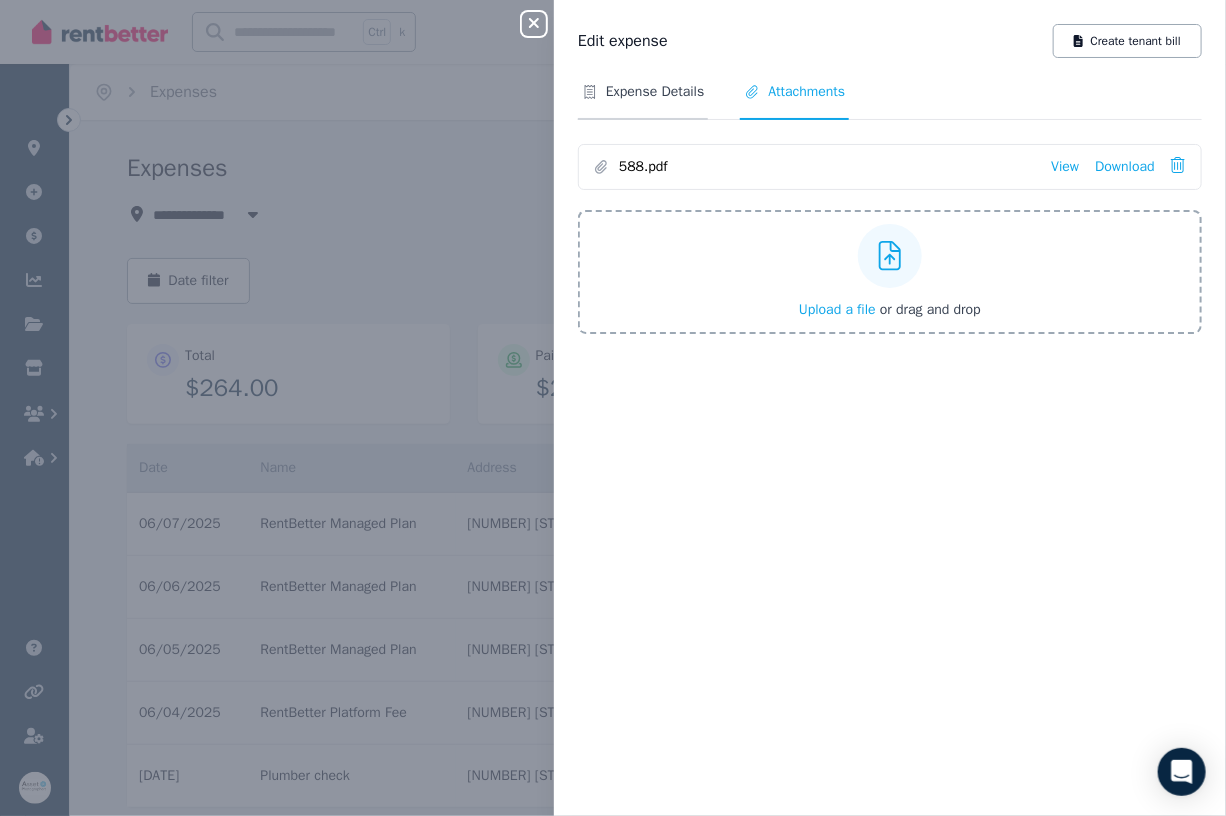 click on "Expense Details" at bounding box center (655, 92) 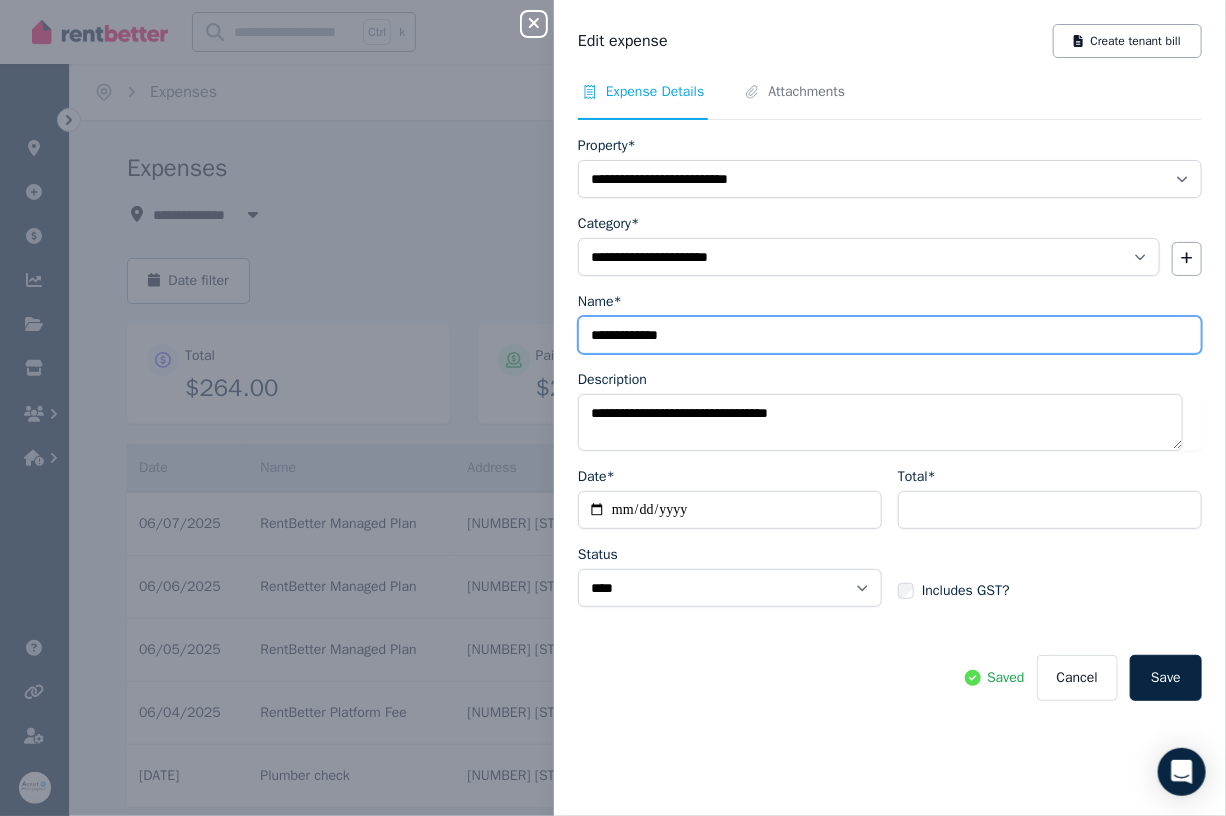 click on "**********" at bounding box center [890, 335] 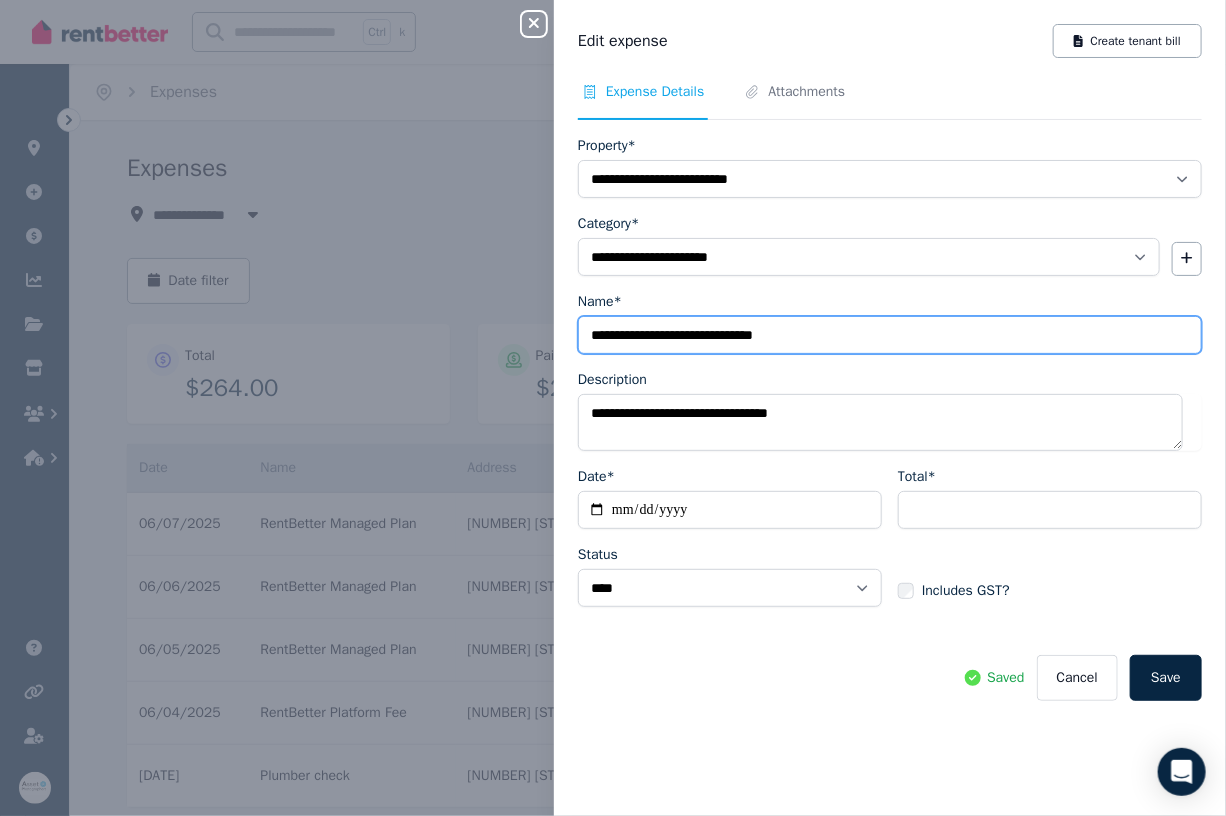 type on "**********" 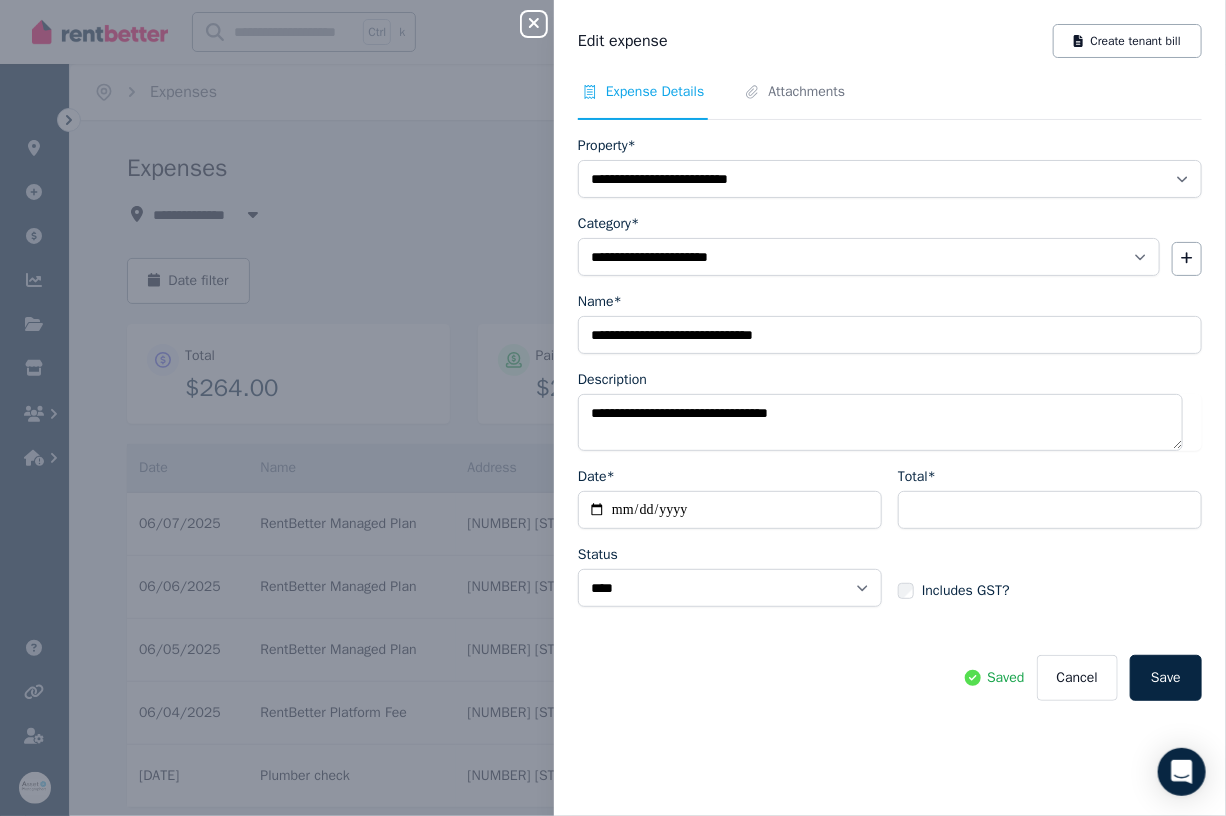 click on "Includes GST?" at bounding box center (966, 591) 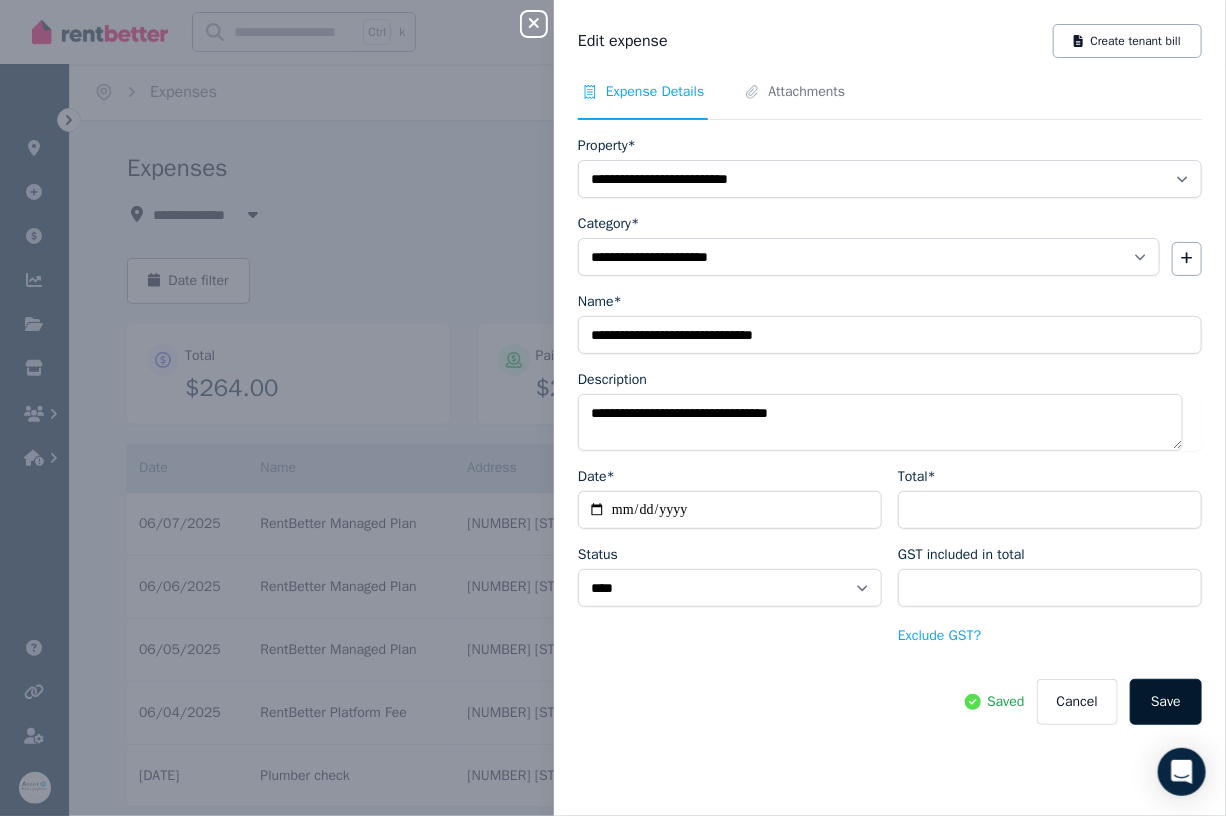 click on "Save" at bounding box center (1166, 702) 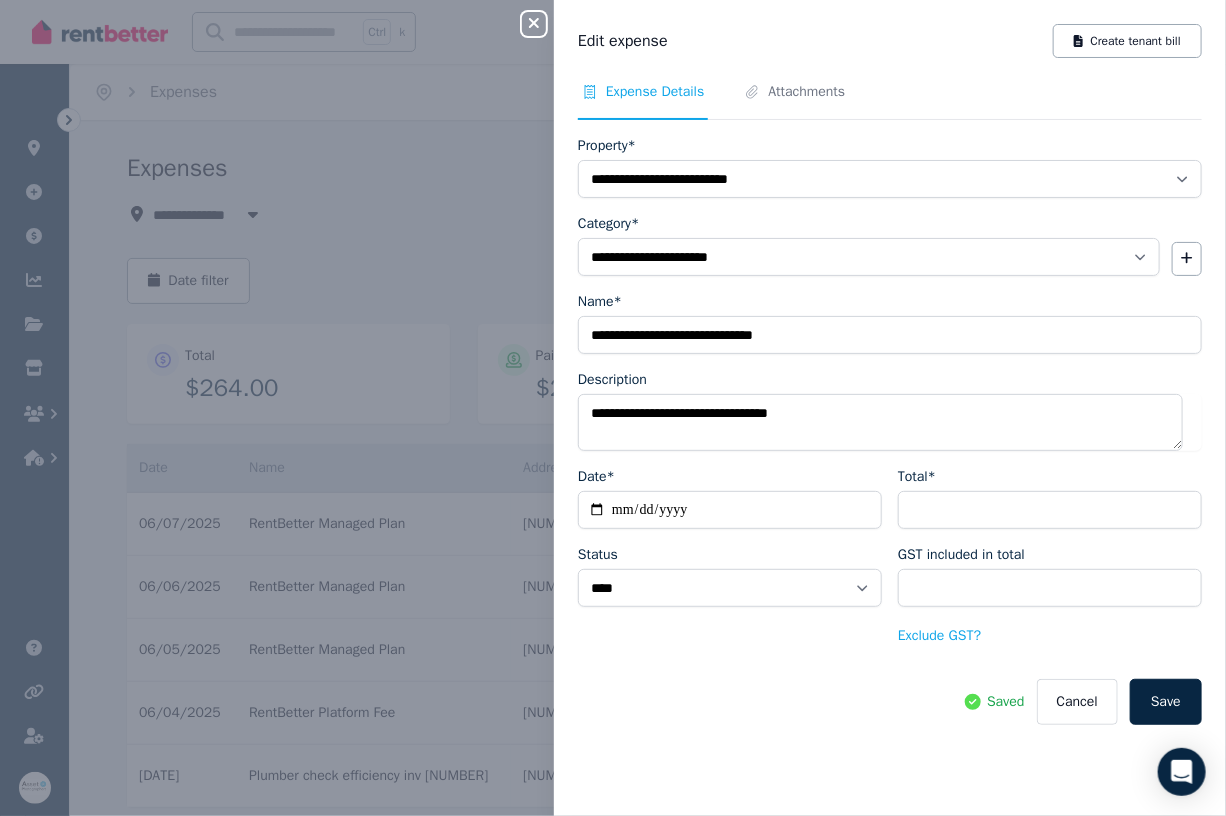 click on "**********" at bounding box center [613, 408] 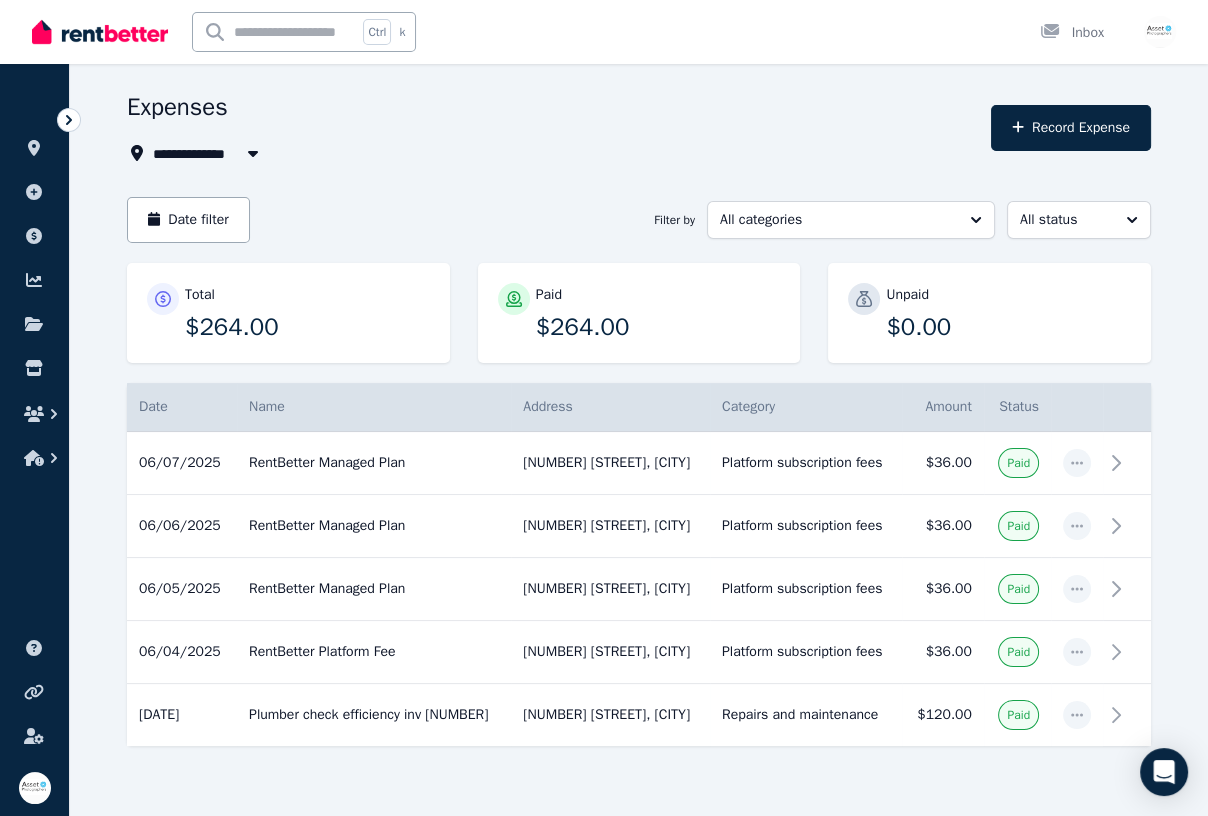 scroll, scrollTop: 93, scrollLeft: 0, axis: vertical 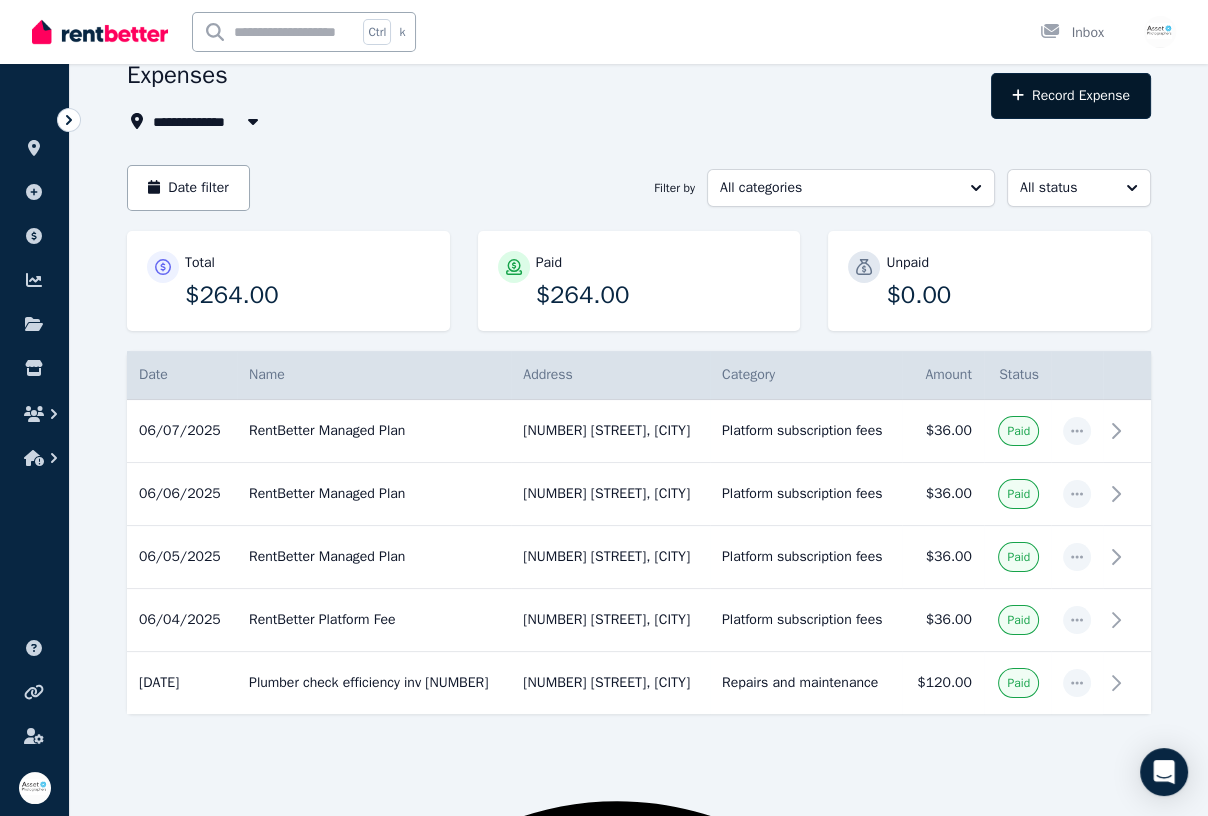 click on "Record Expense" at bounding box center [1071, 96] 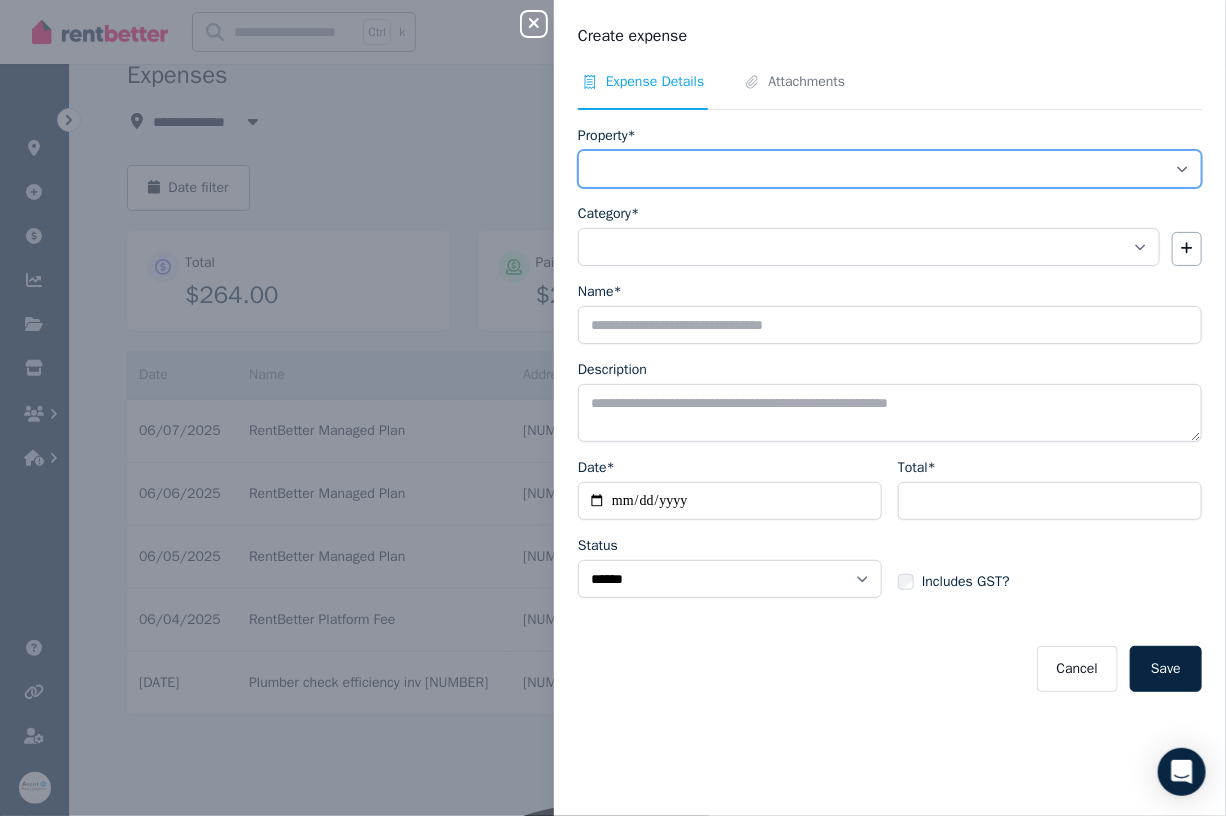 click on "**********" at bounding box center [890, 169] 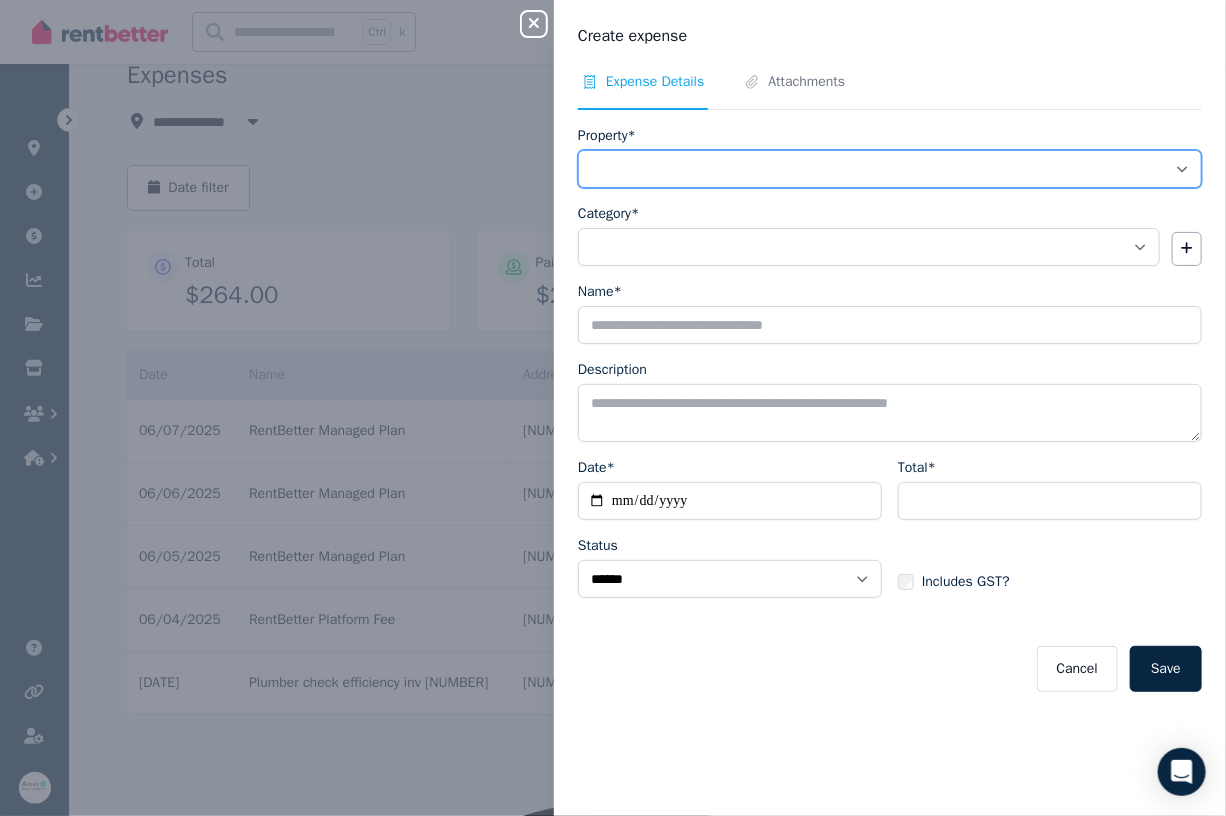 select on "**********" 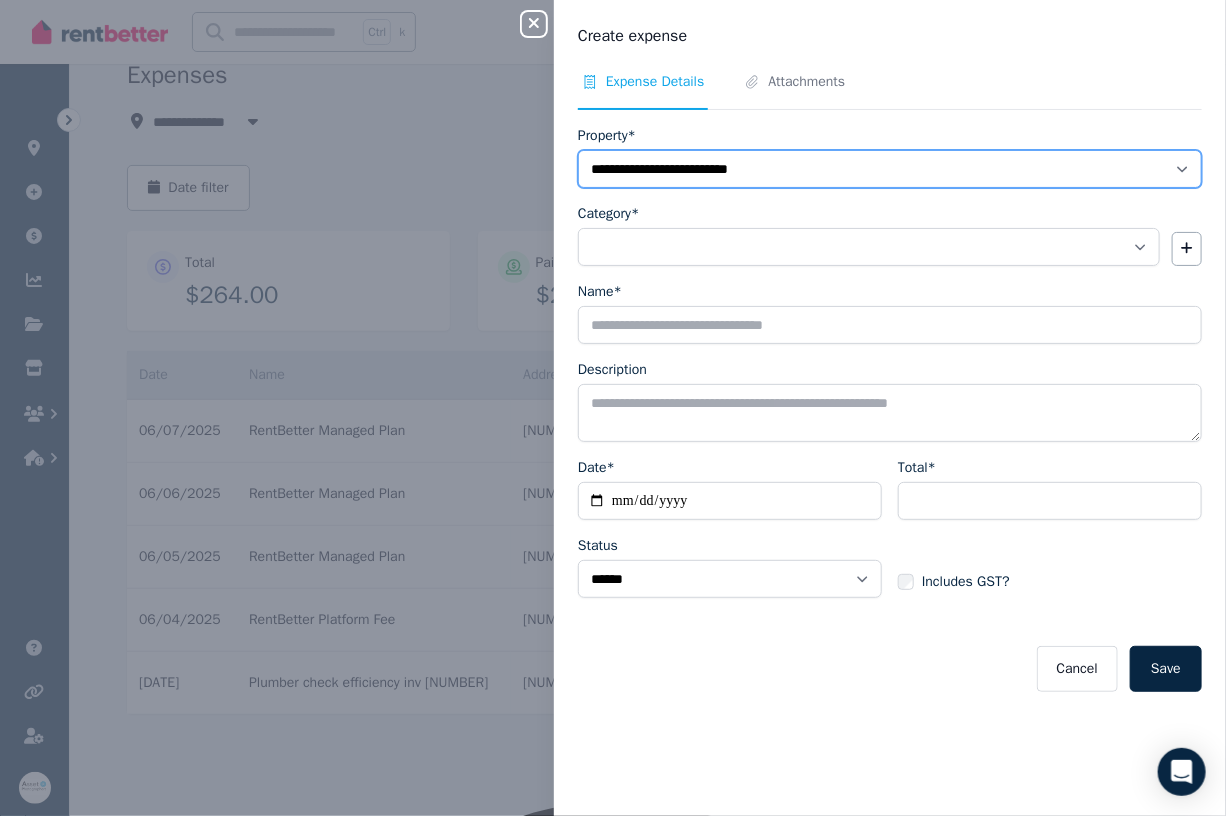 click on "**********" at bounding box center [890, 169] 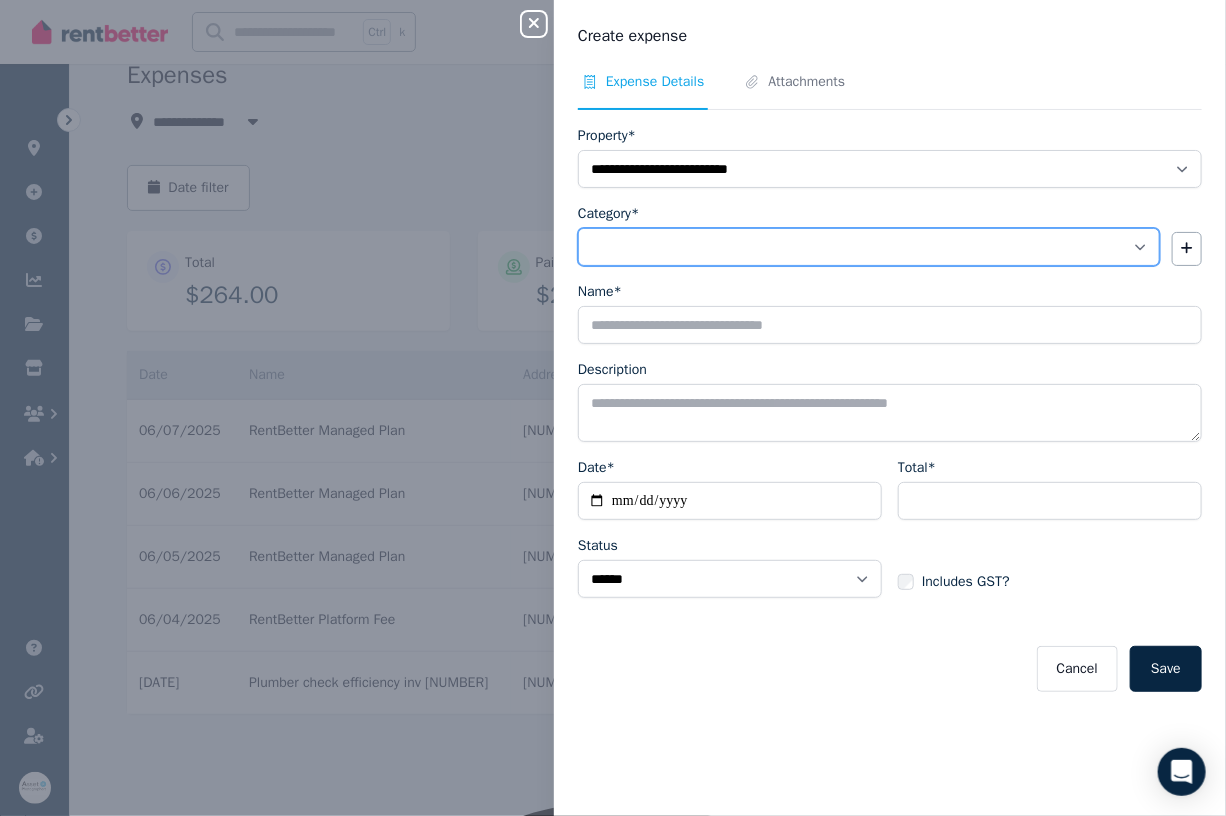 click on "**********" at bounding box center (869, 247) 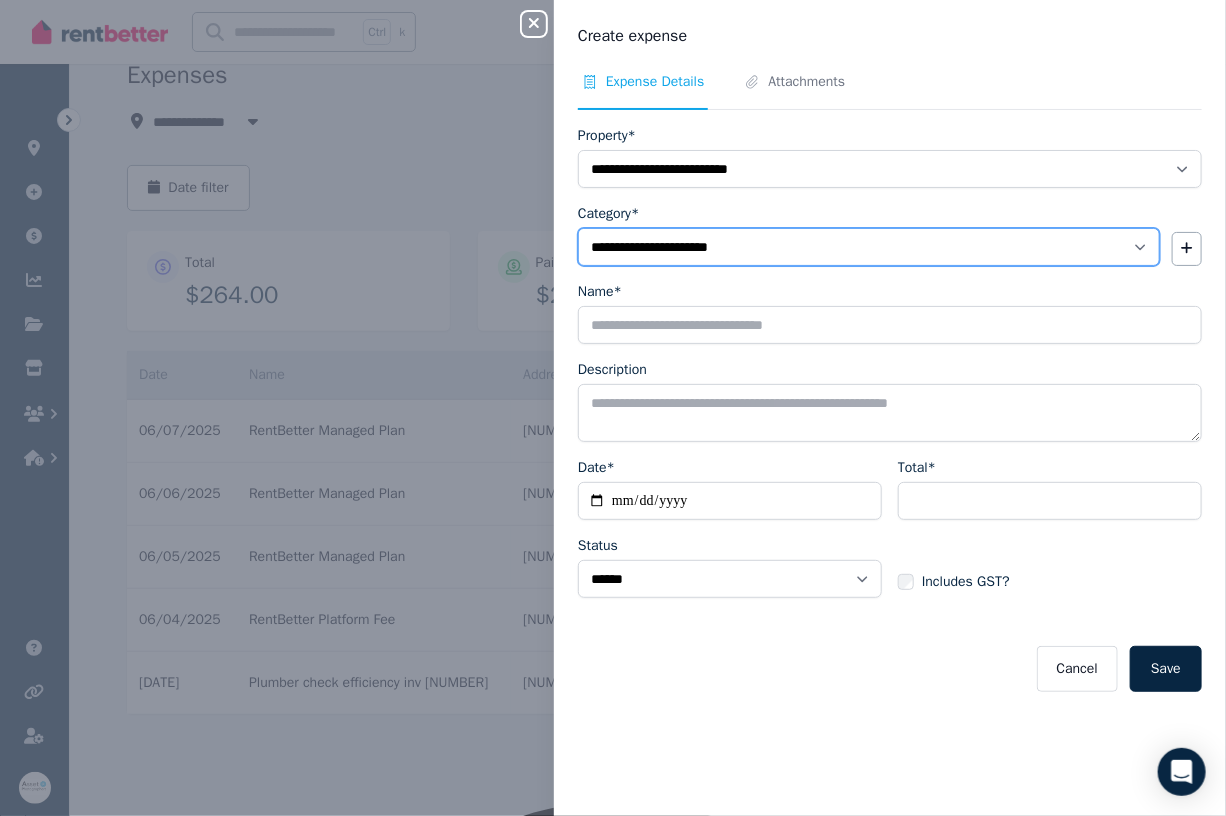 click on "**********" at bounding box center (869, 247) 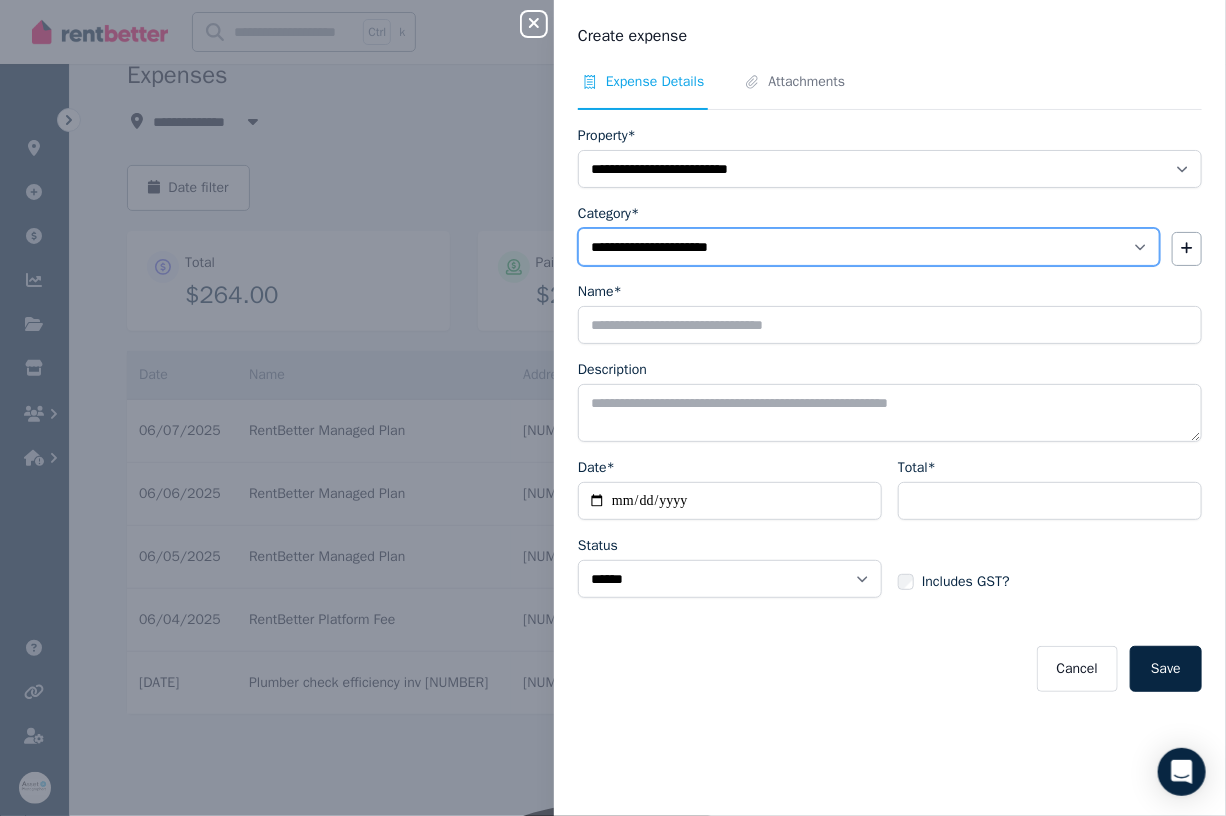 select on "**********" 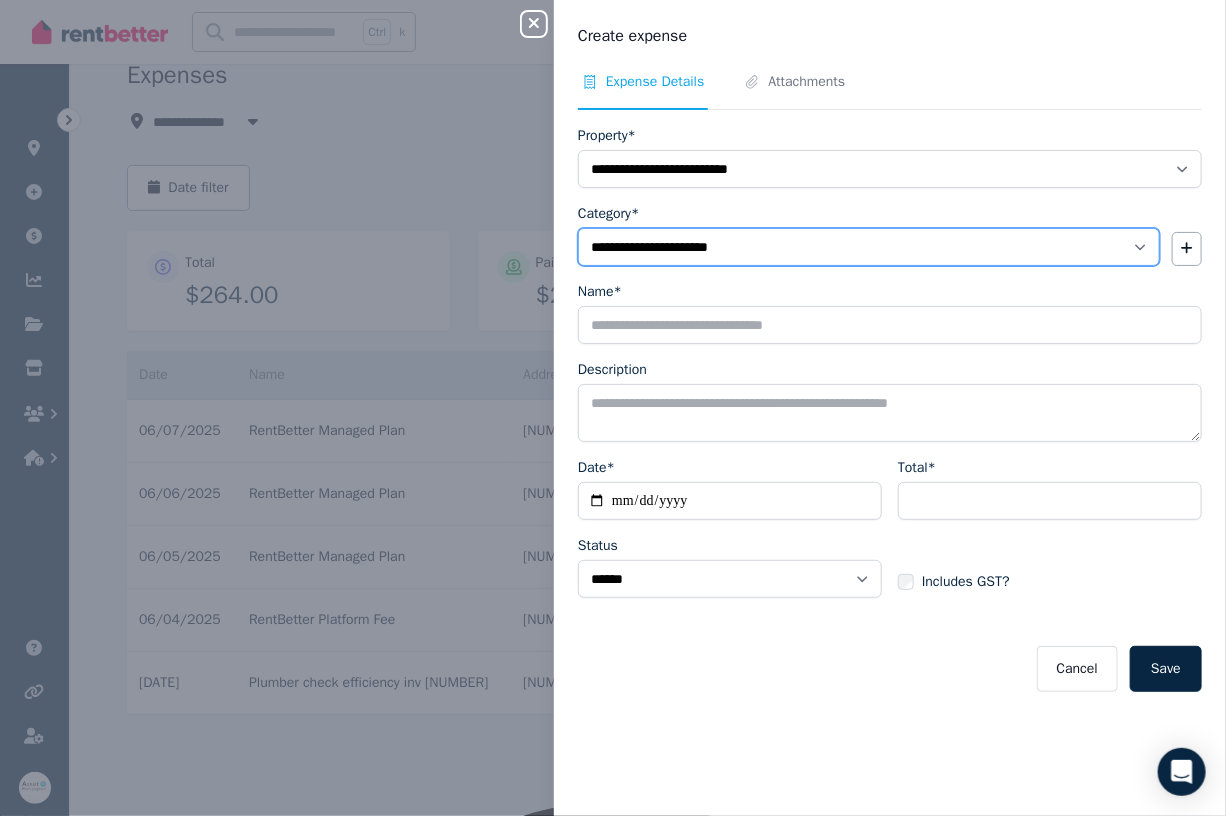 click on "**********" at bounding box center (869, 247) 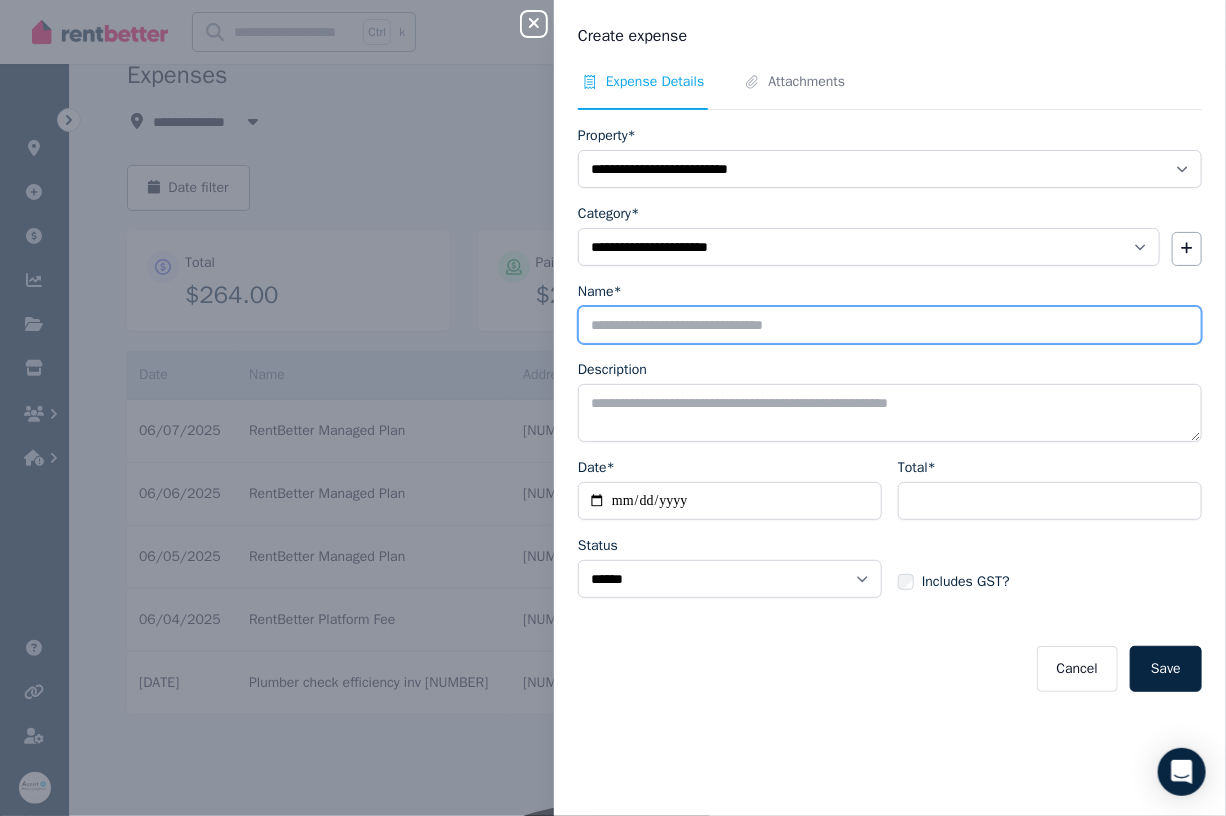 click on "Name*" at bounding box center (890, 325) 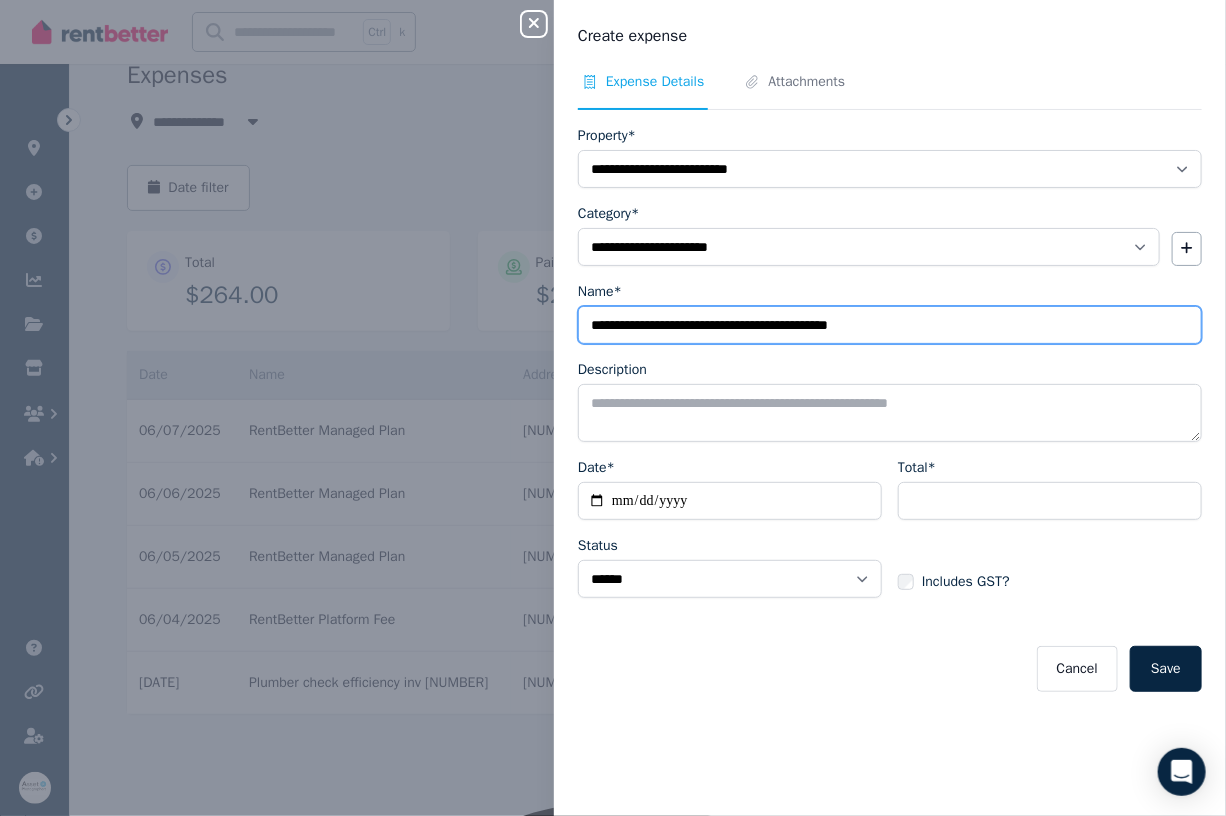 type on "**********" 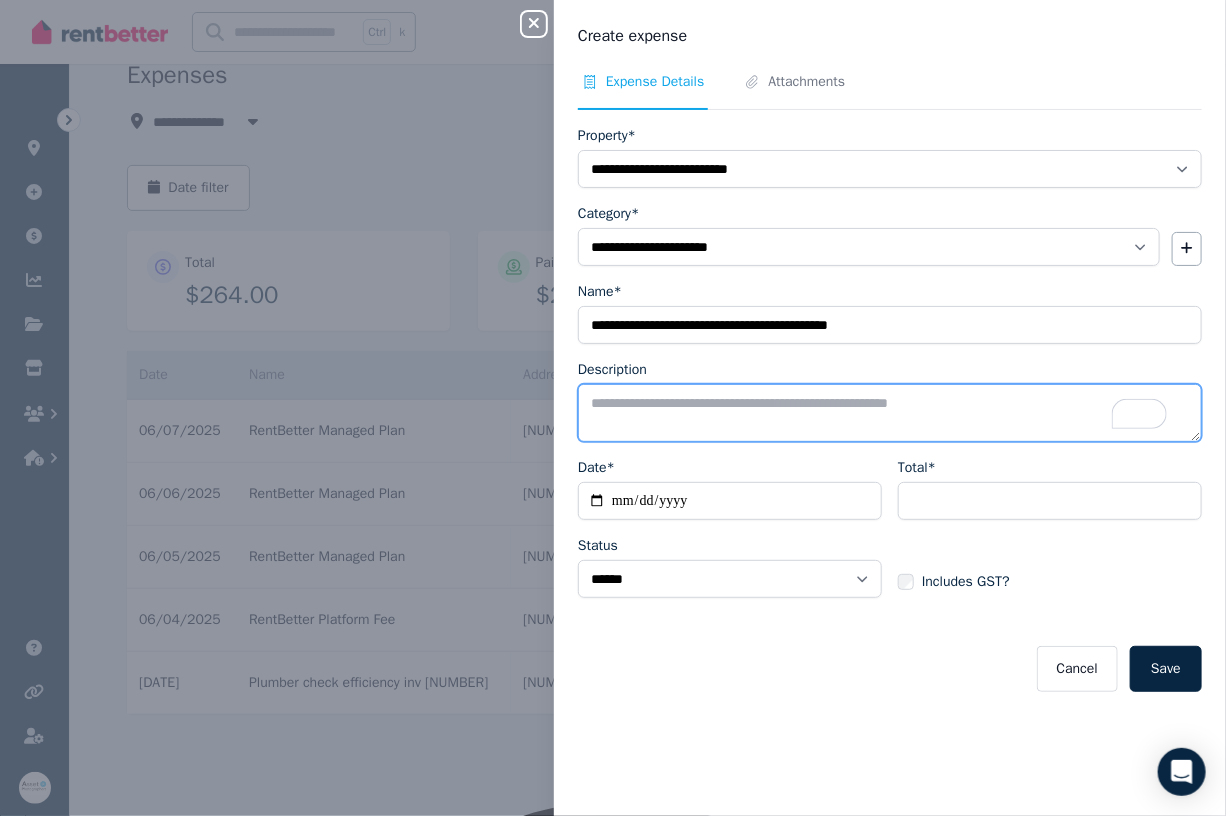 click on "Description" at bounding box center [890, 413] 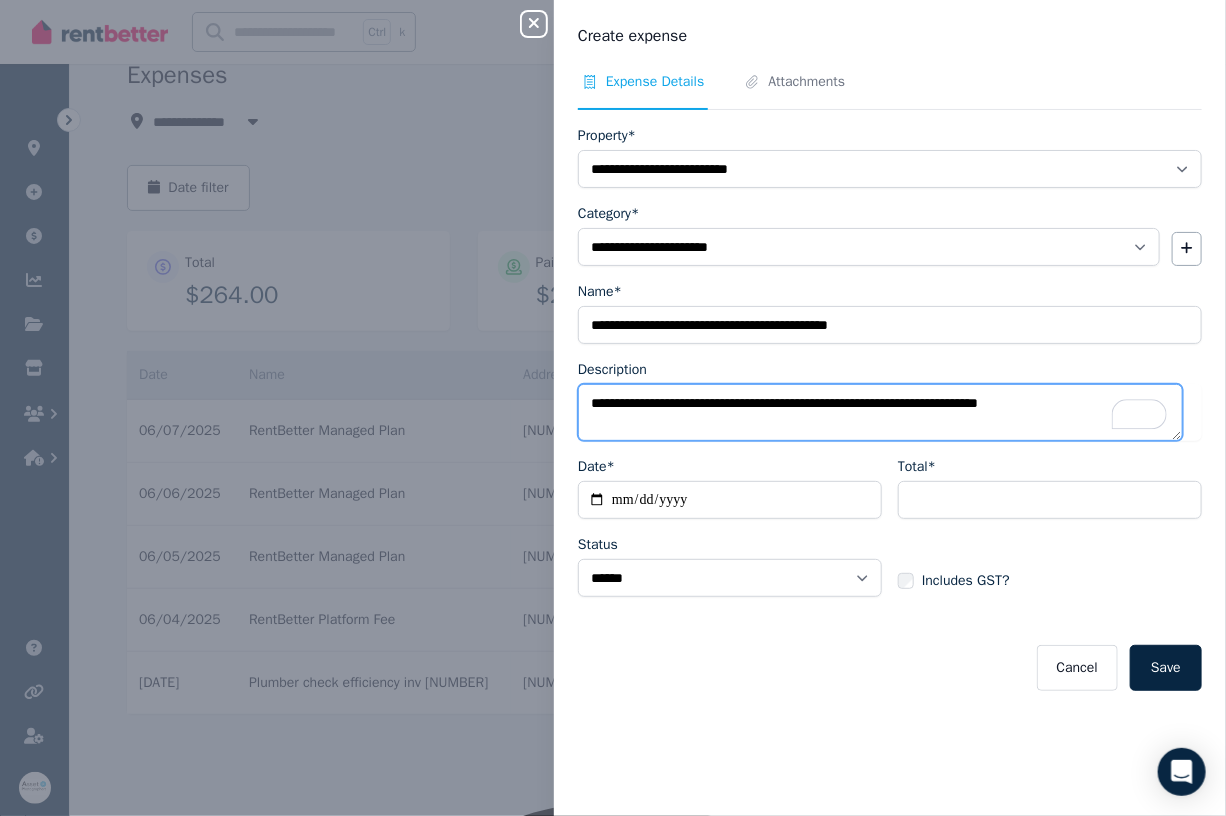 type on "**********" 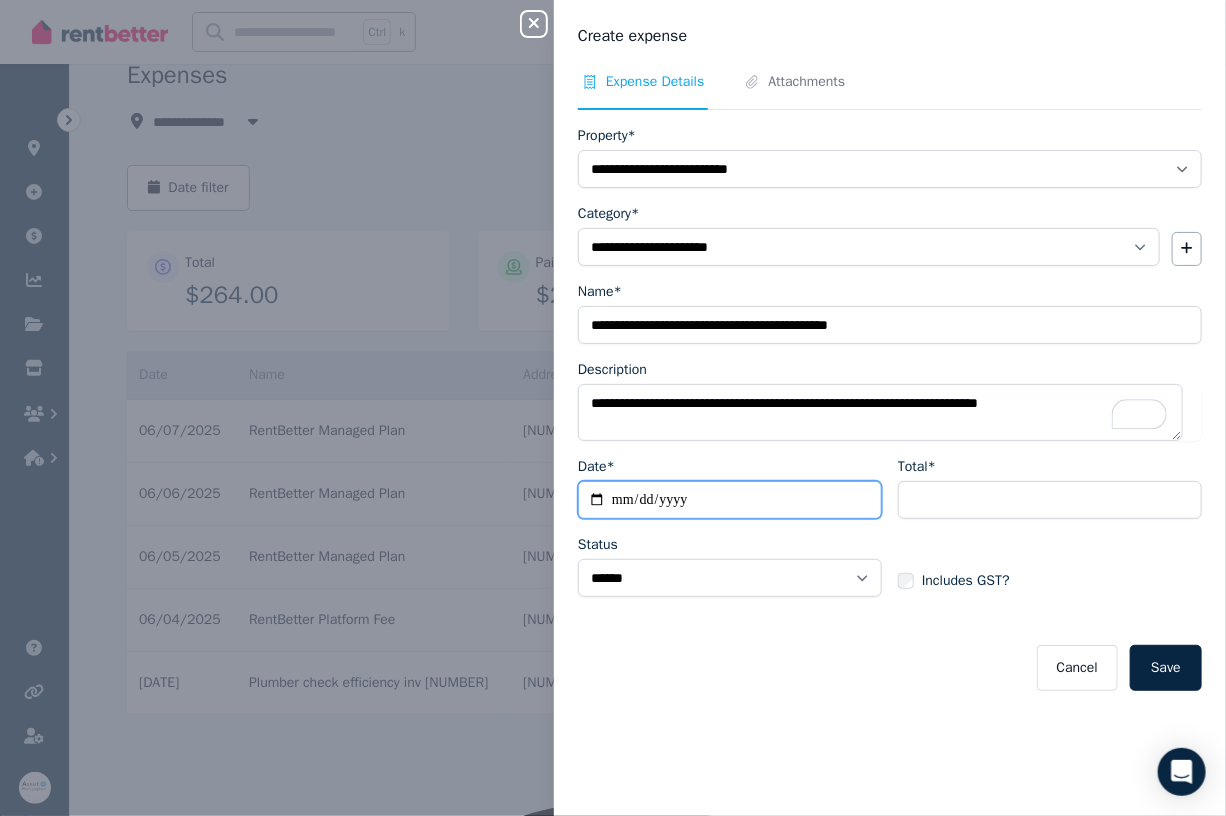 click on "Date*" at bounding box center [730, 500] 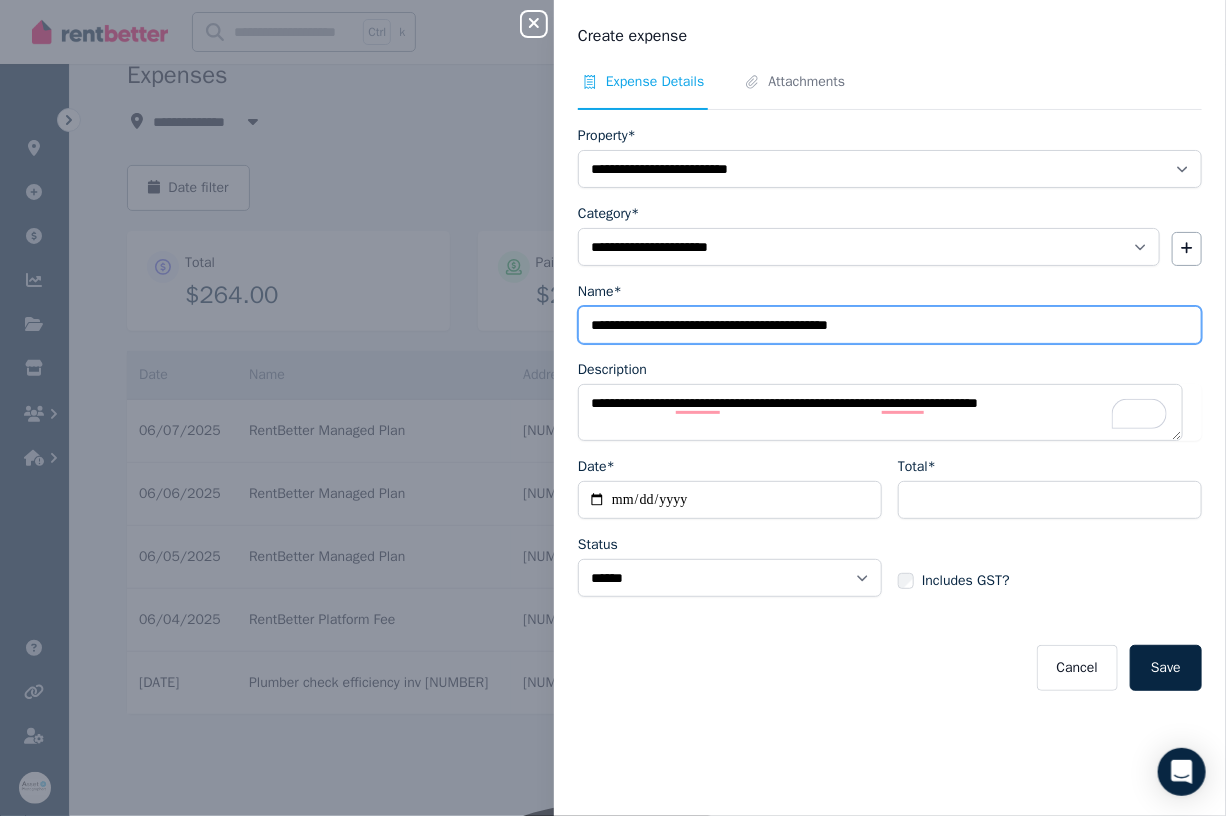 click on "**********" at bounding box center (890, 325) 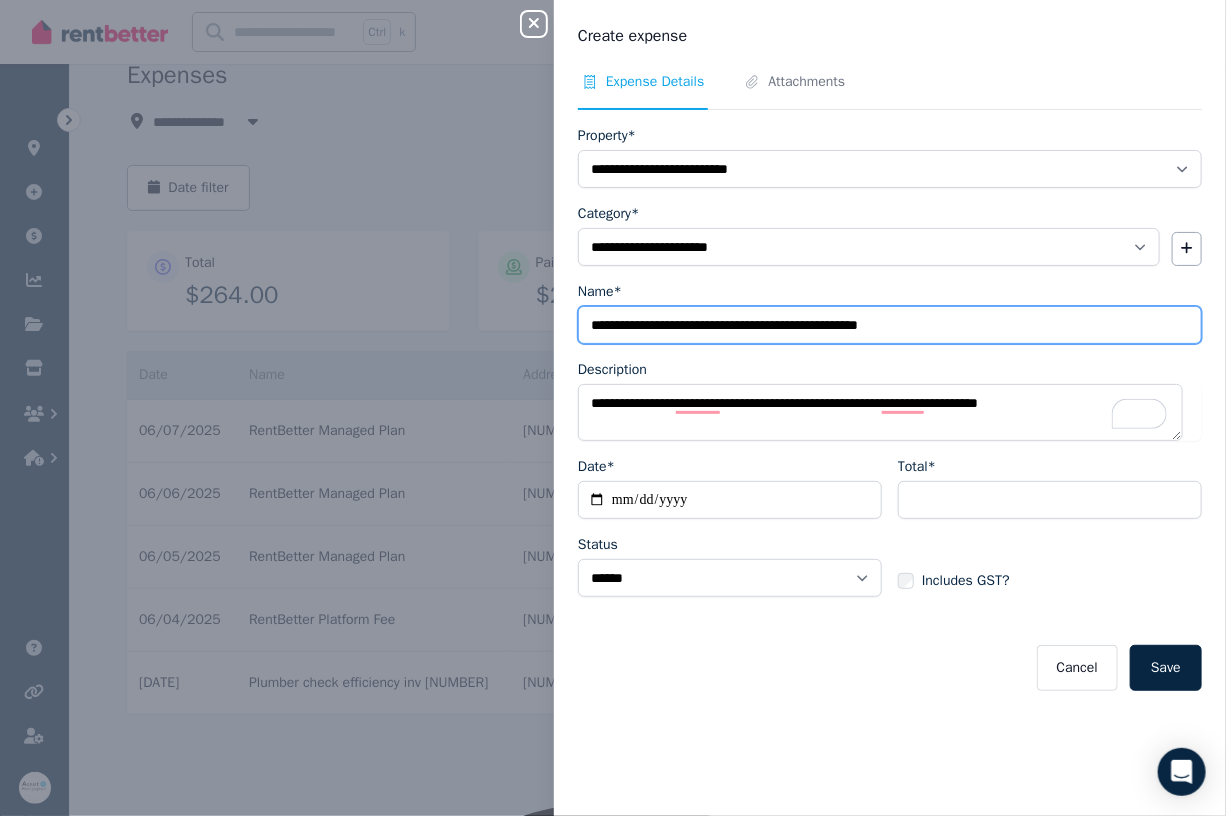 type on "**********" 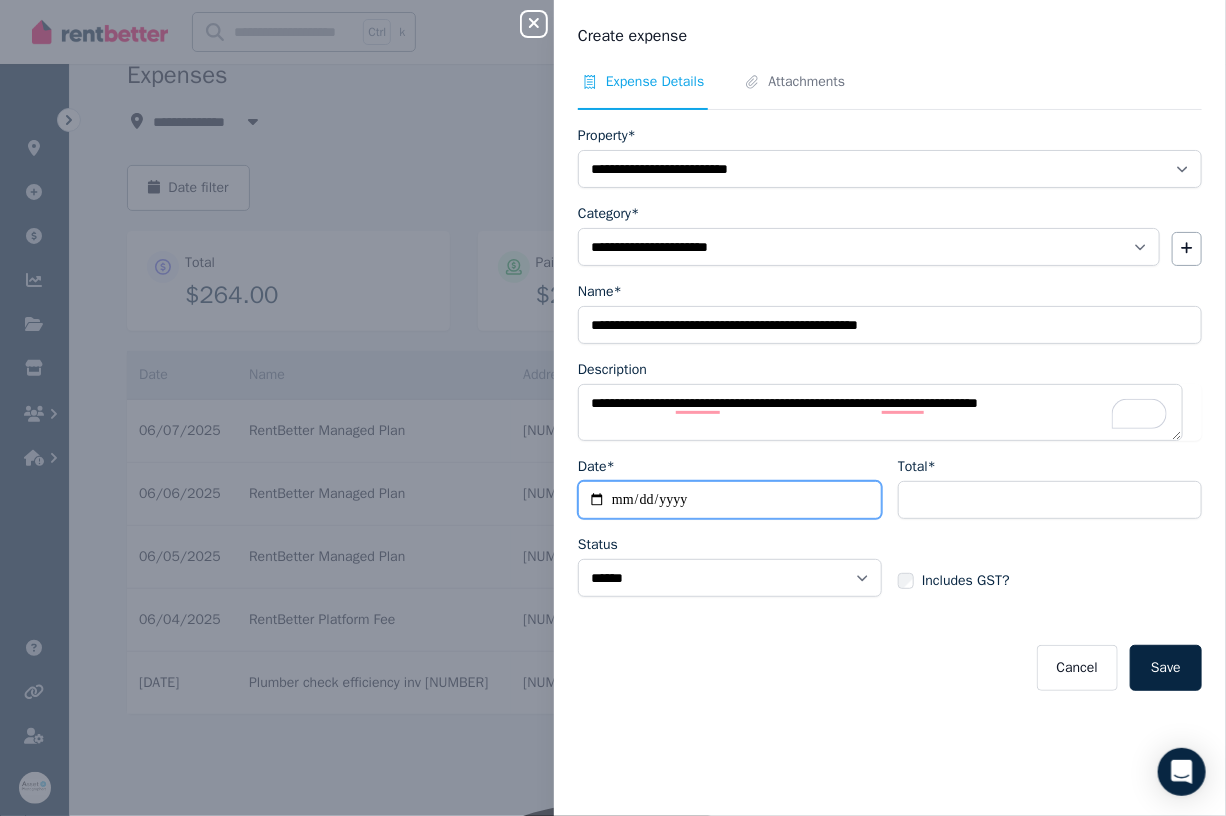 click on "Date*" at bounding box center [730, 500] 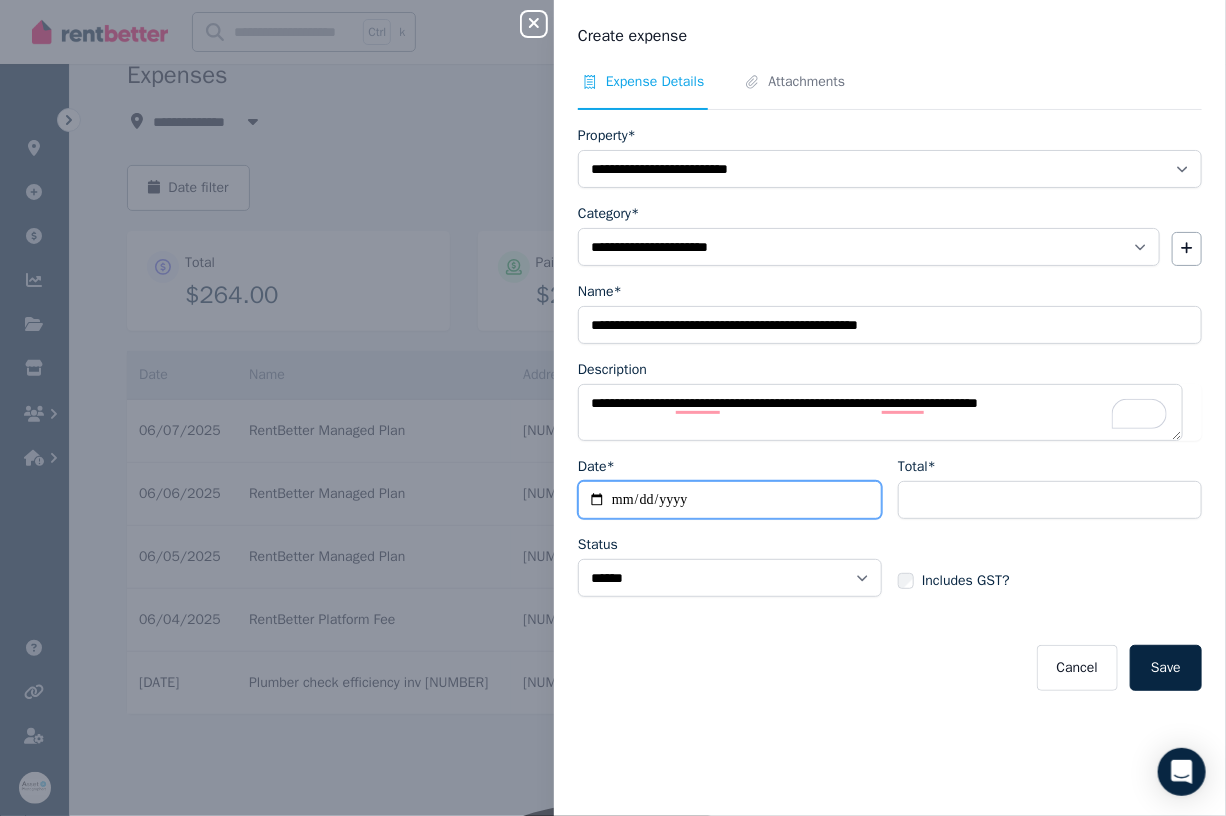 click on "Date*" at bounding box center [730, 500] 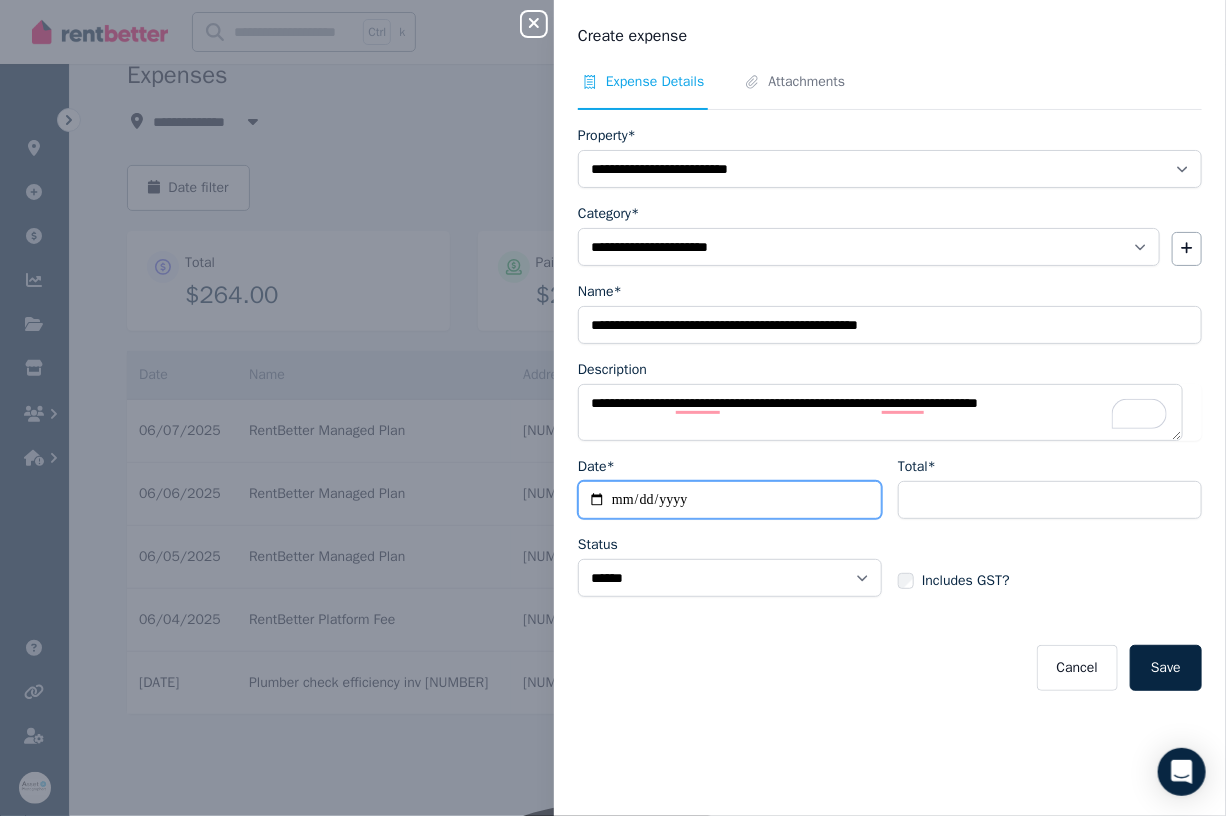 type on "**********" 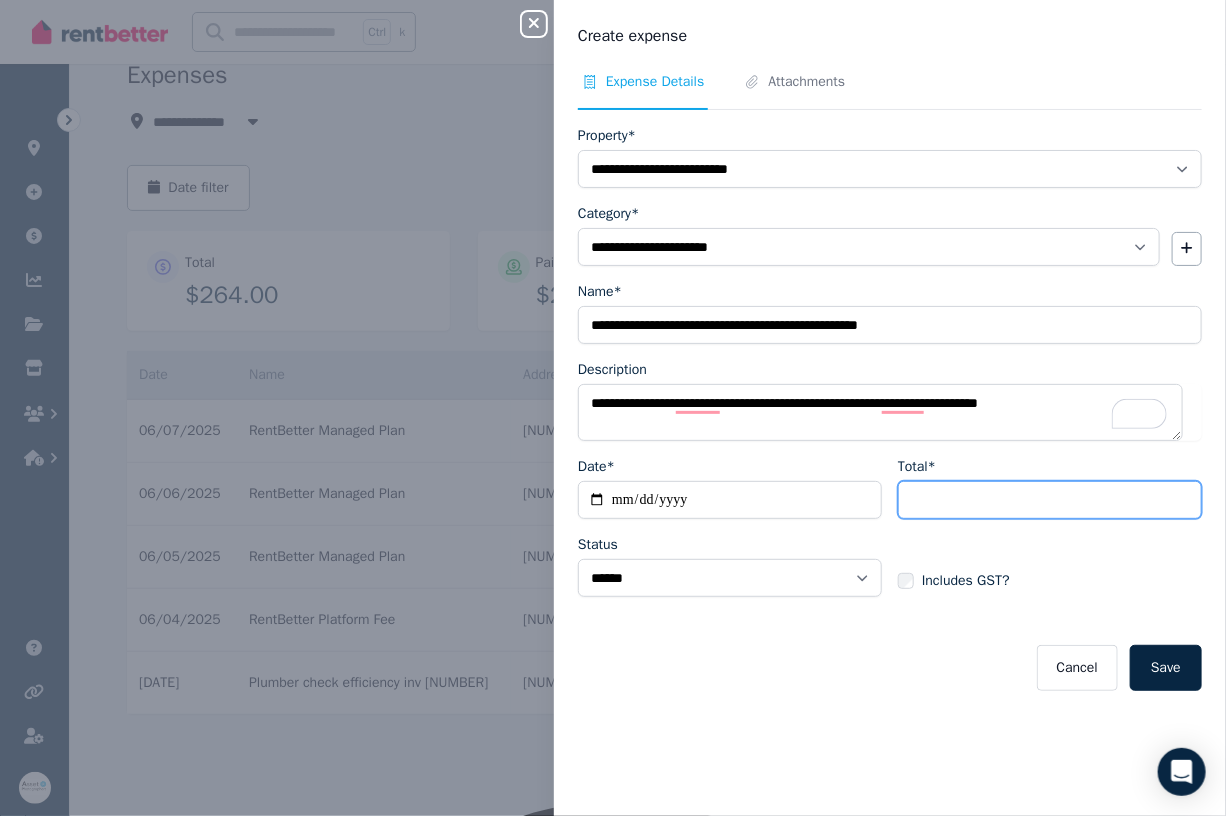 drag, startPoint x: 1083, startPoint y: 499, endPoint x: 1062, endPoint y: 490, distance: 22.847319 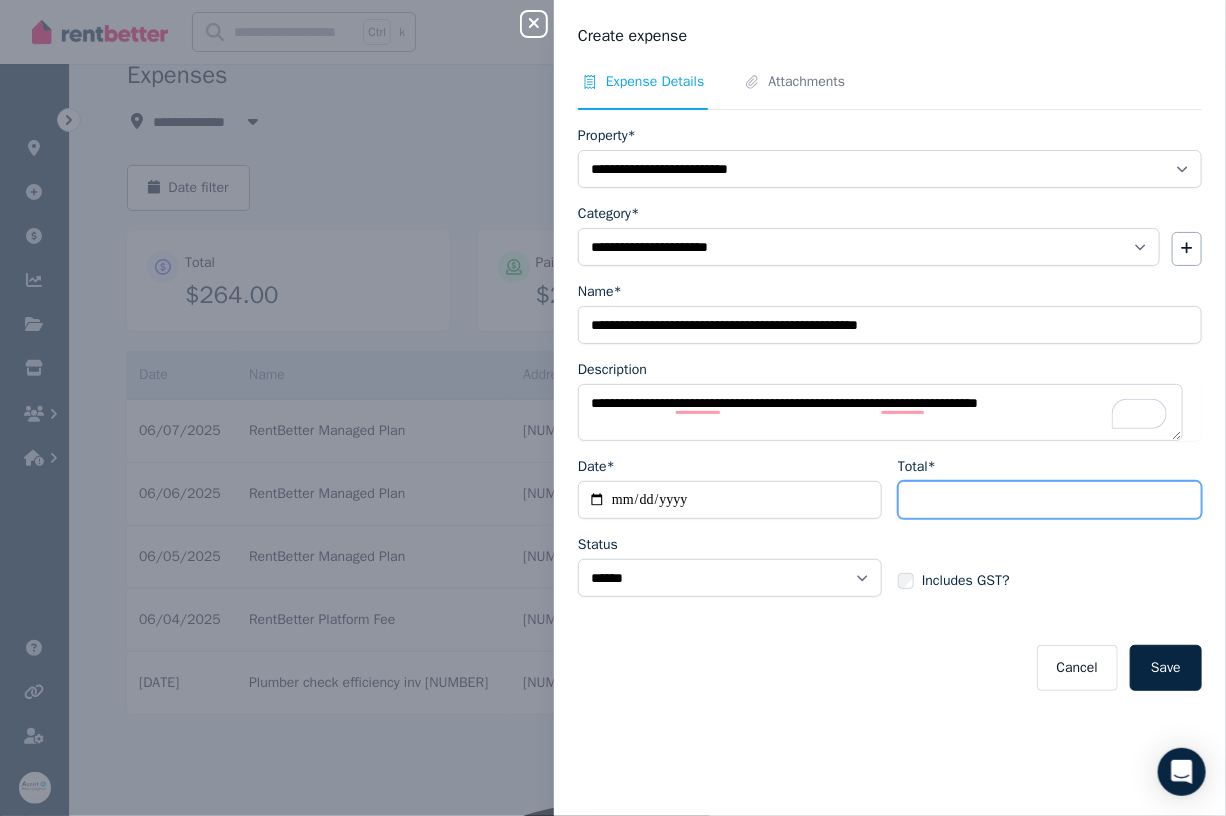 type on "**" 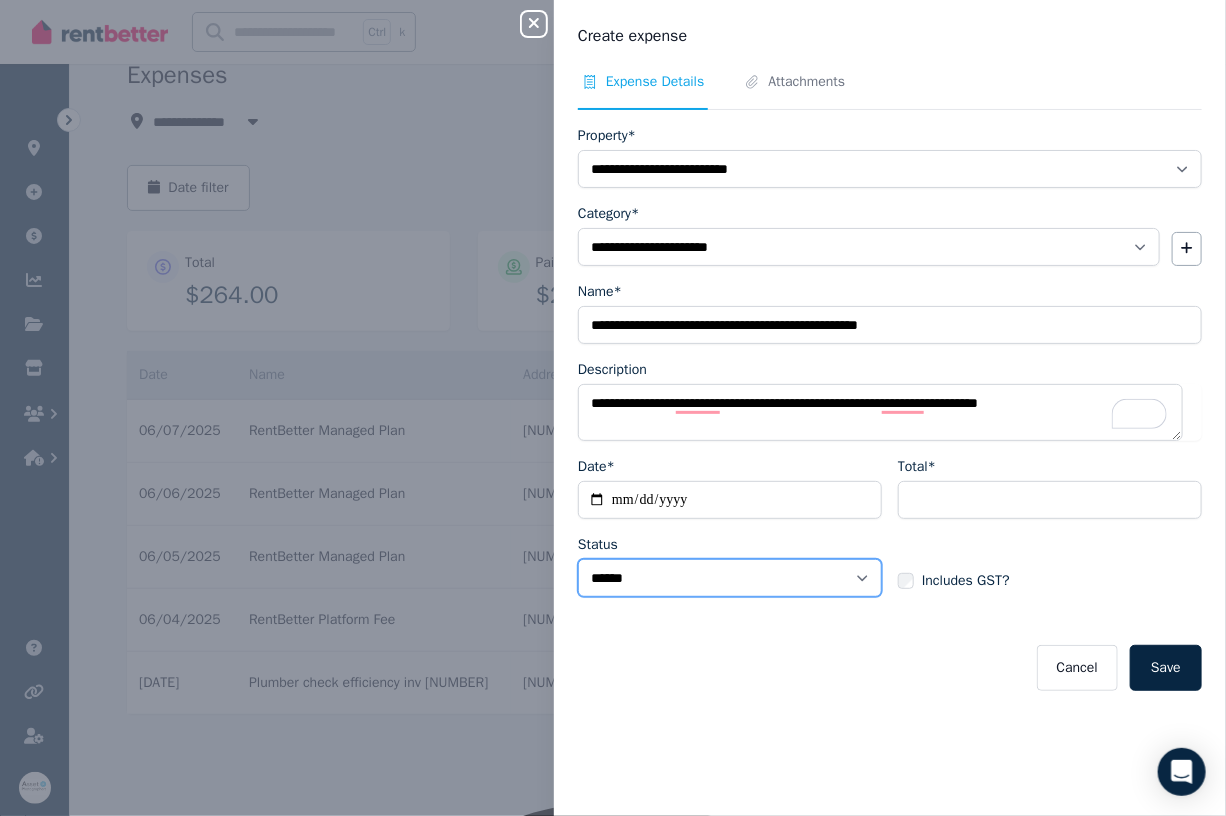click on "****** ****" at bounding box center [730, 578] 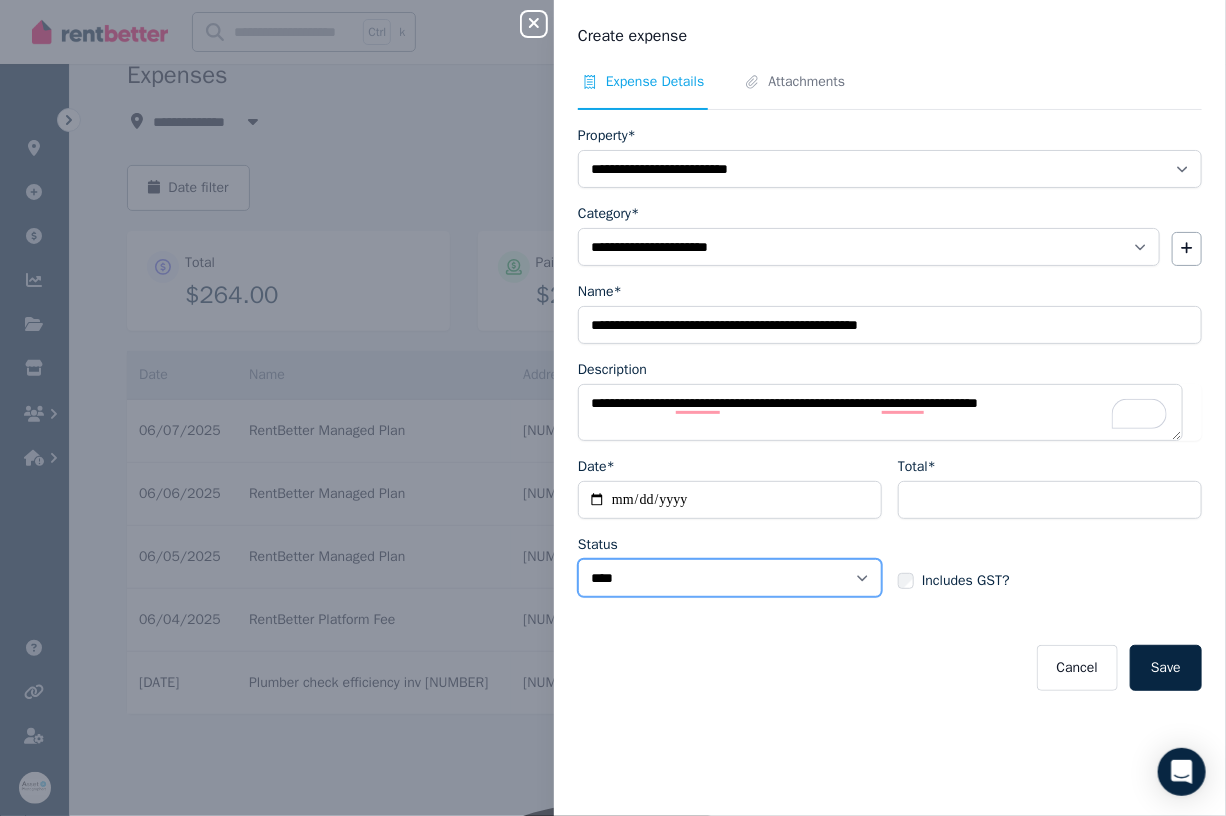click on "****** ****" at bounding box center (730, 578) 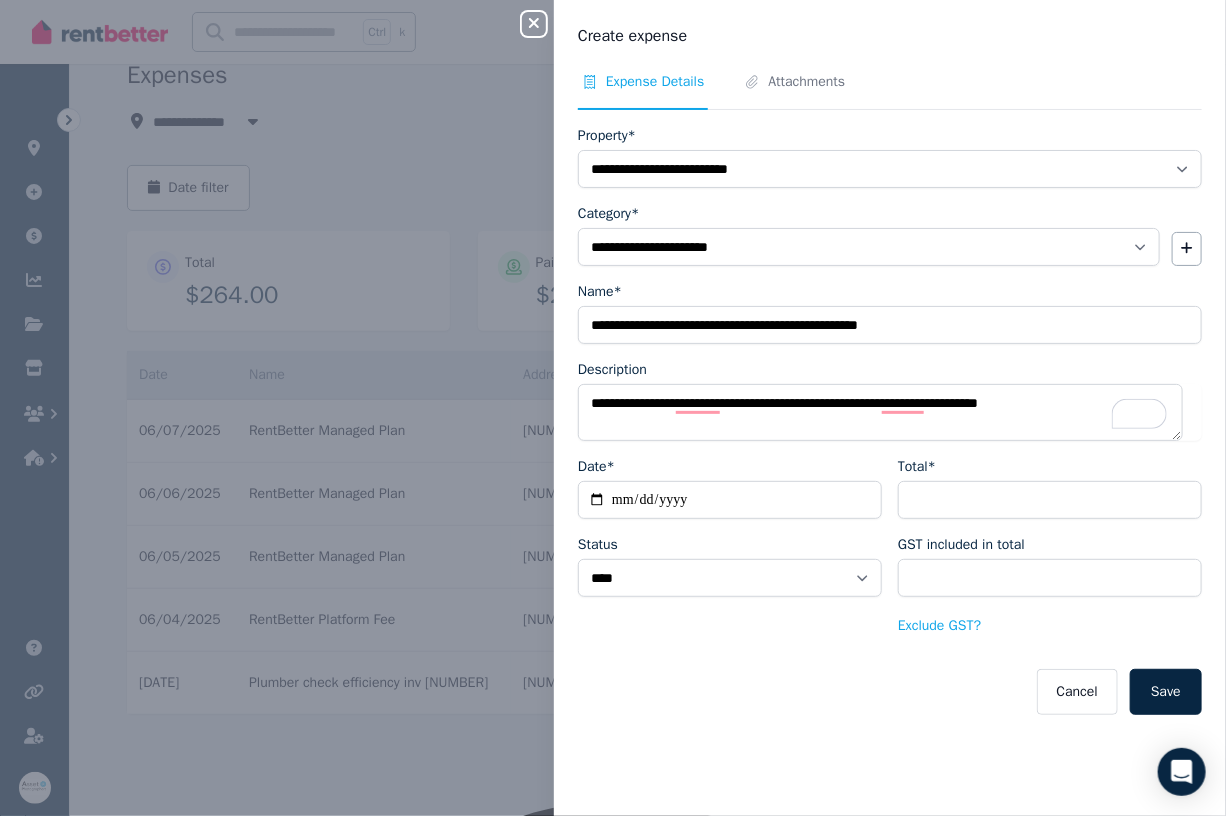 click on "Save" at bounding box center [1166, 692] 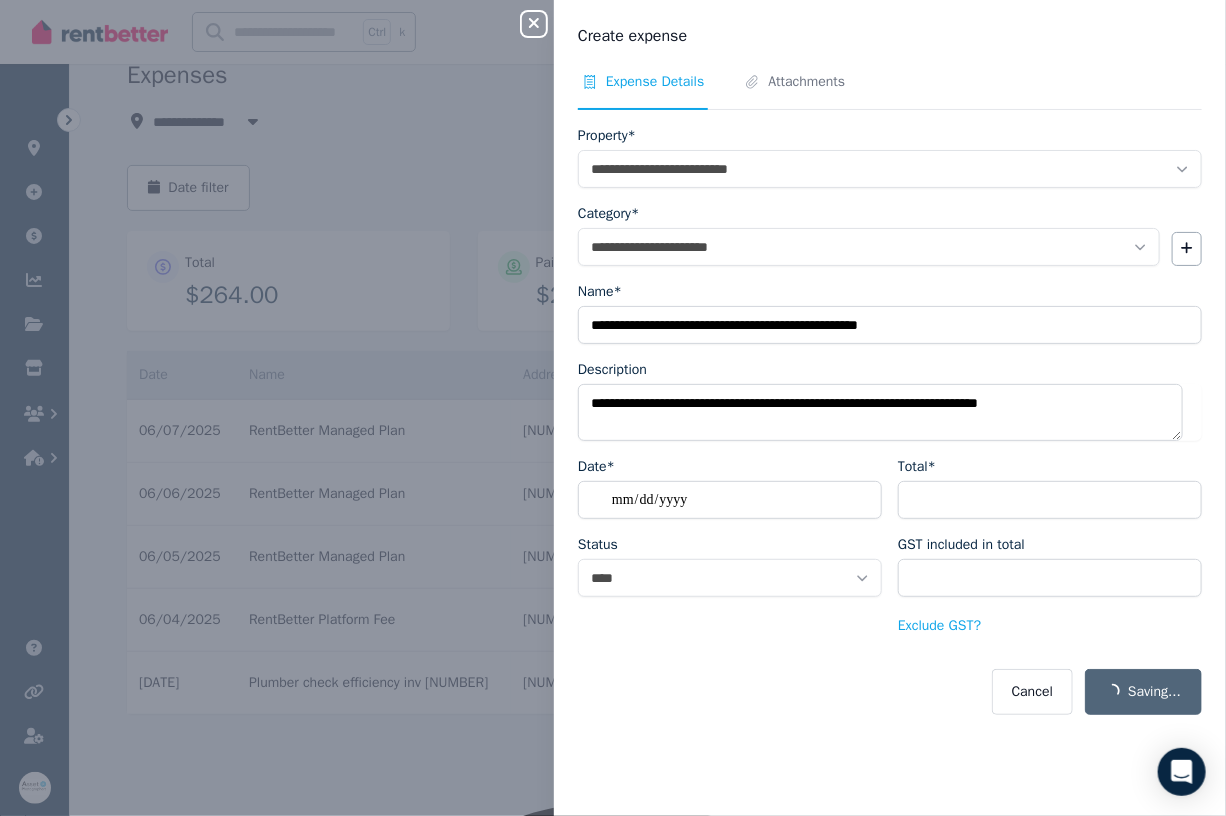 select on "**********" 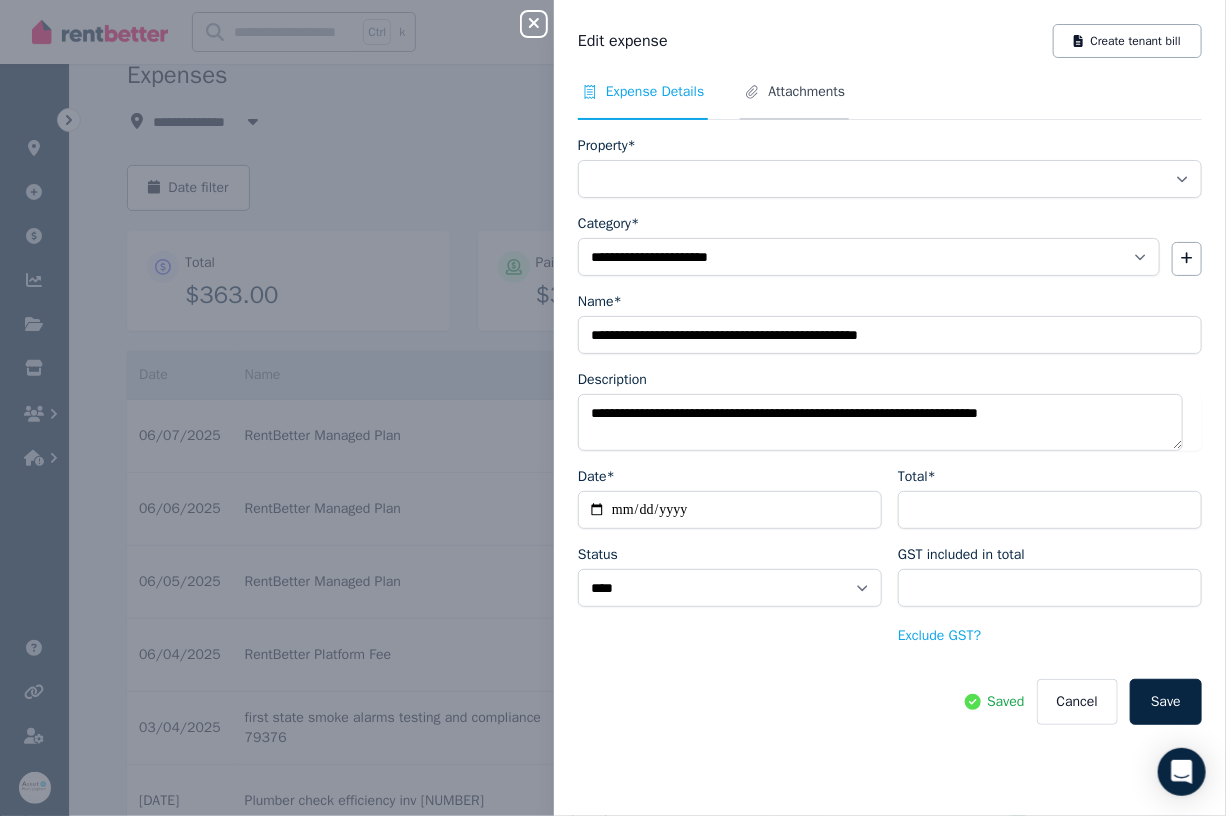 click on "Attachments" at bounding box center [806, 92] 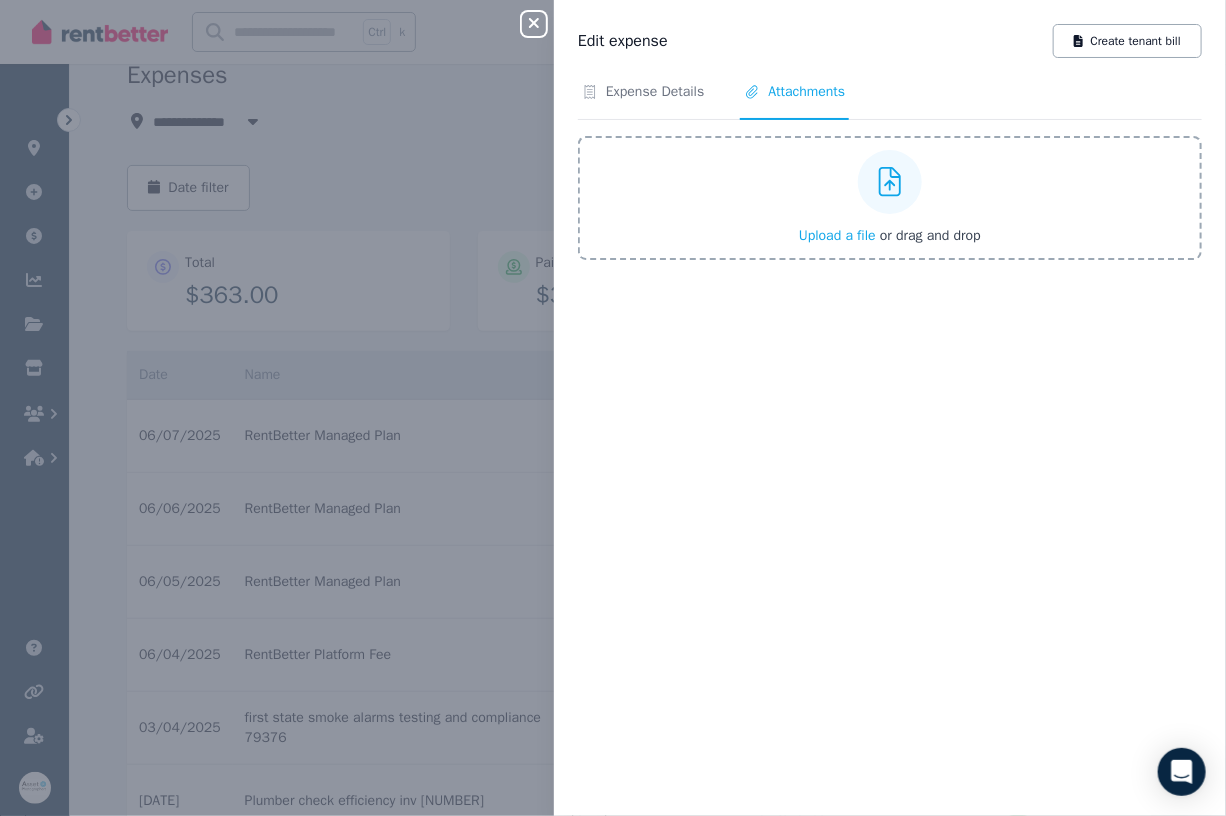 click at bounding box center (890, 182) 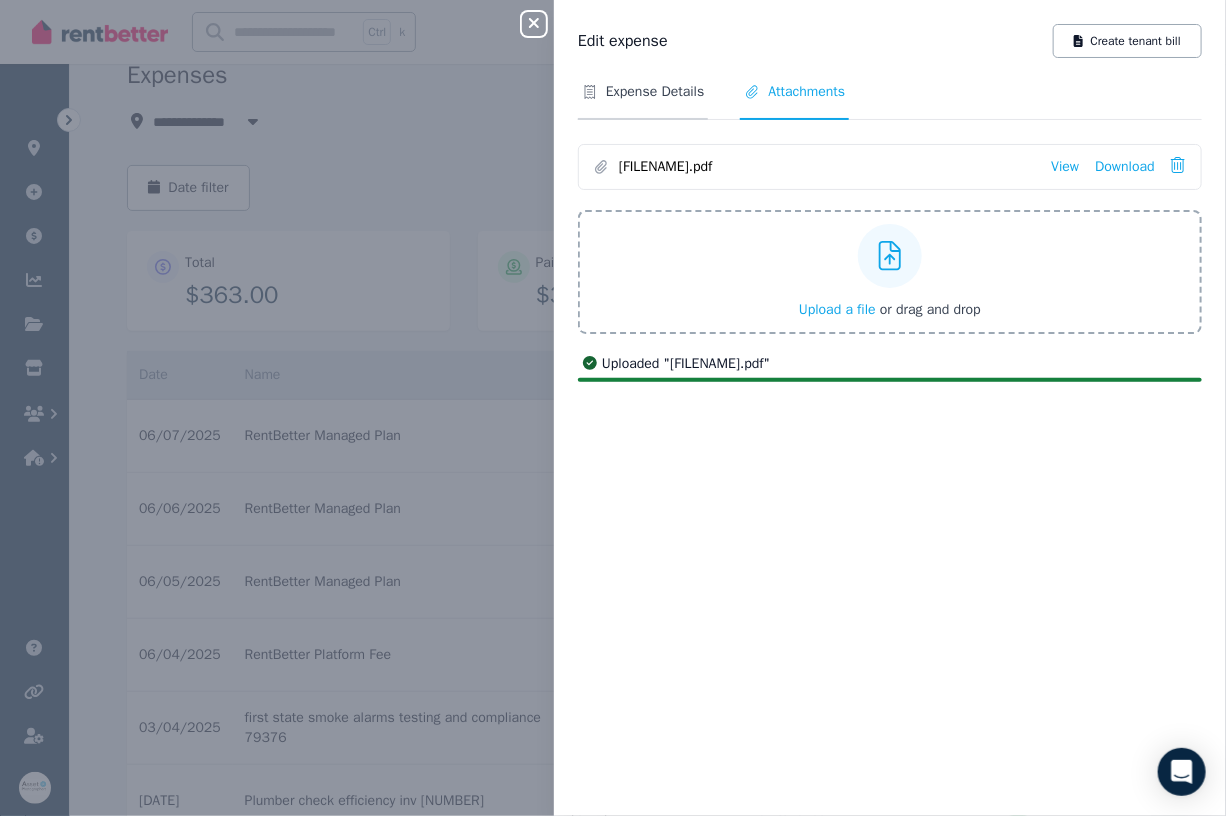click on "Expense Details" at bounding box center (655, 92) 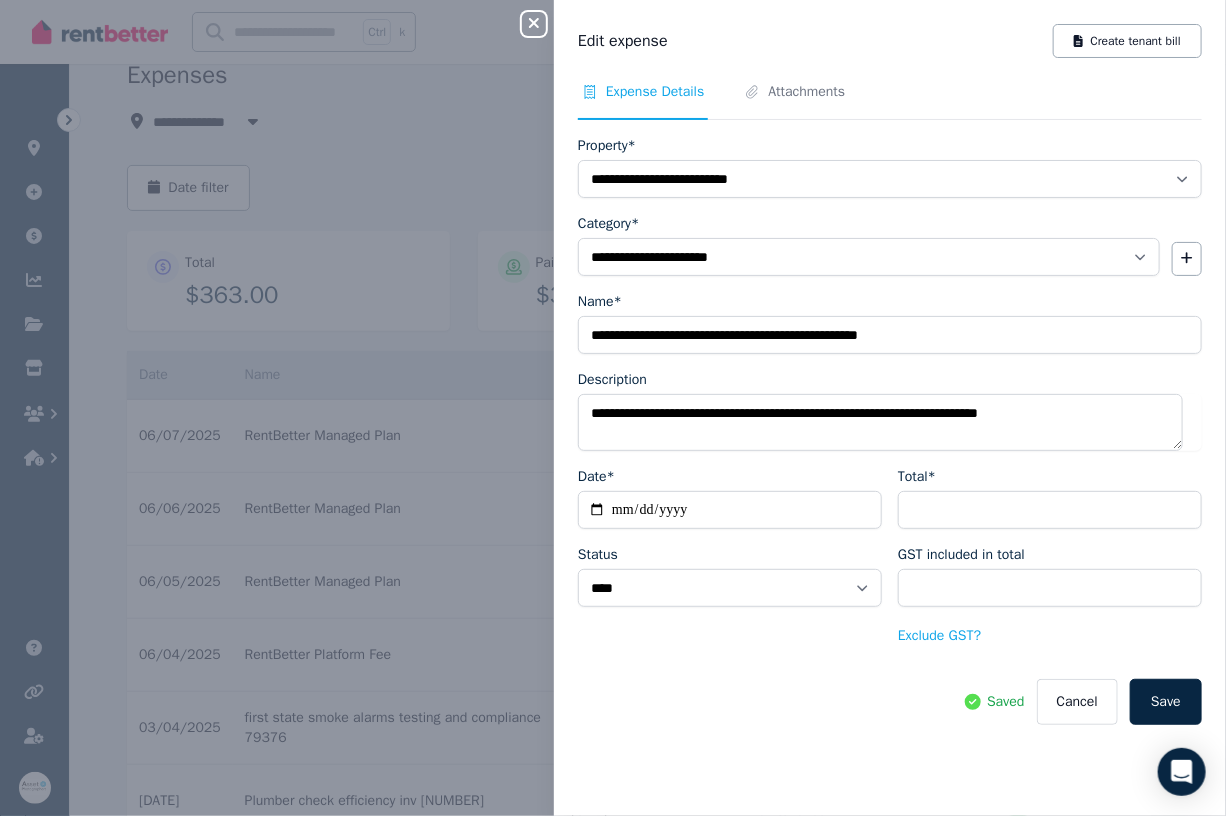 click 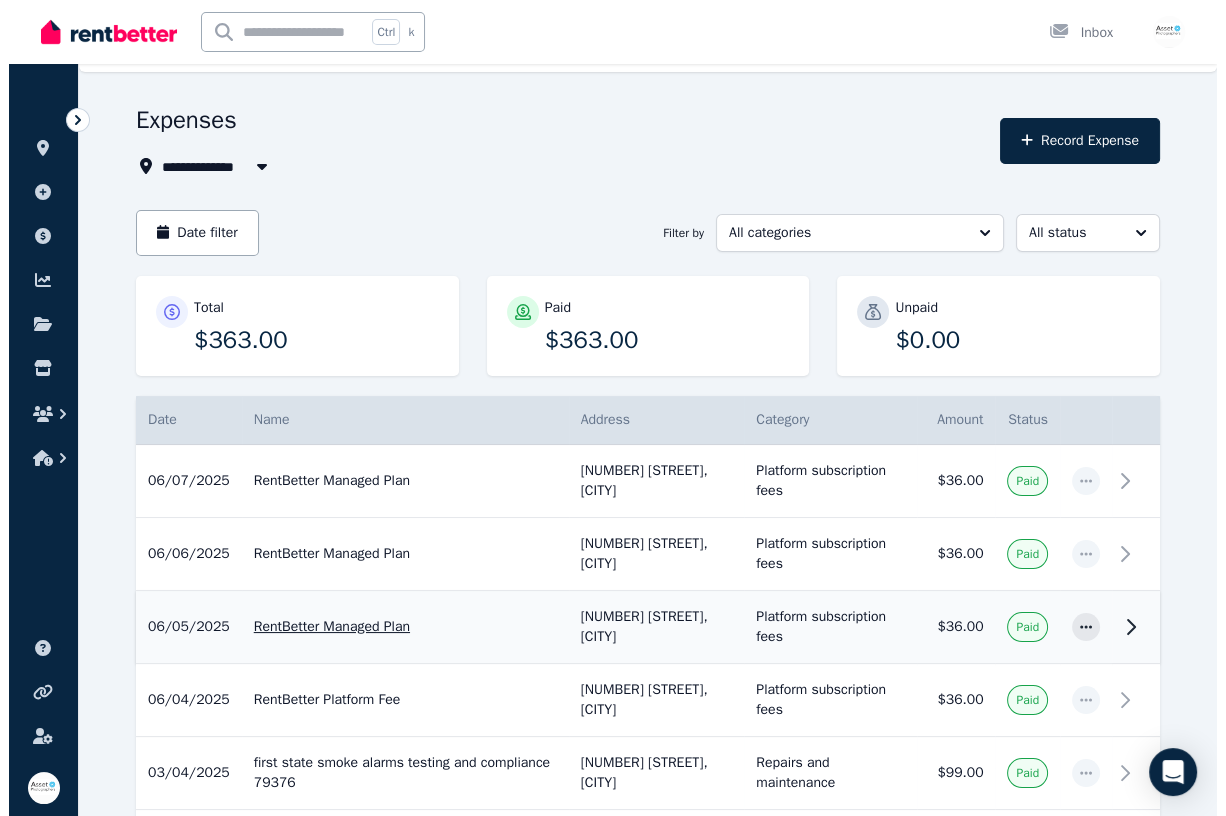 scroll, scrollTop: 0, scrollLeft: 0, axis: both 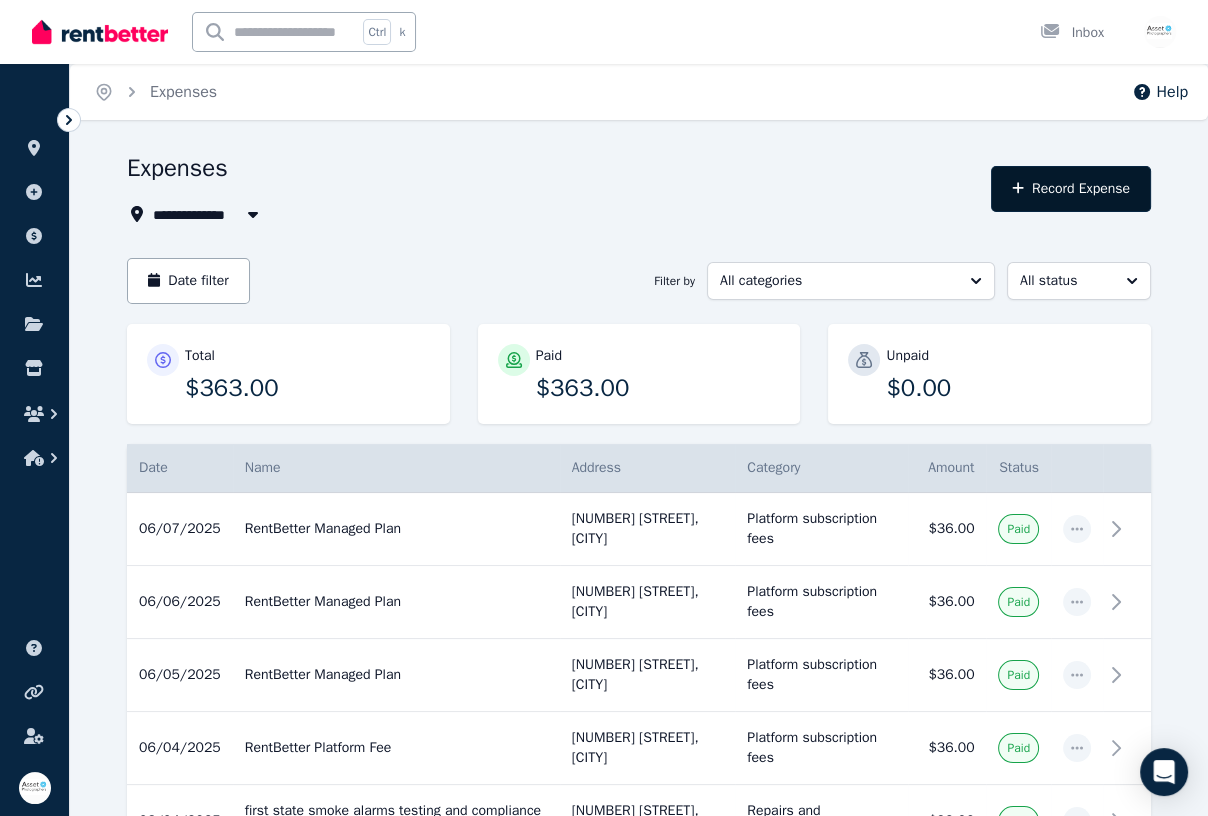 click on "Record Expense" at bounding box center (1071, 189) 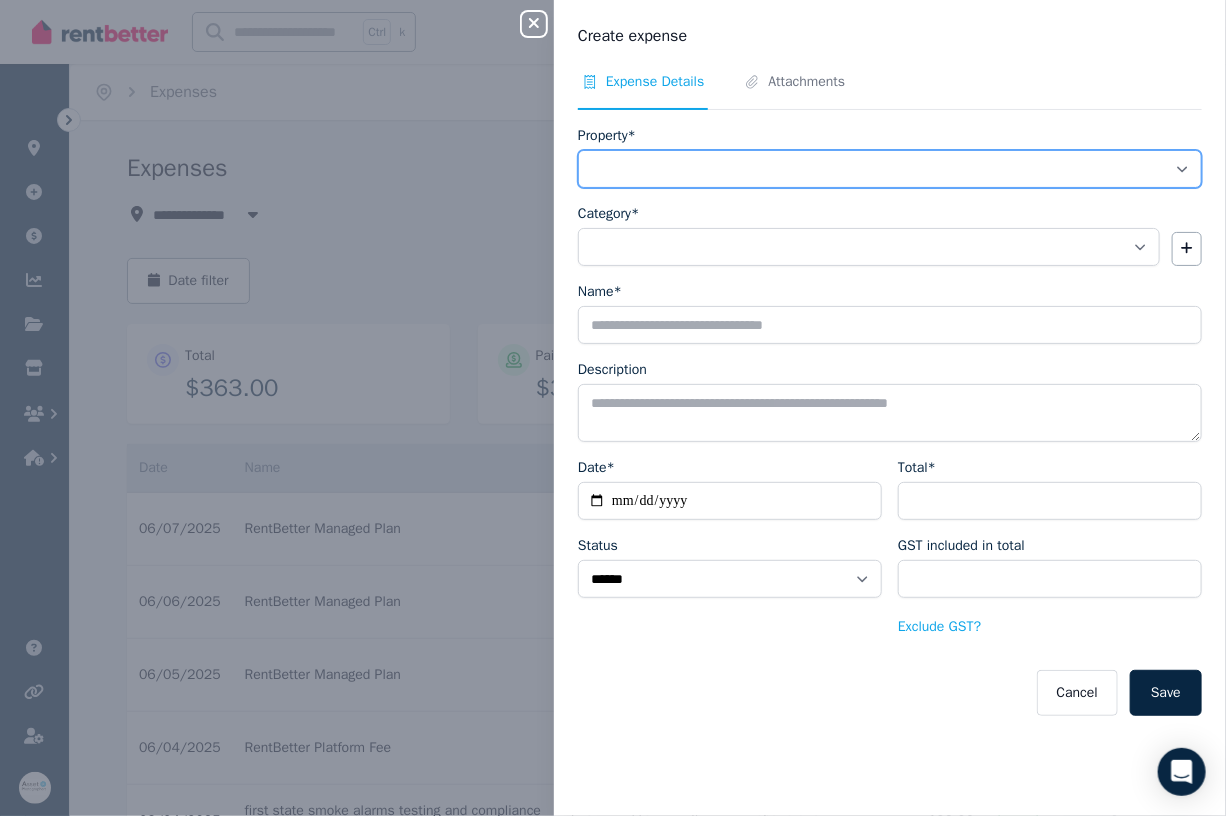 click on "**********" at bounding box center [890, 169] 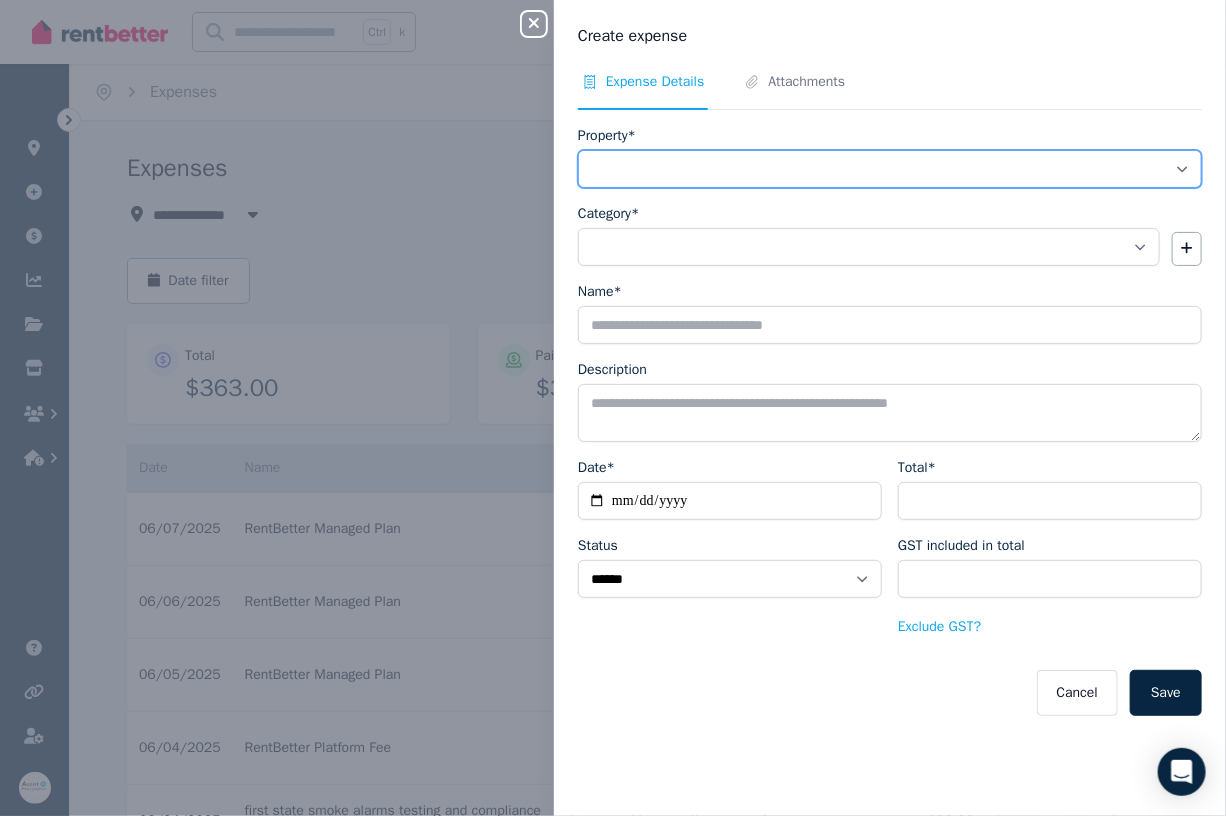 select on "**********" 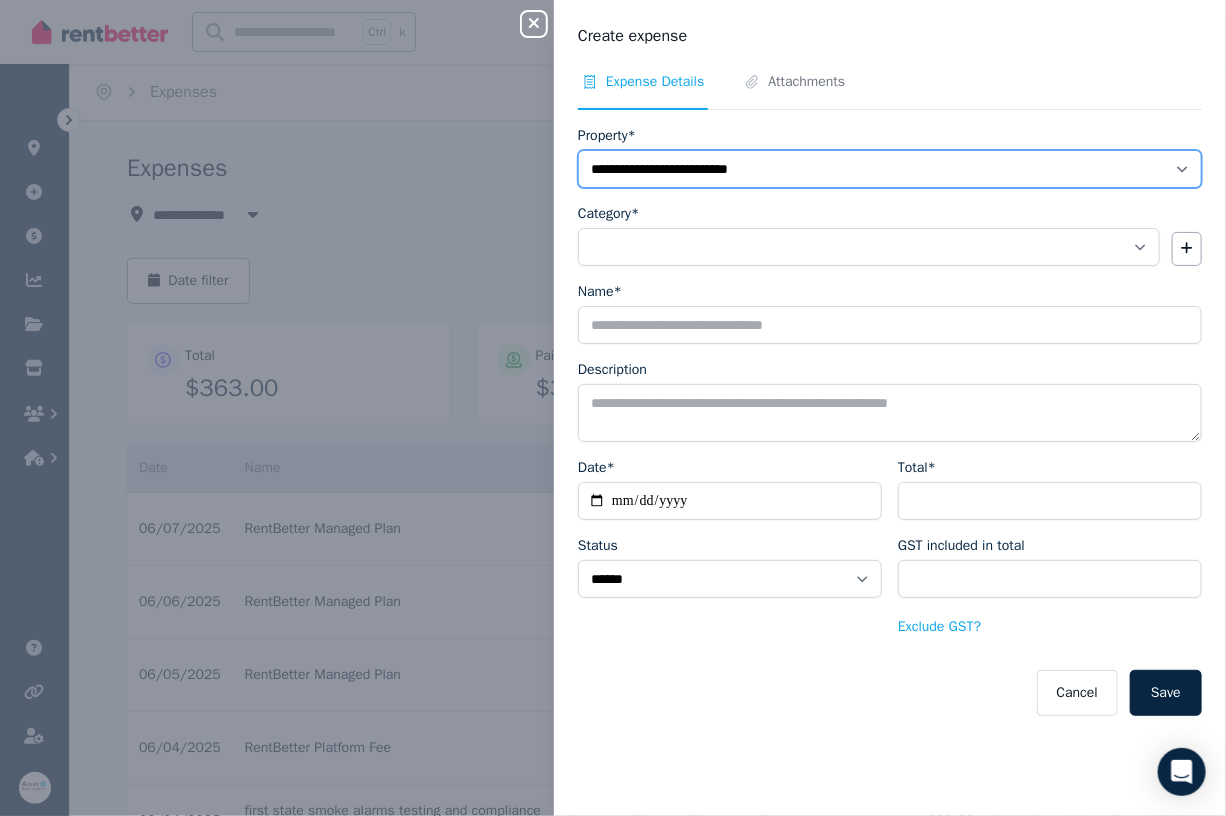 click on "**********" at bounding box center (890, 169) 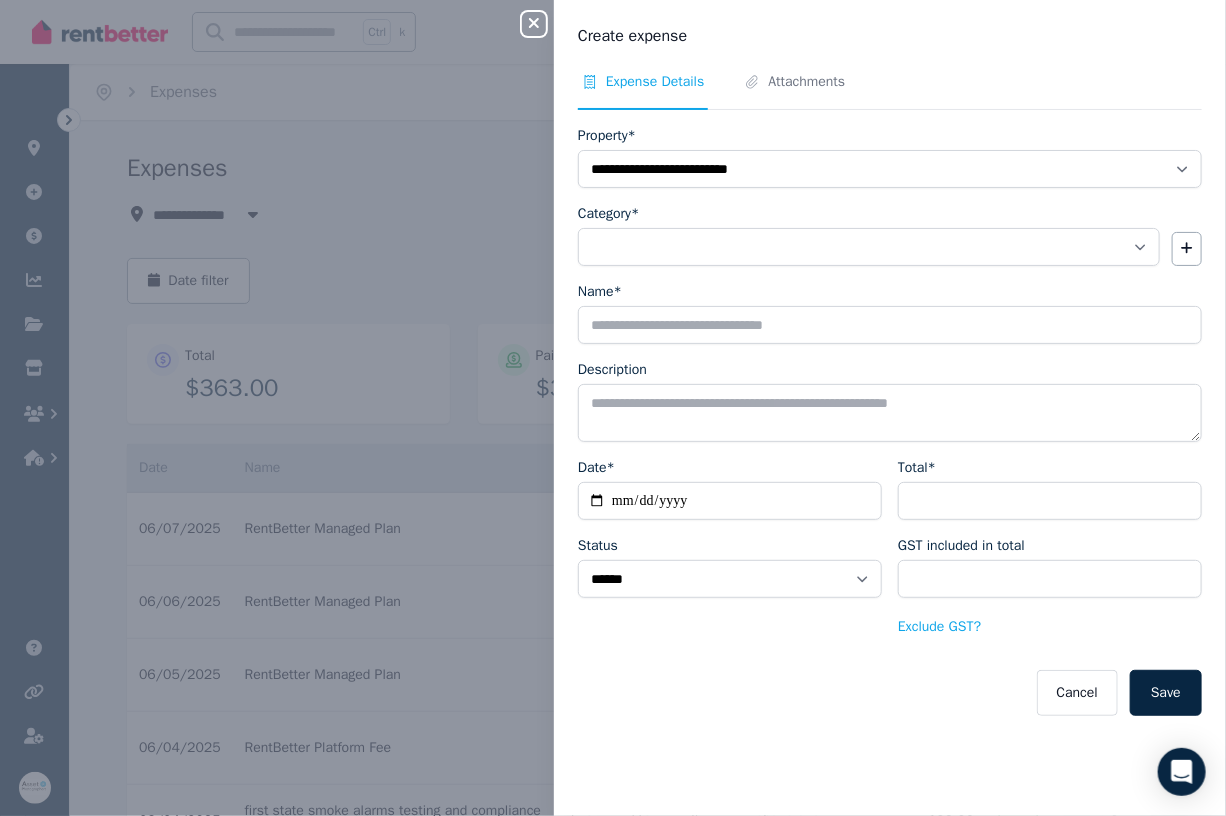 click on "**********" at bounding box center [869, 243] 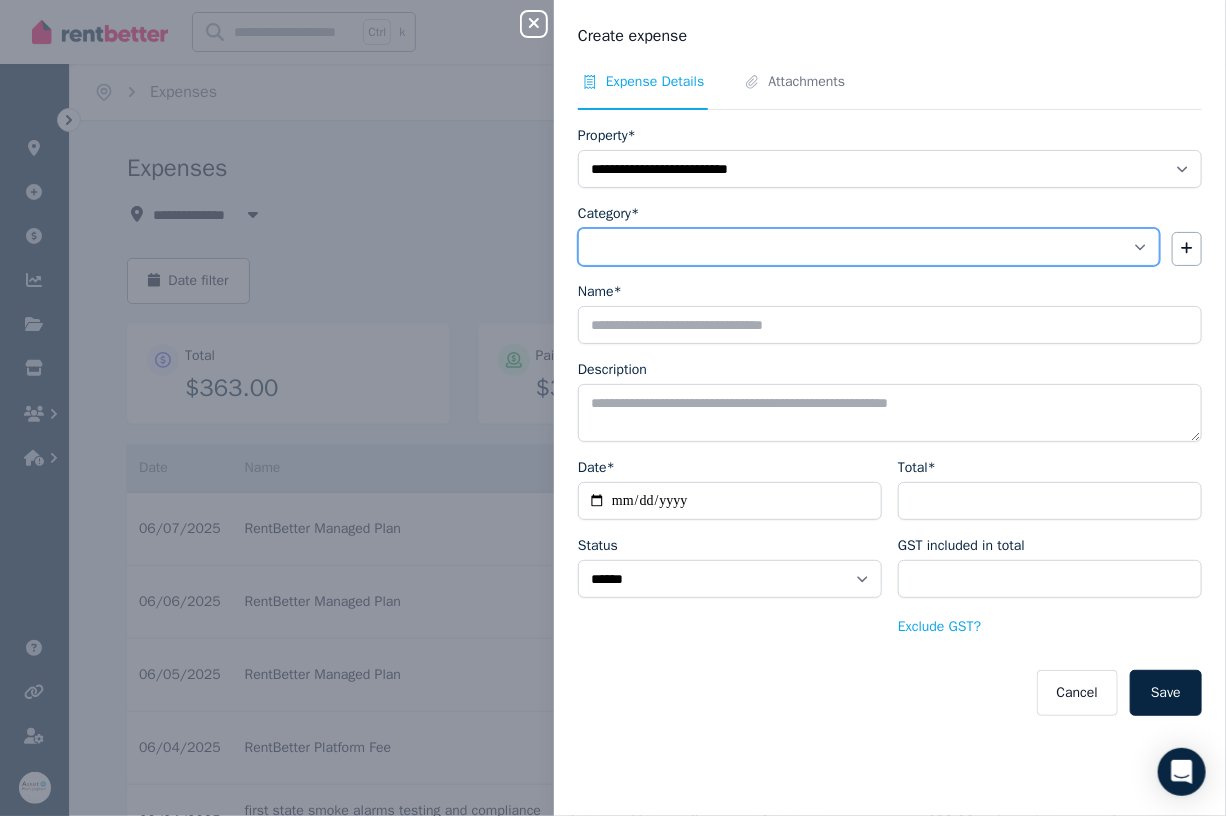 click on "**********" at bounding box center [869, 247] 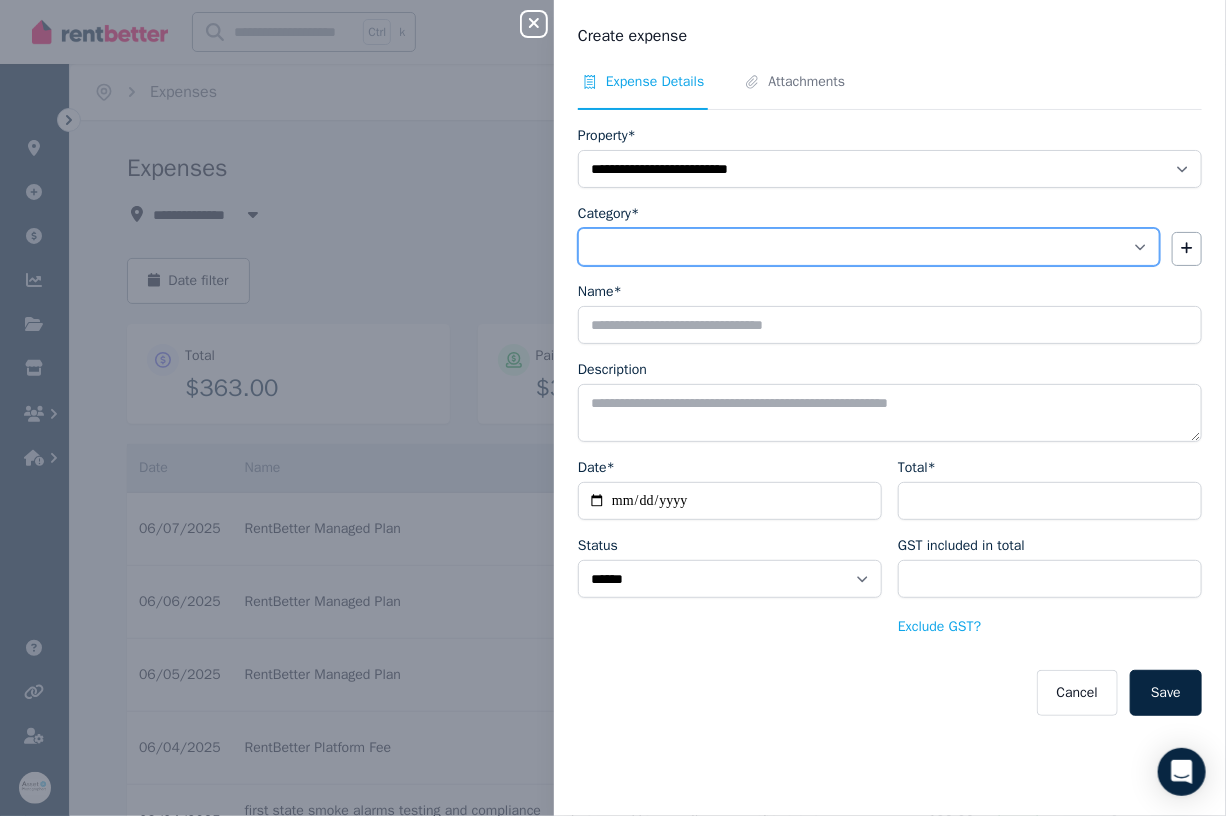 select on "**********" 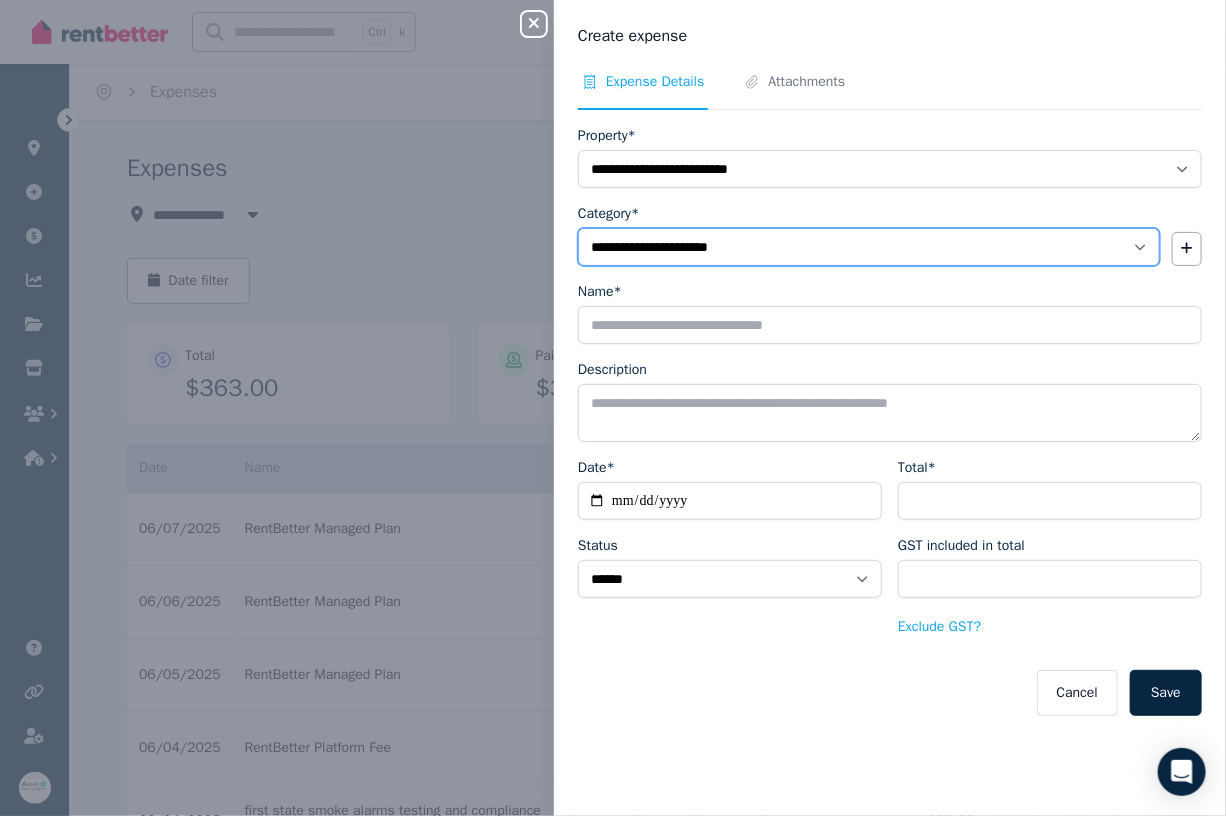 click on "**********" at bounding box center [869, 247] 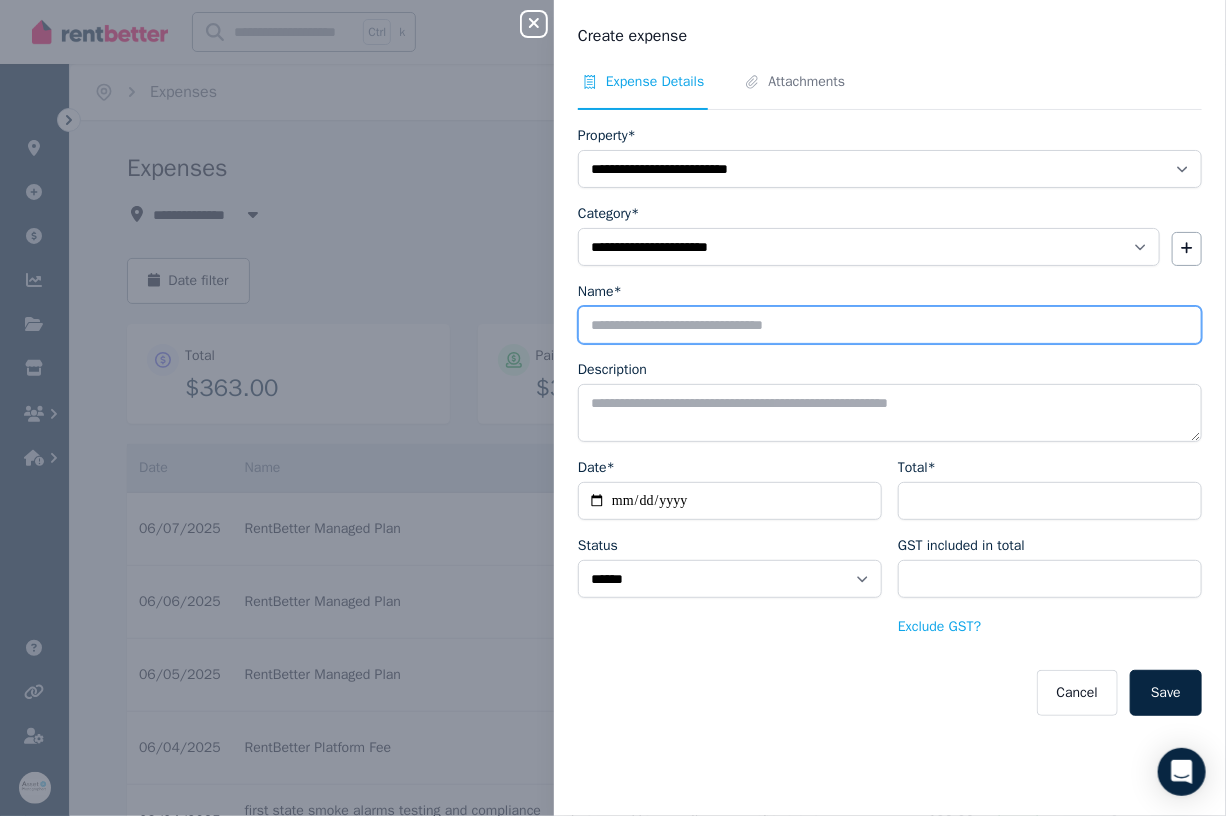 click on "Name*" at bounding box center [890, 325] 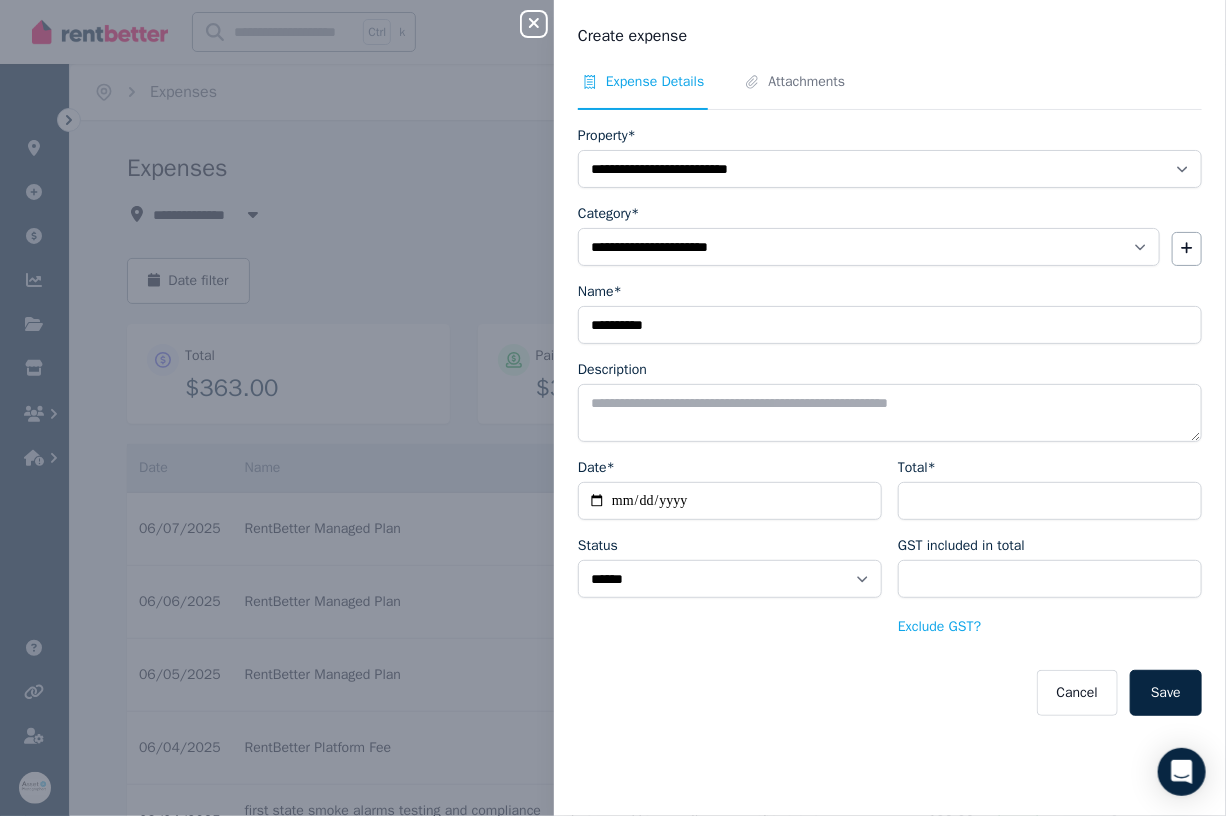 click on "**********" at bounding box center (890, 421) 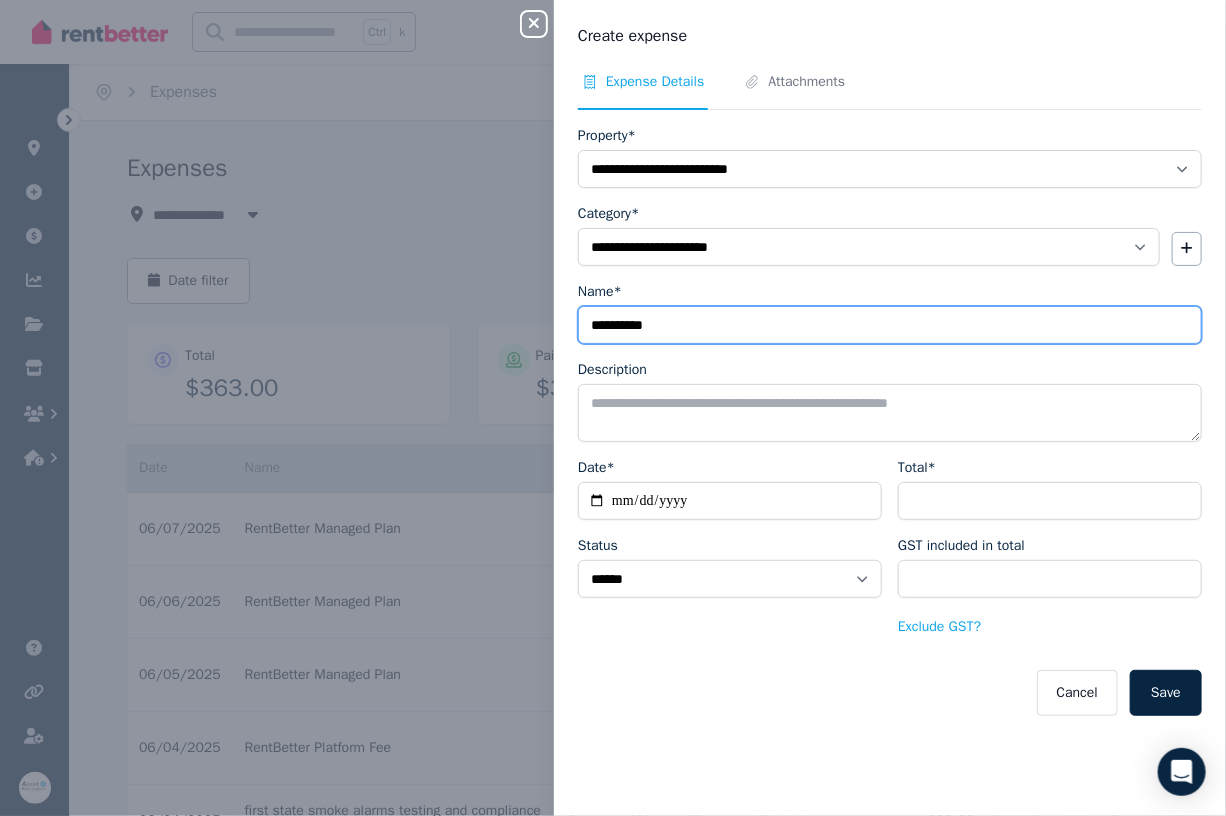 click on "*********" at bounding box center (890, 325) 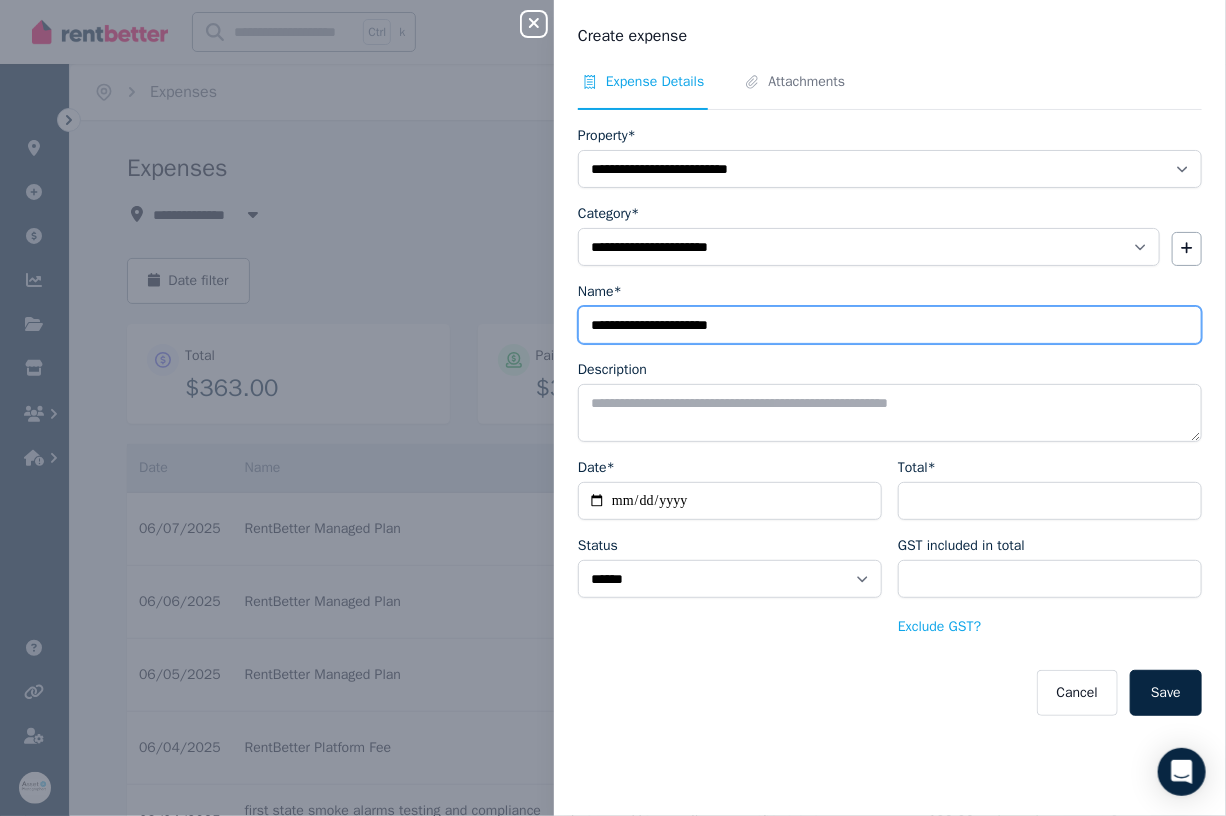 type on "**********" 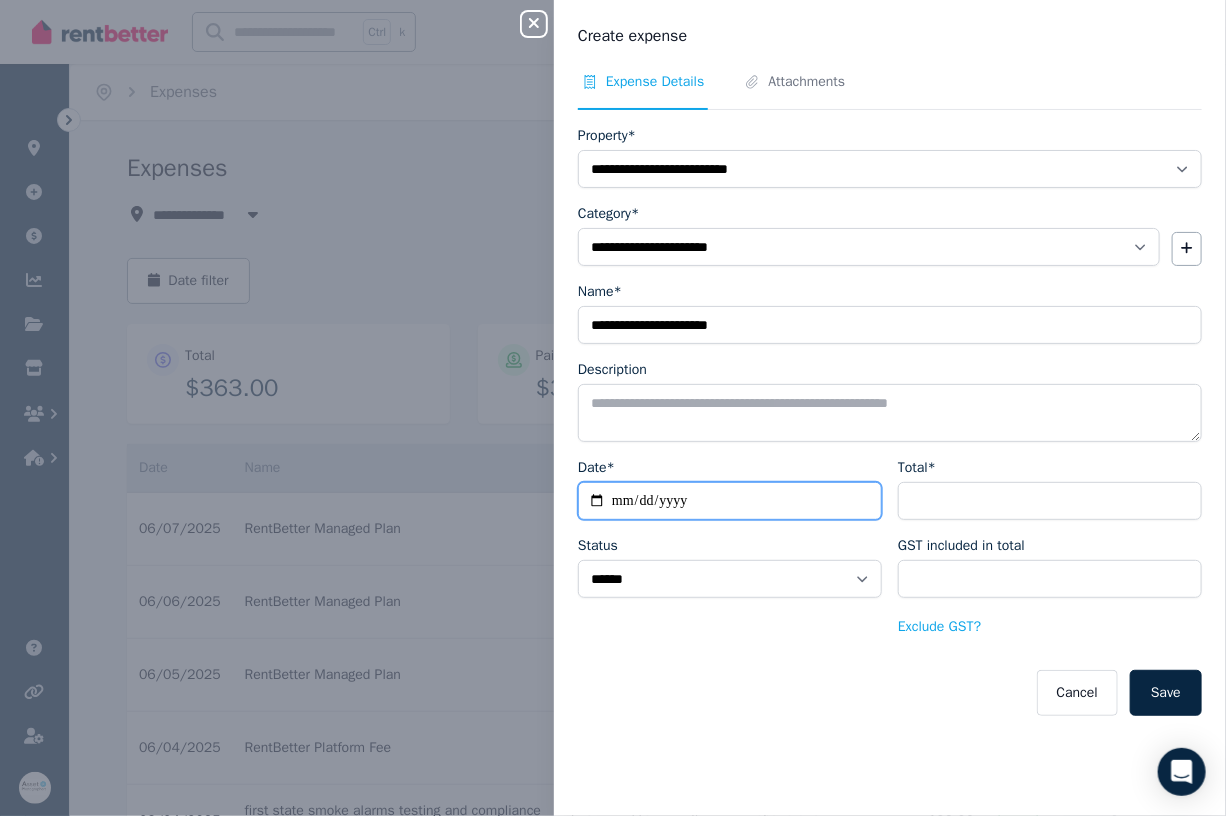 click on "Date*" at bounding box center [730, 501] 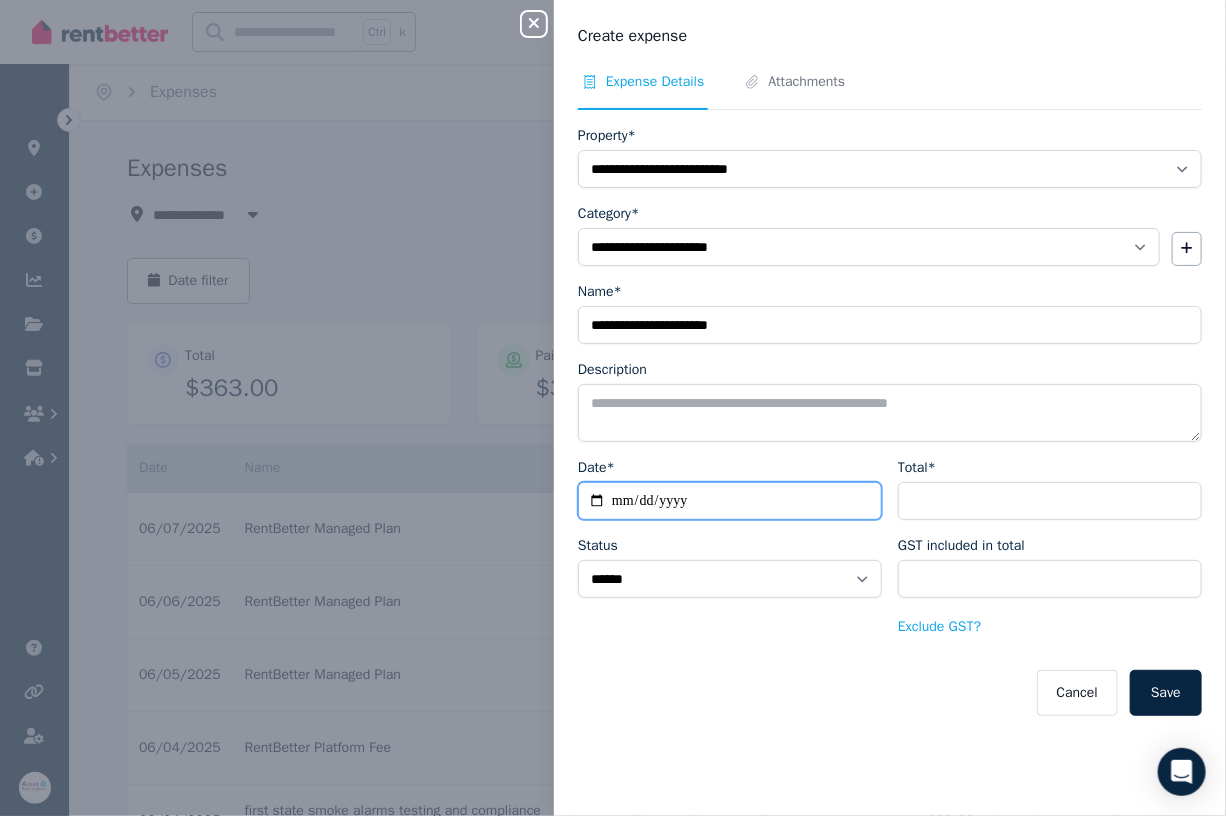 type on "**********" 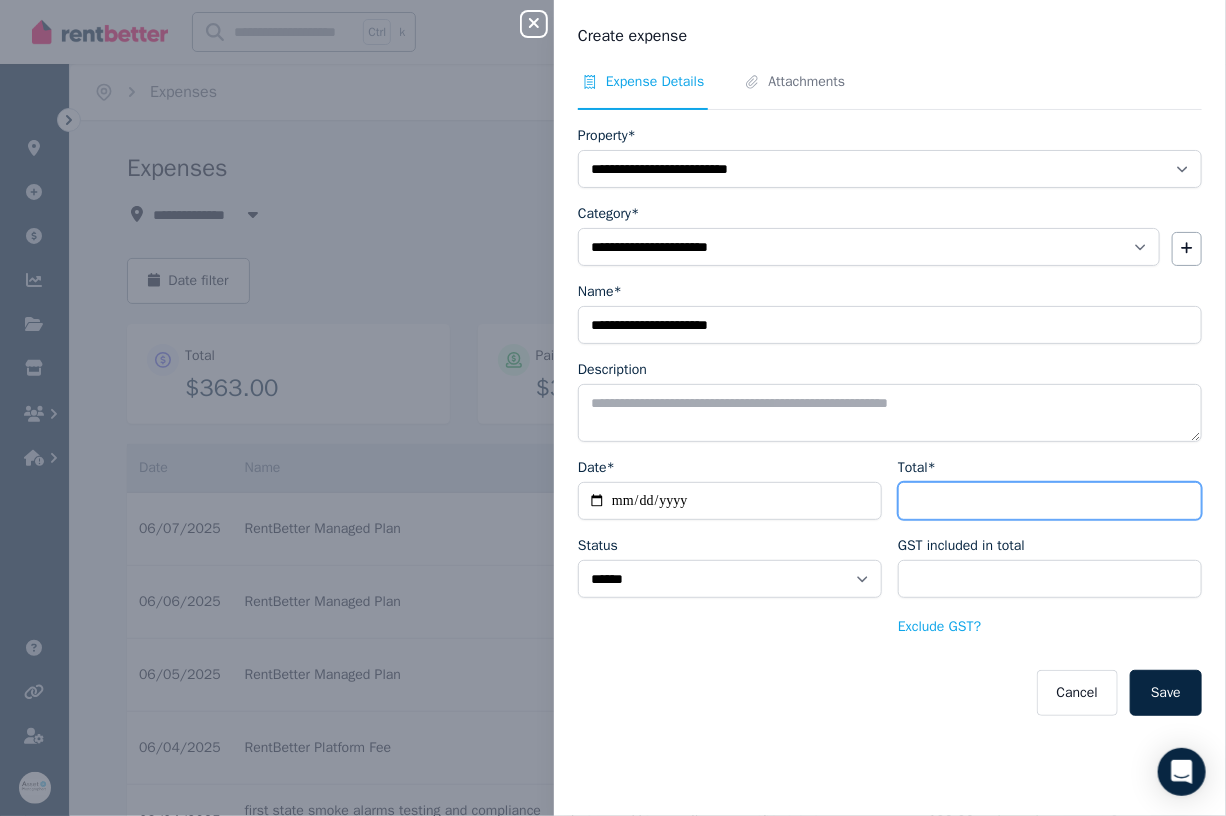 click on "Total*" at bounding box center (1050, 501) 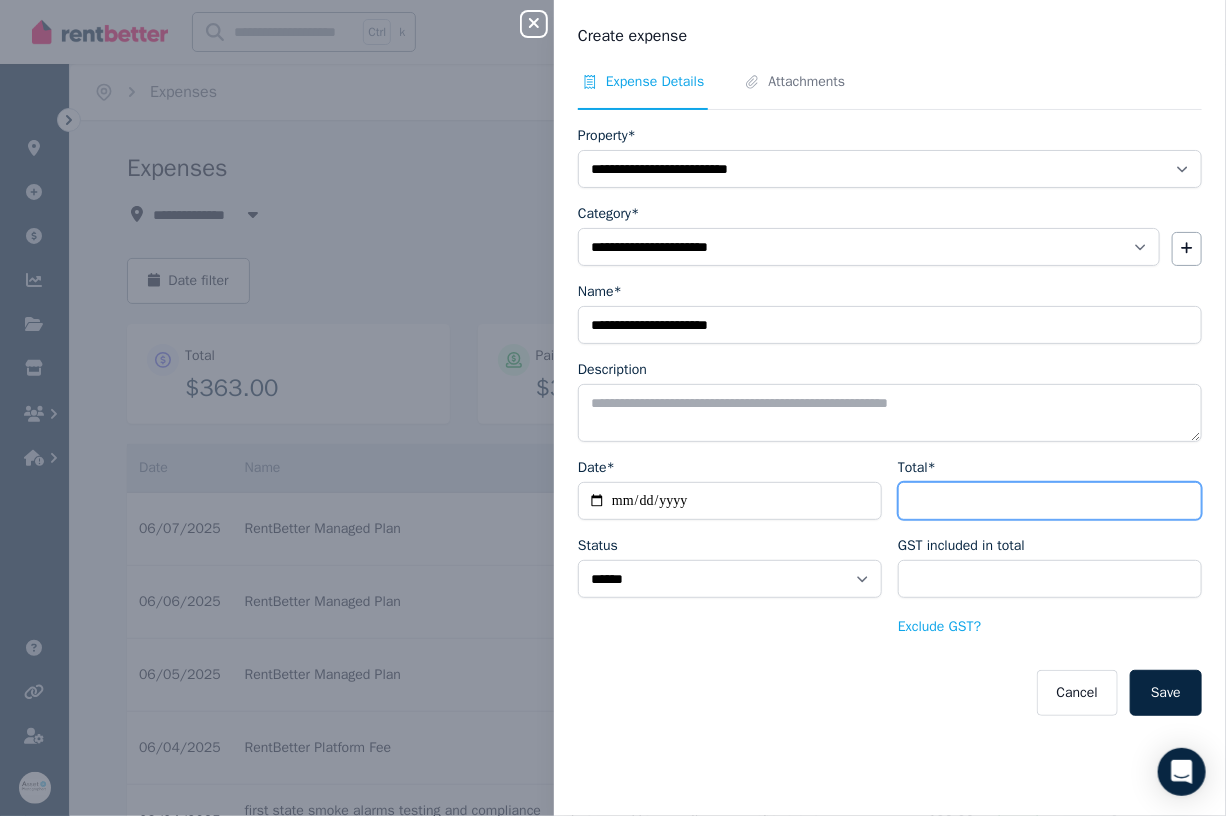 type on "*" 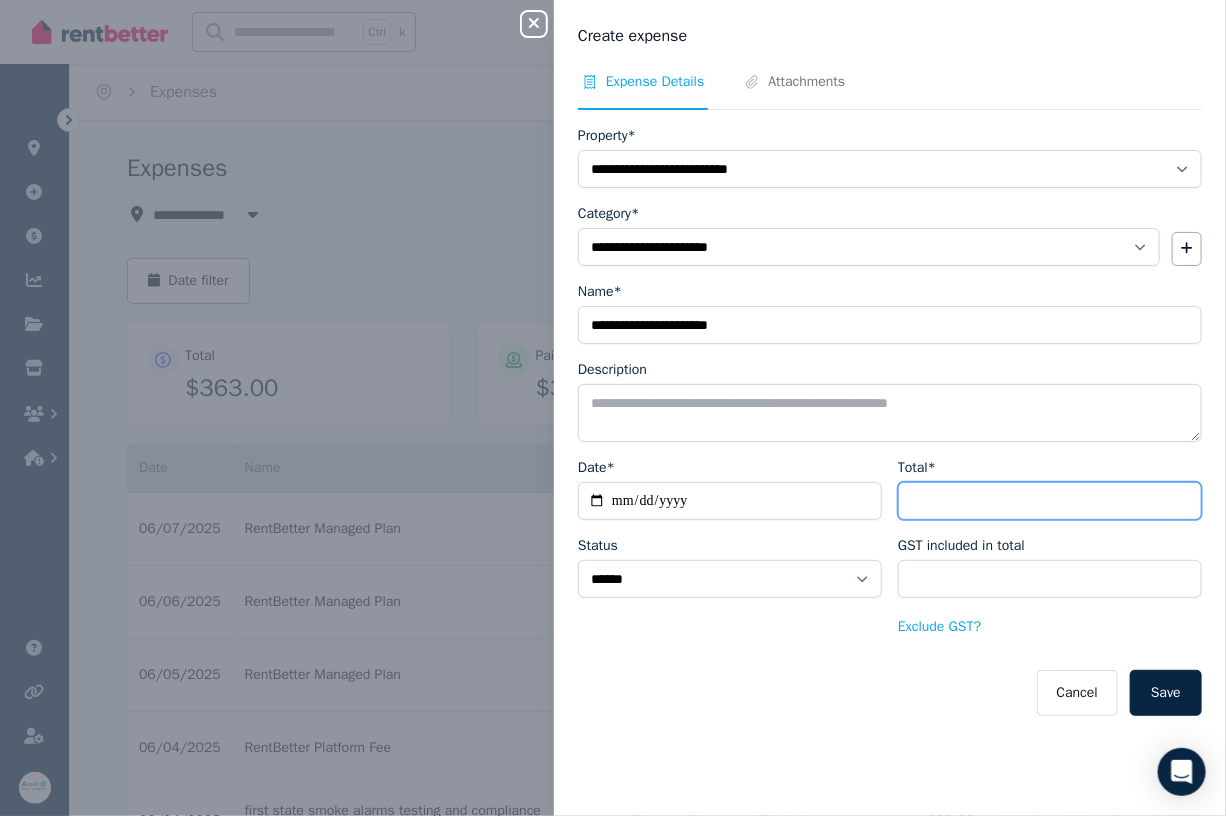 type on "****" 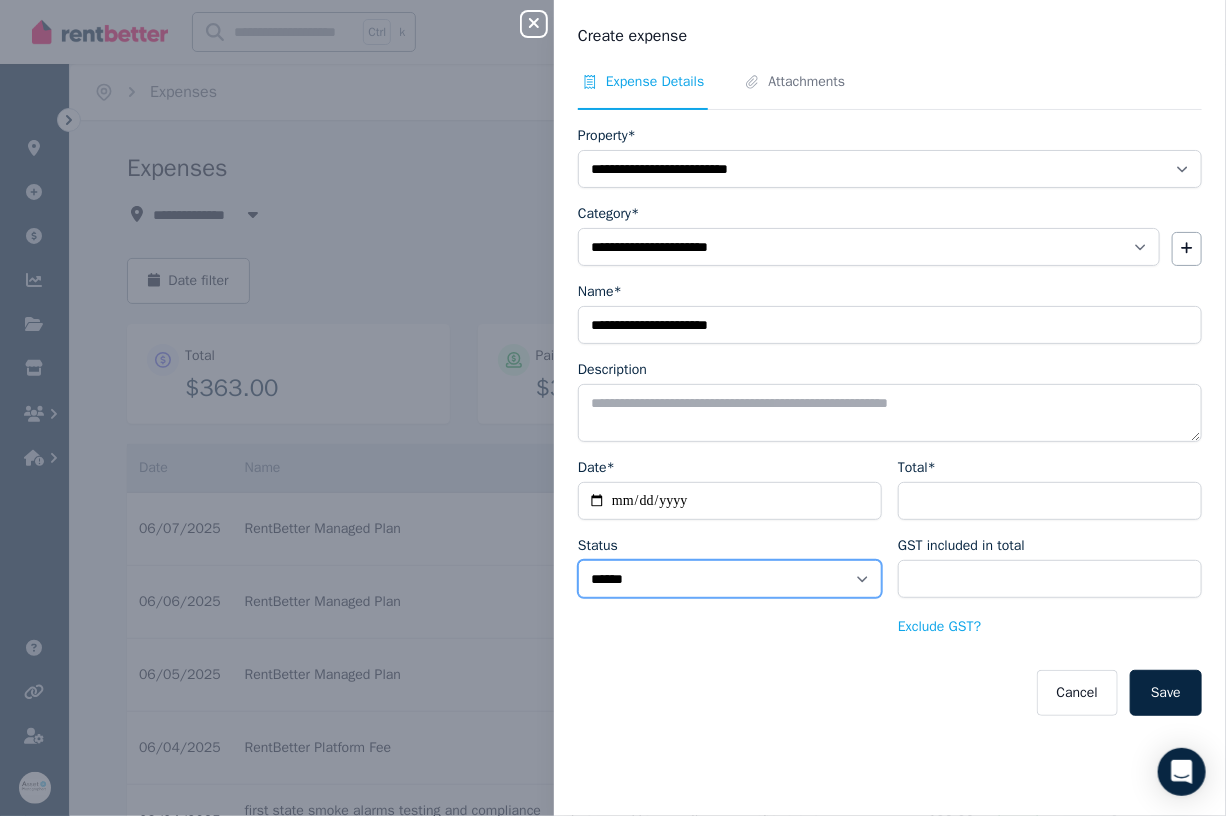 click on "****** ****" at bounding box center (730, 579) 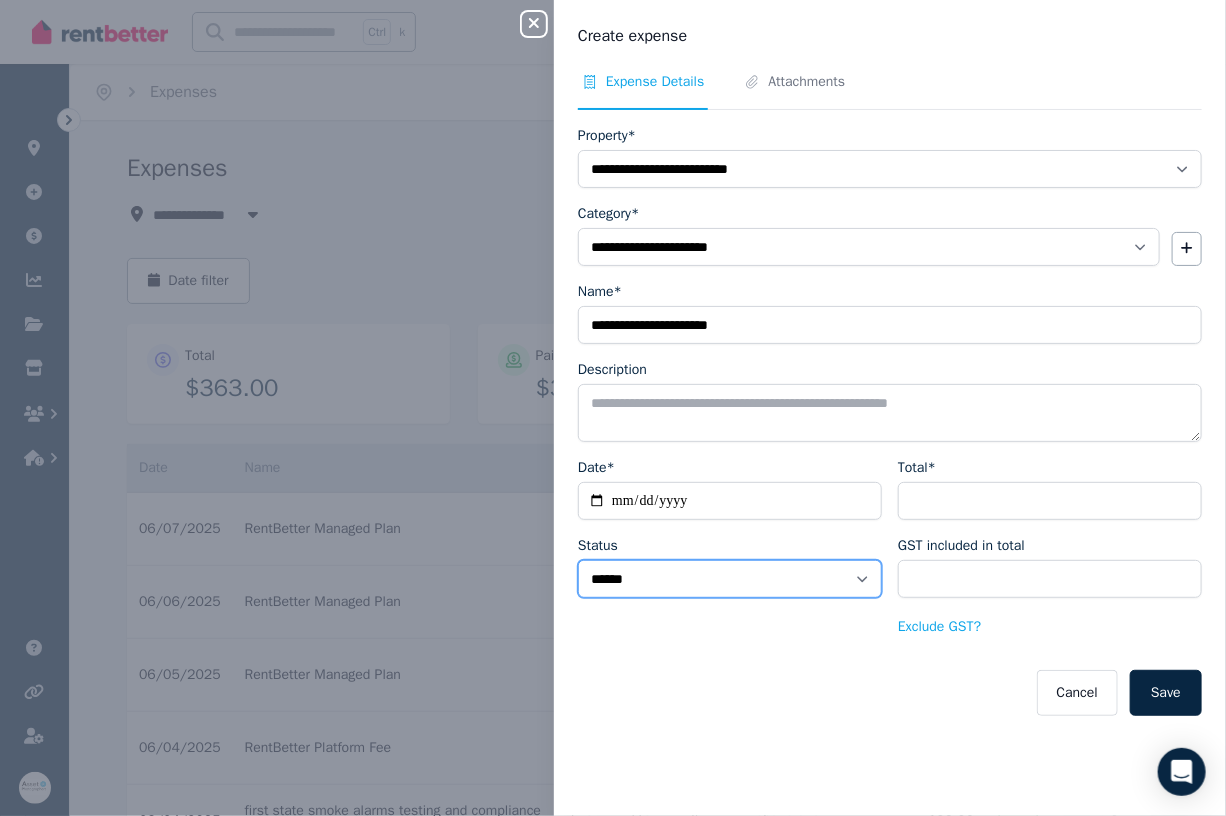 select on "**********" 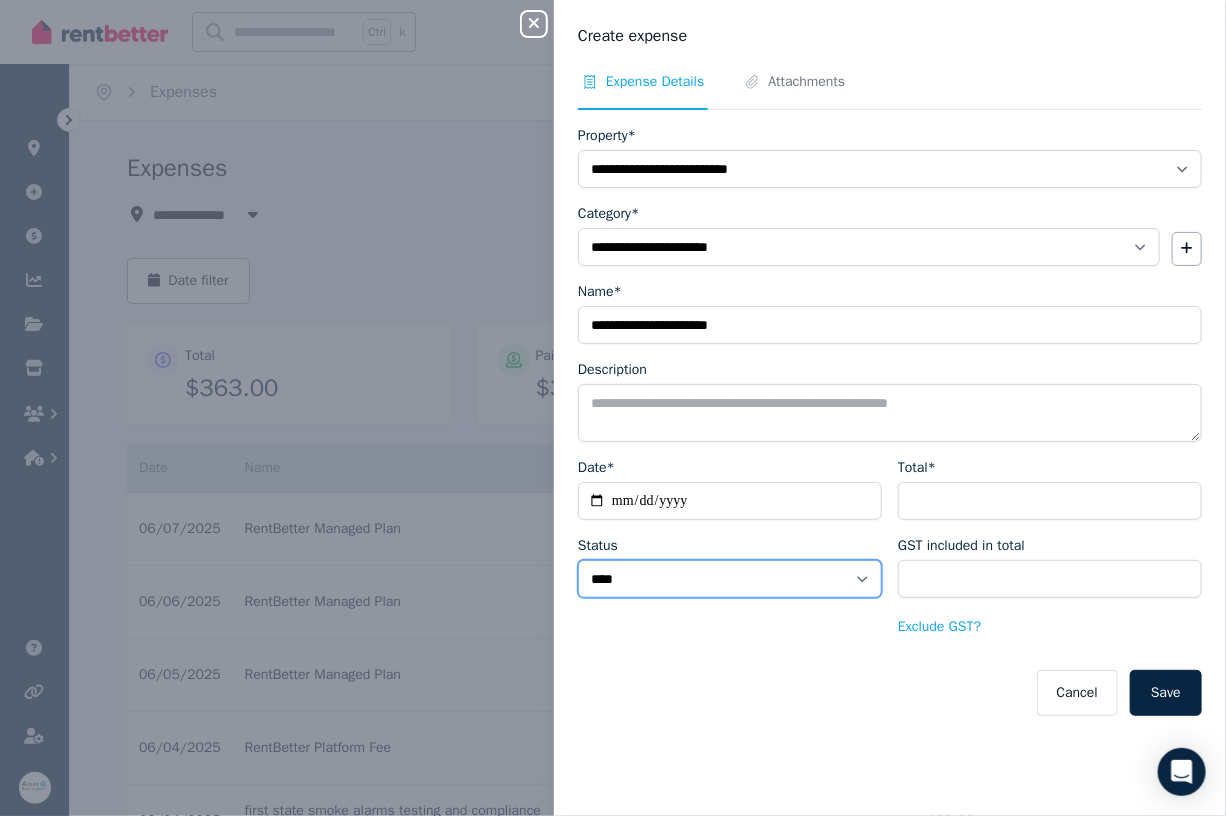 click on "****** ****" at bounding box center [730, 579] 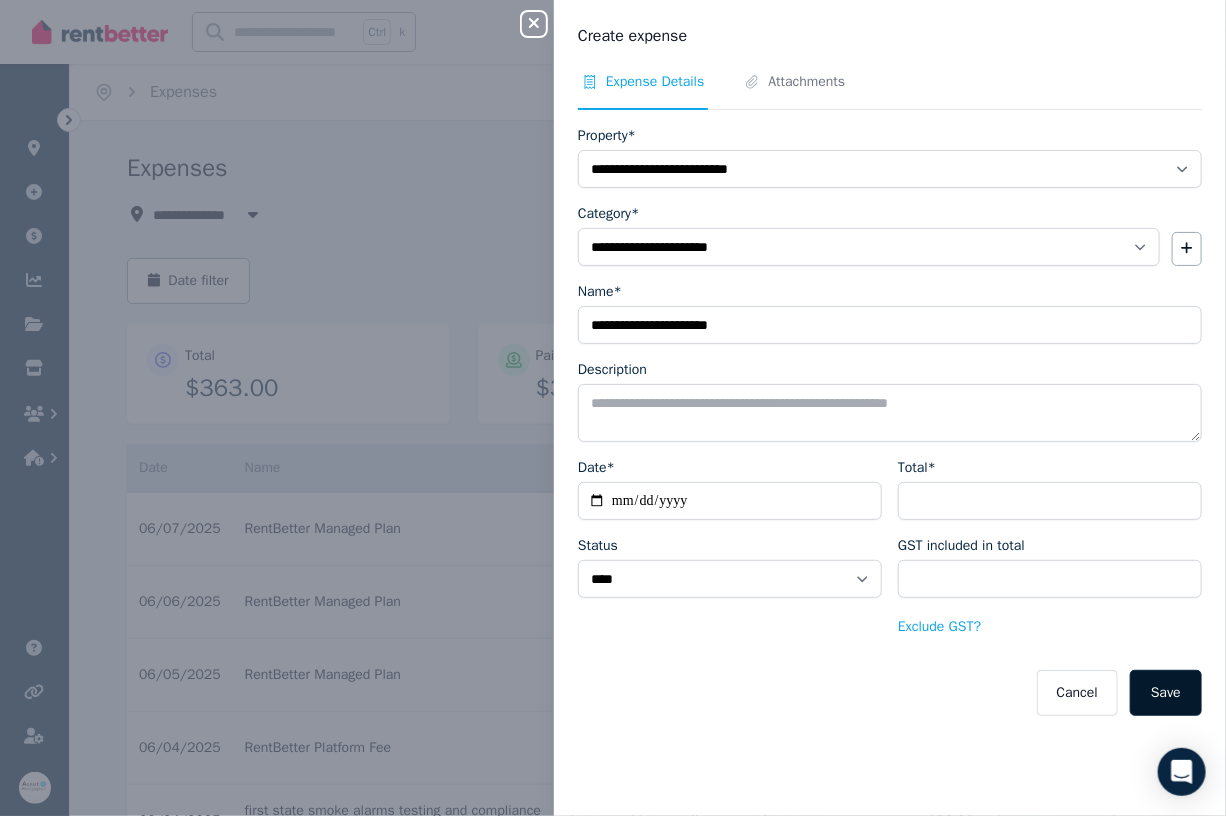 click on "Save" at bounding box center [1166, 693] 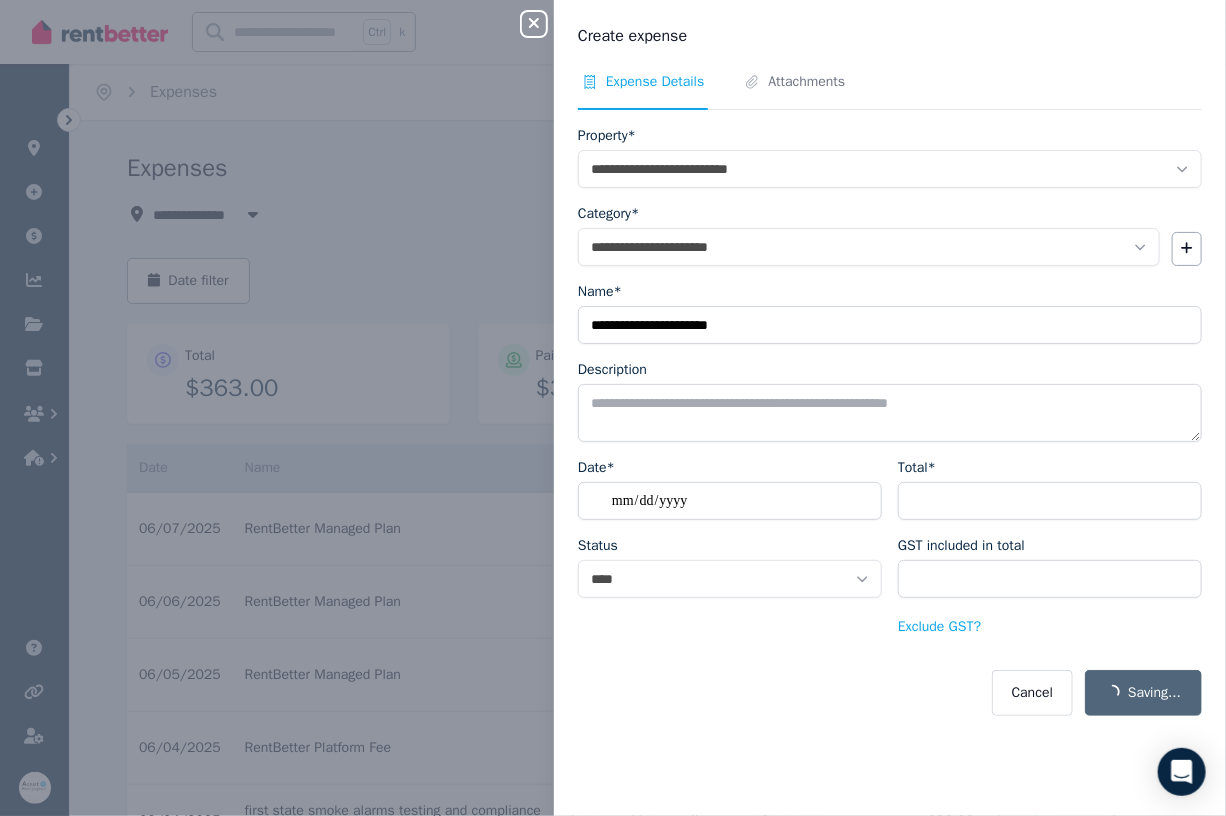 select on "**********" 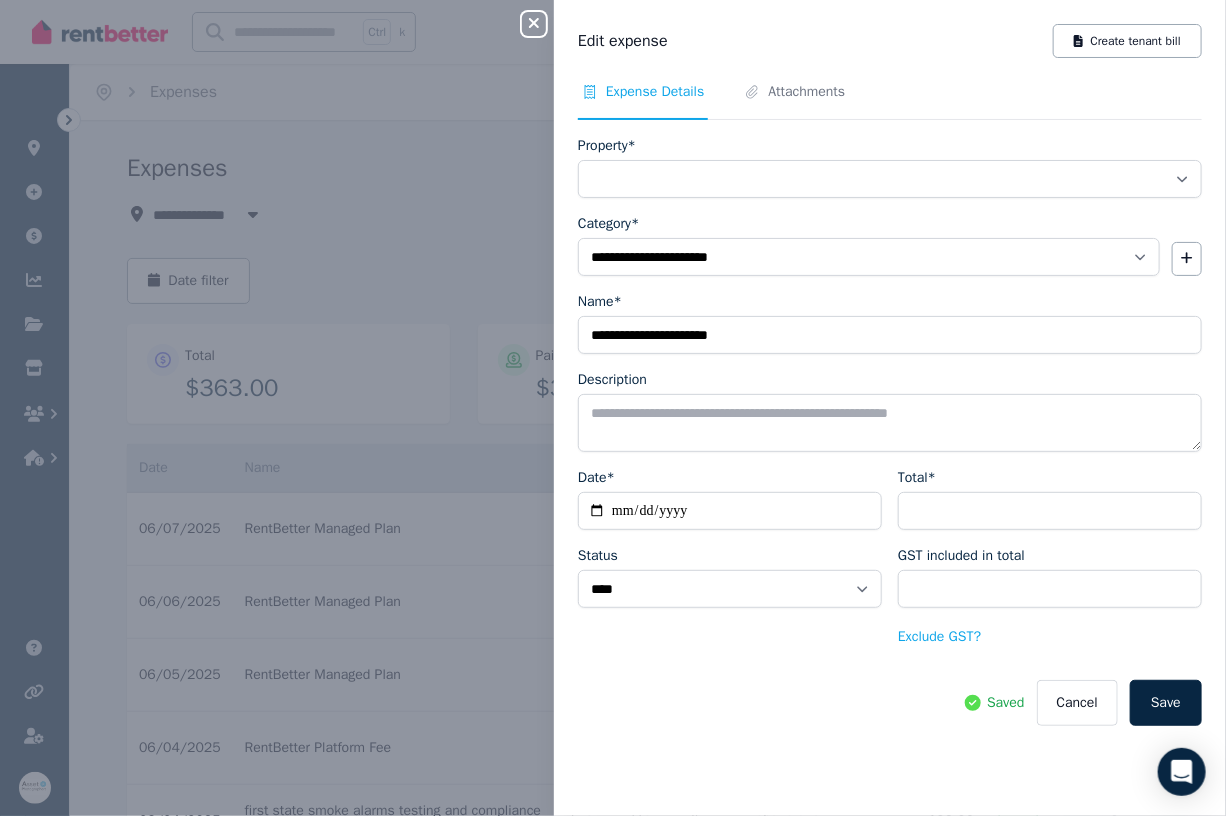 click on "Attachments" at bounding box center (806, 92) 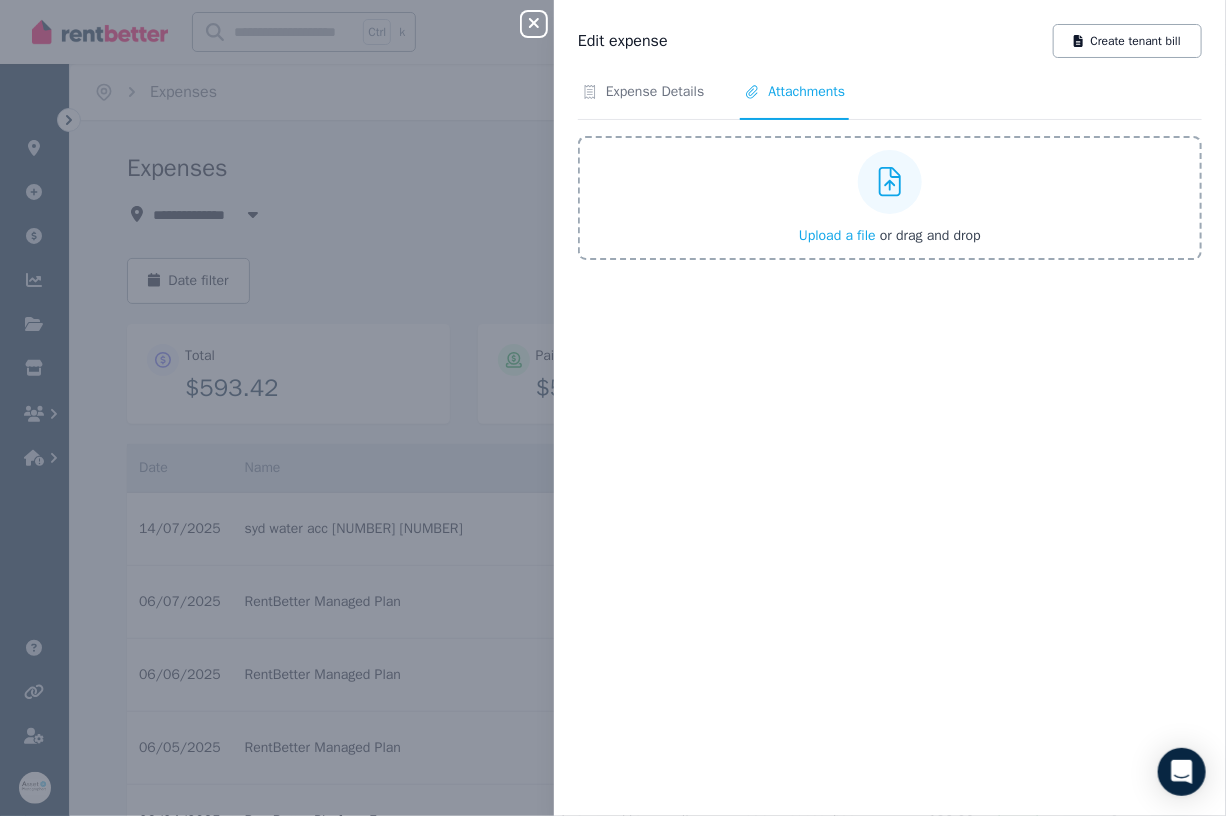 click 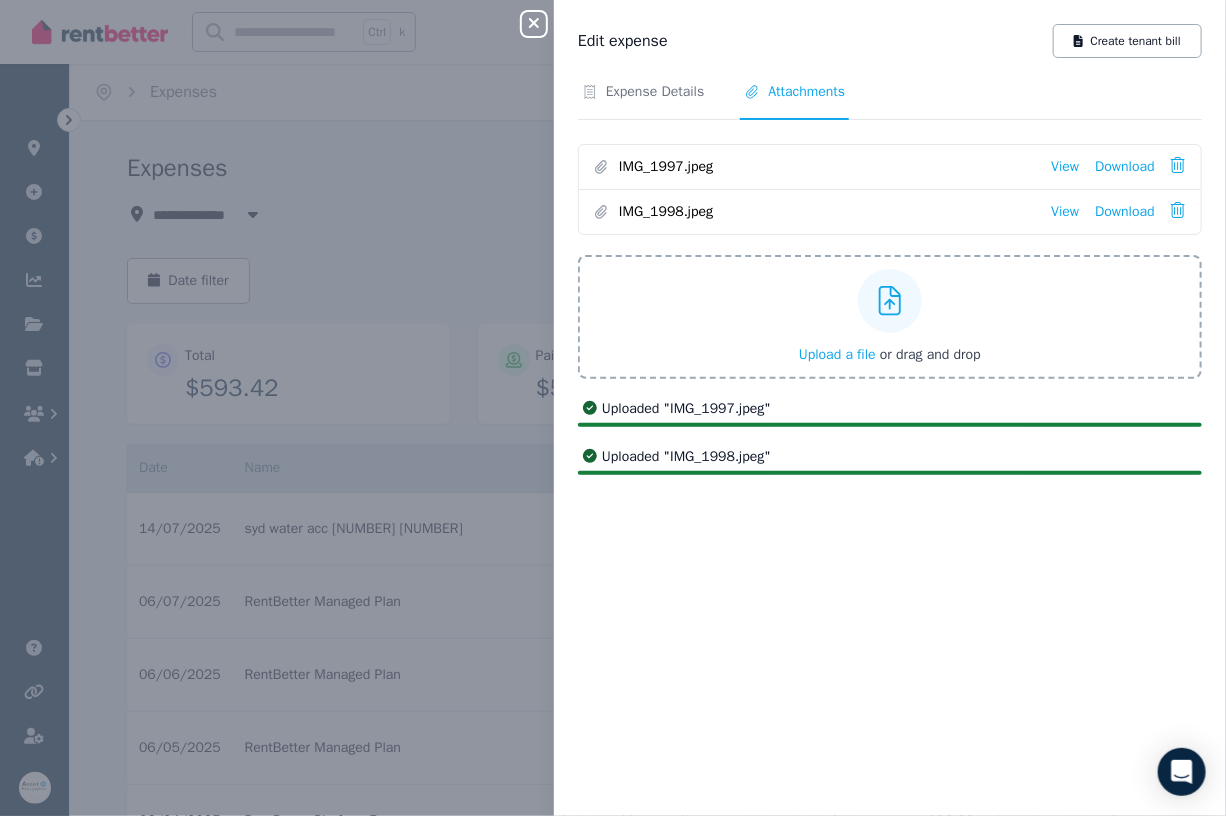 click 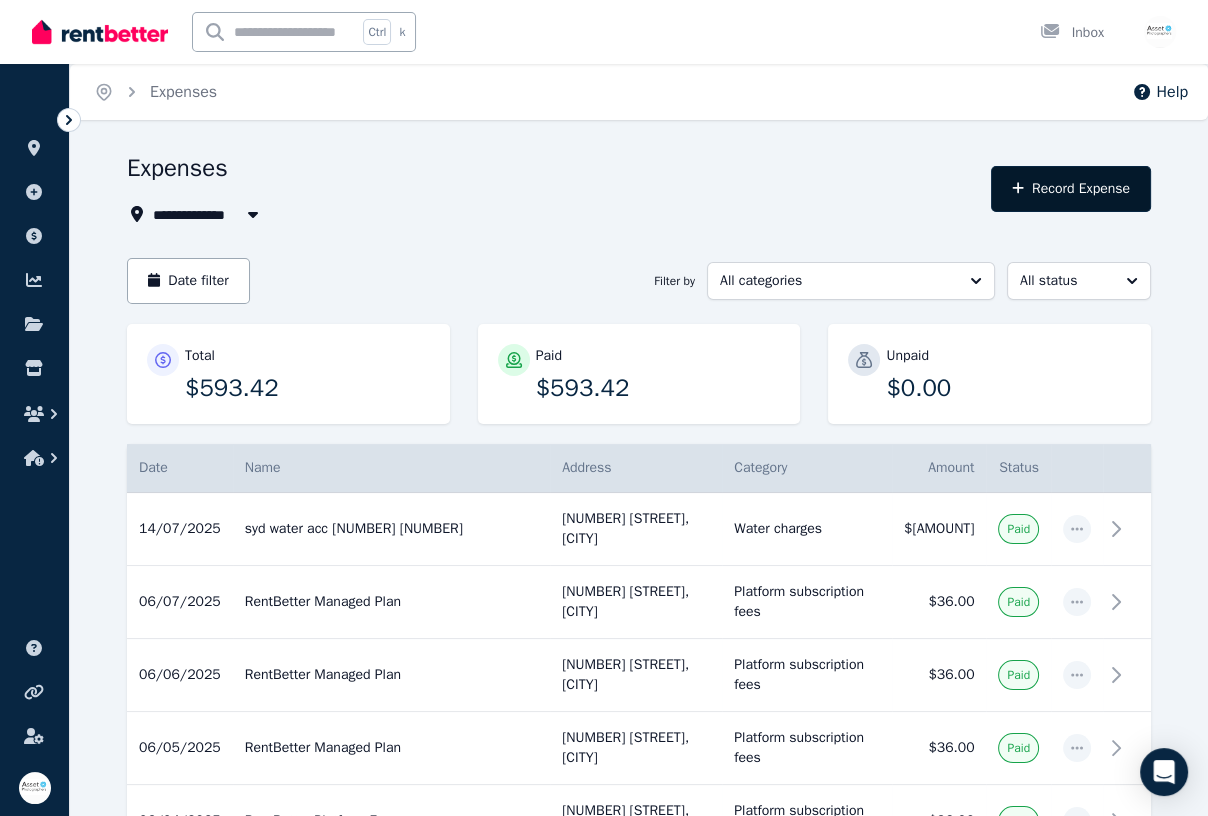 click on "Record Expense" at bounding box center [1071, 189] 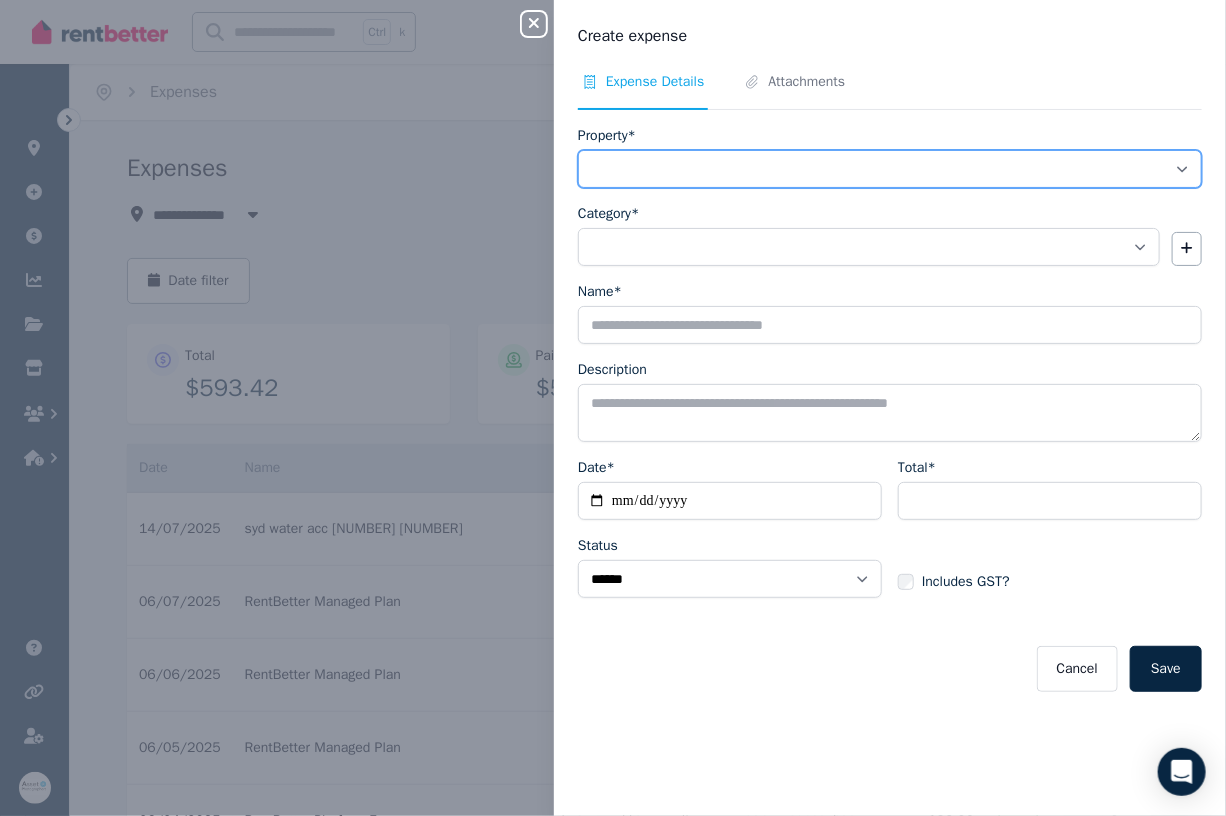 click on "**********" at bounding box center (890, 169) 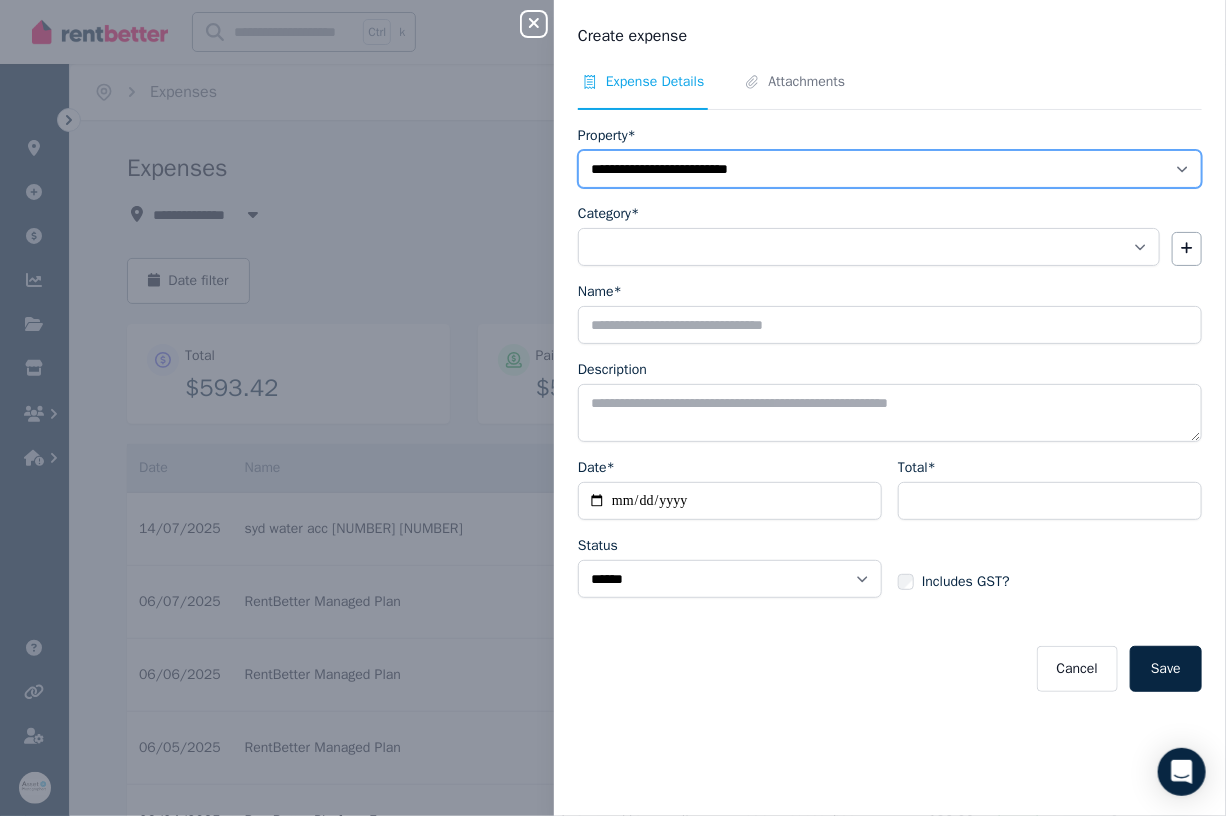 click on "**********" at bounding box center (890, 169) 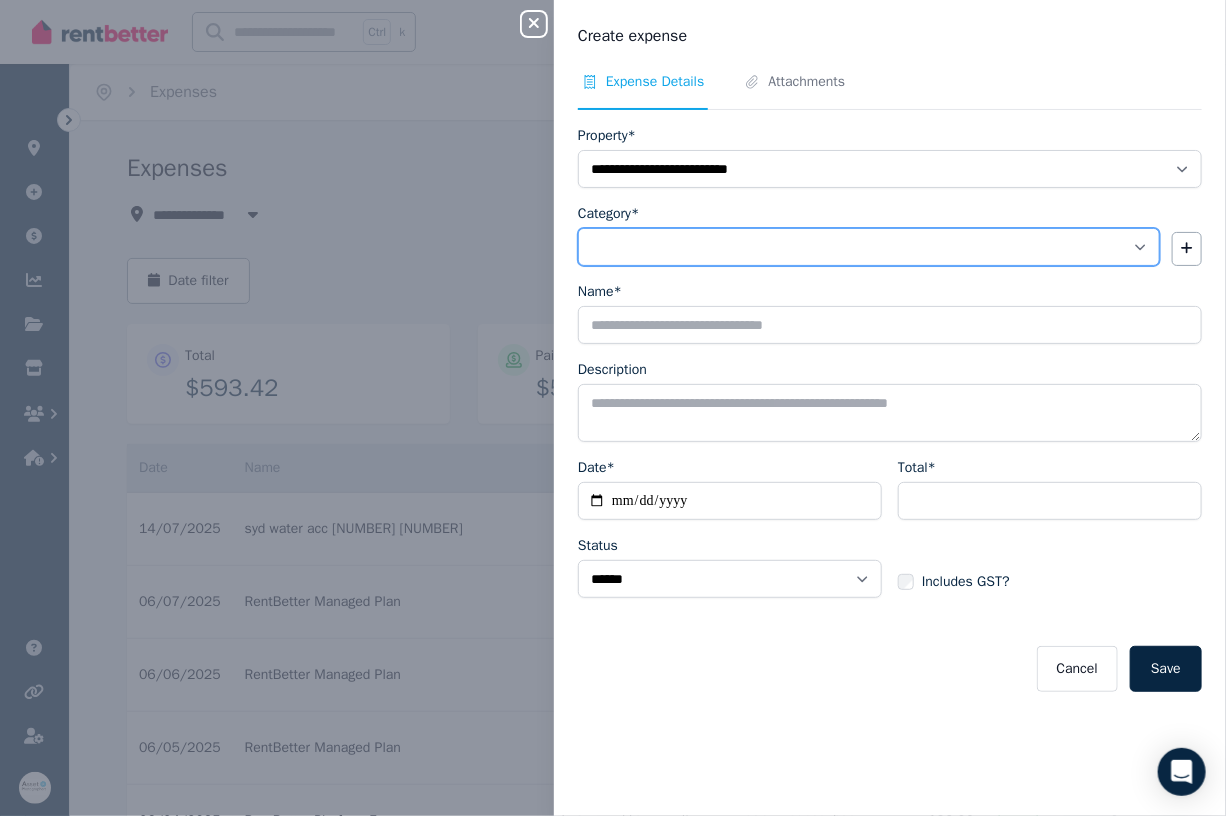 click on "**********" at bounding box center [869, 247] 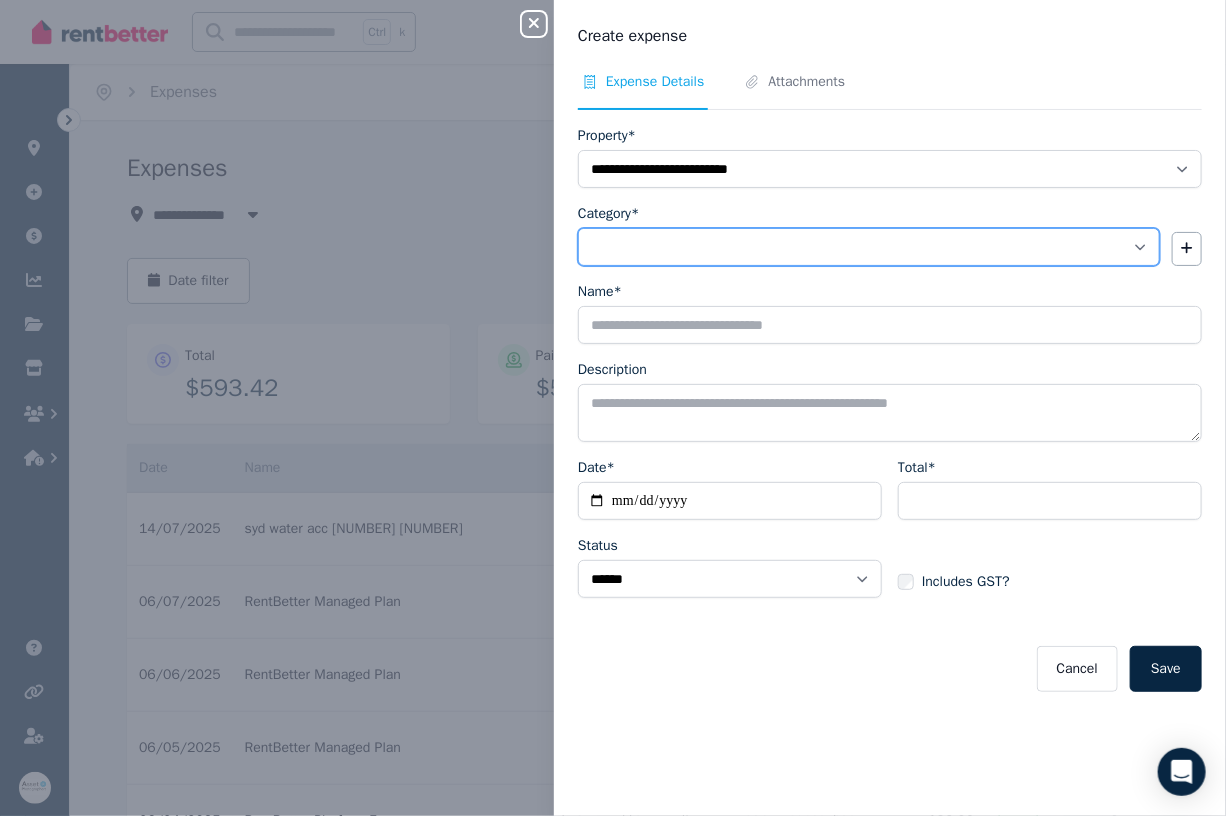select on "**********" 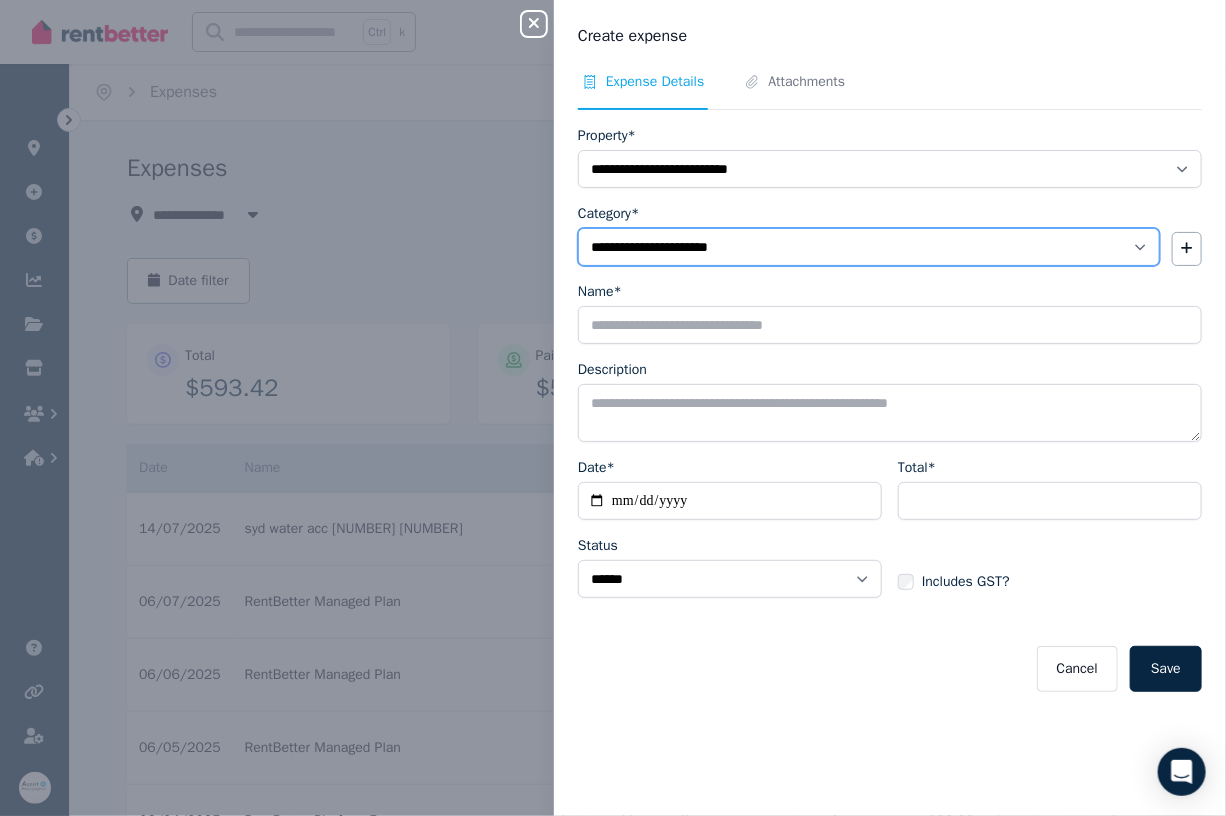 click on "**********" at bounding box center [869, 247] 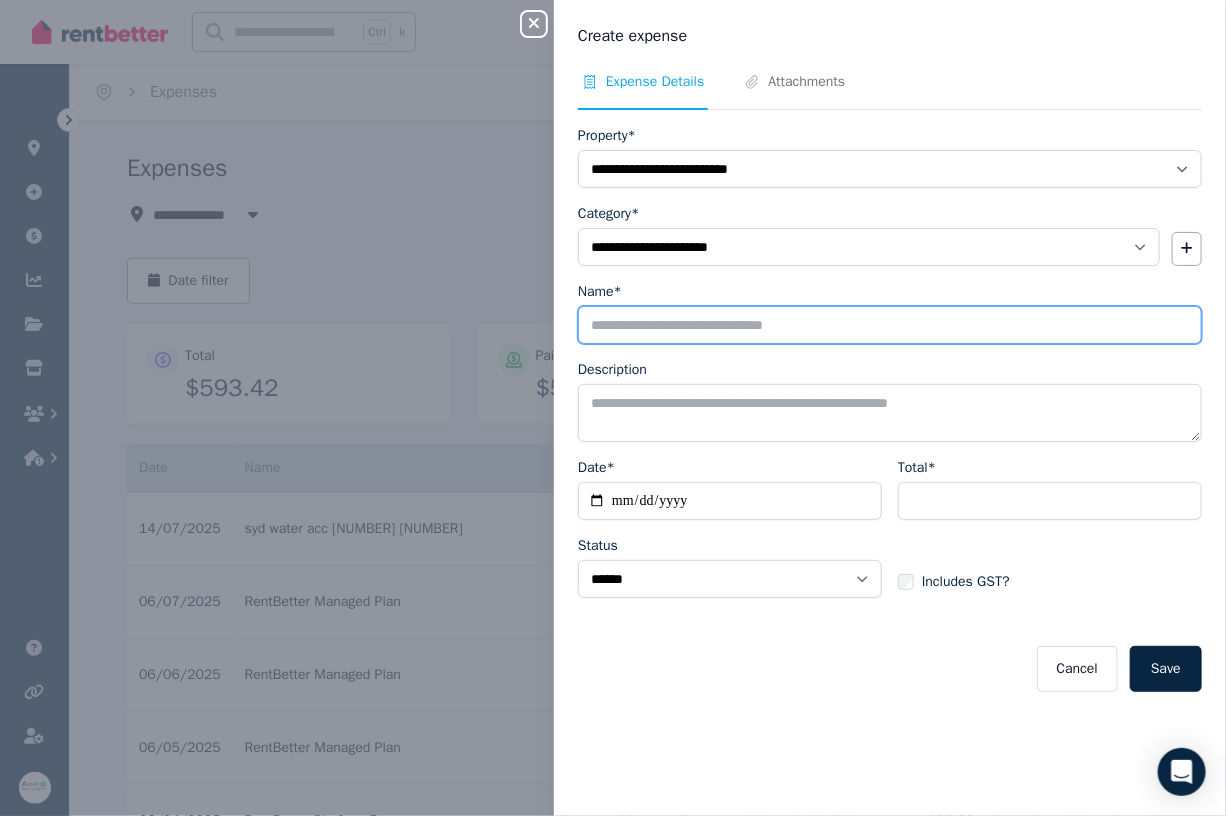 drag, startPoint x: 834, startPoint y: 331, endPoint x: 820, endPoint y: 327, distance: 14.56022 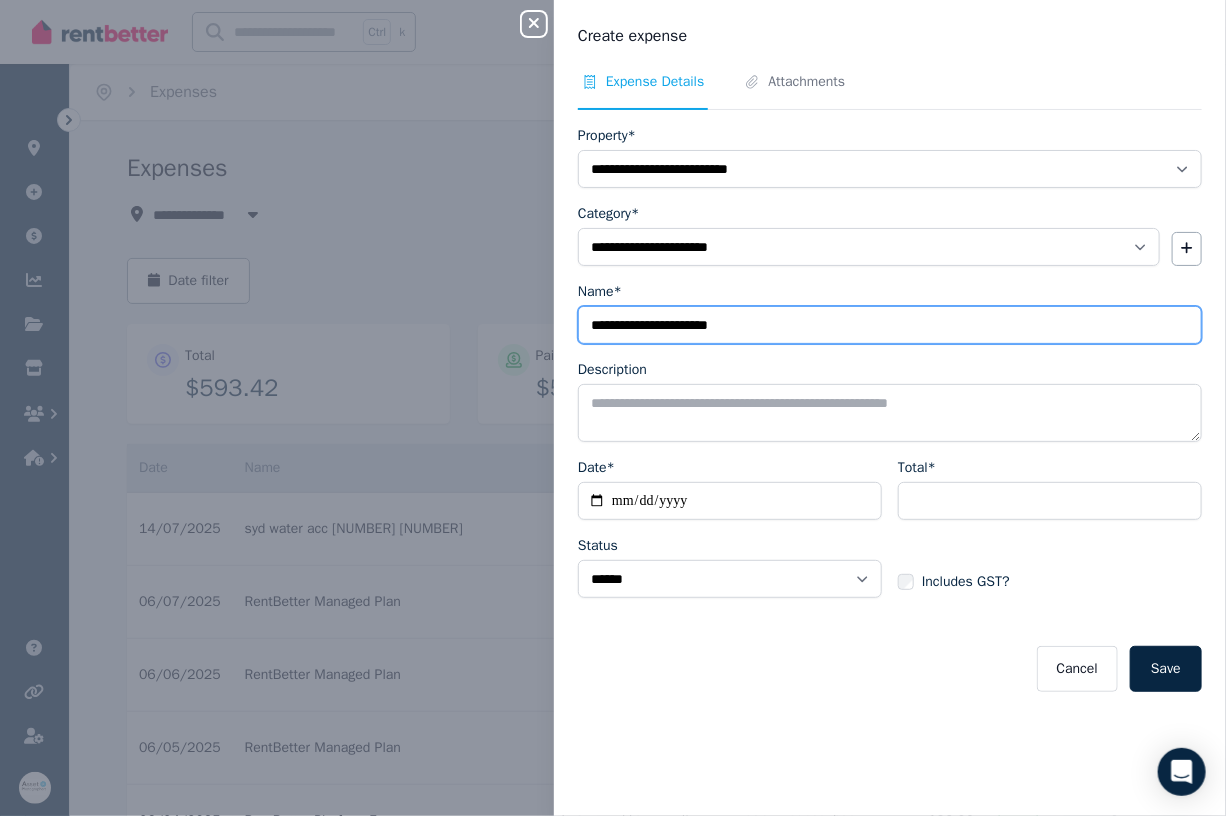 type on "**********" 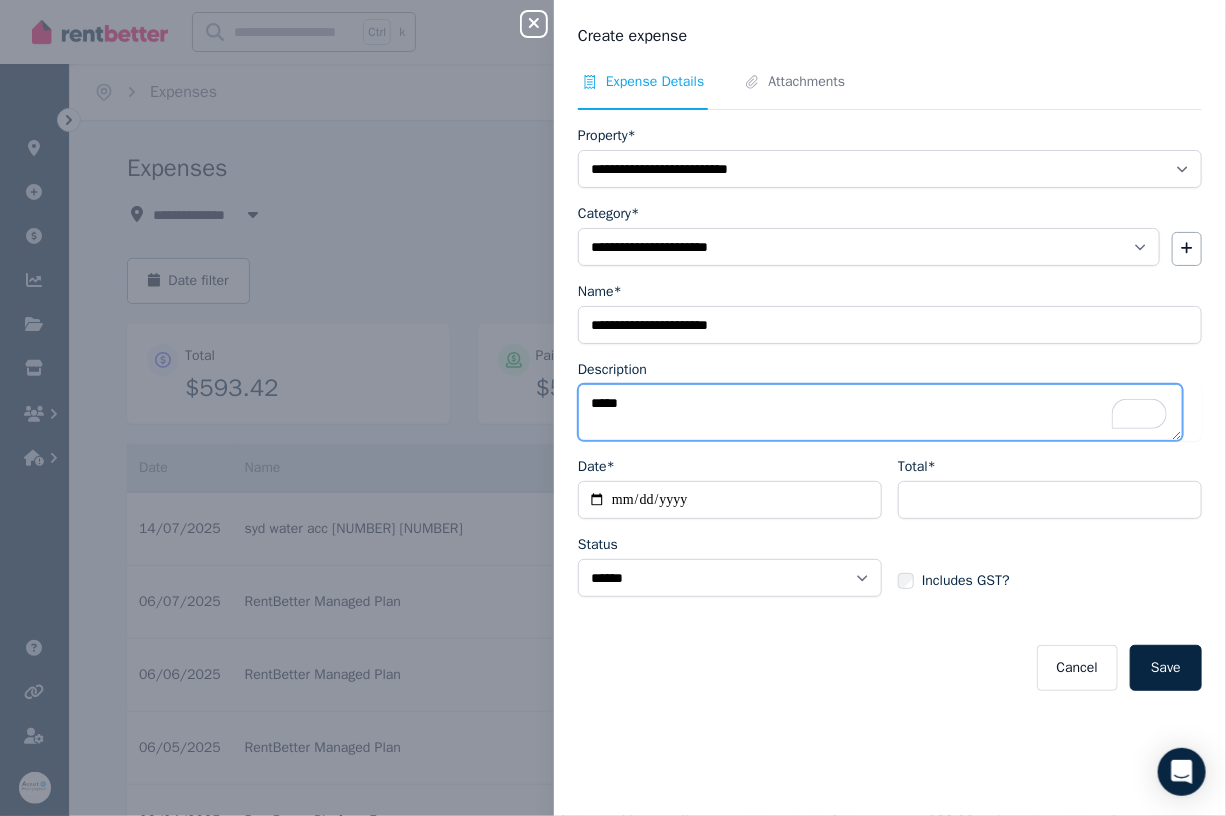 paste on "**********" 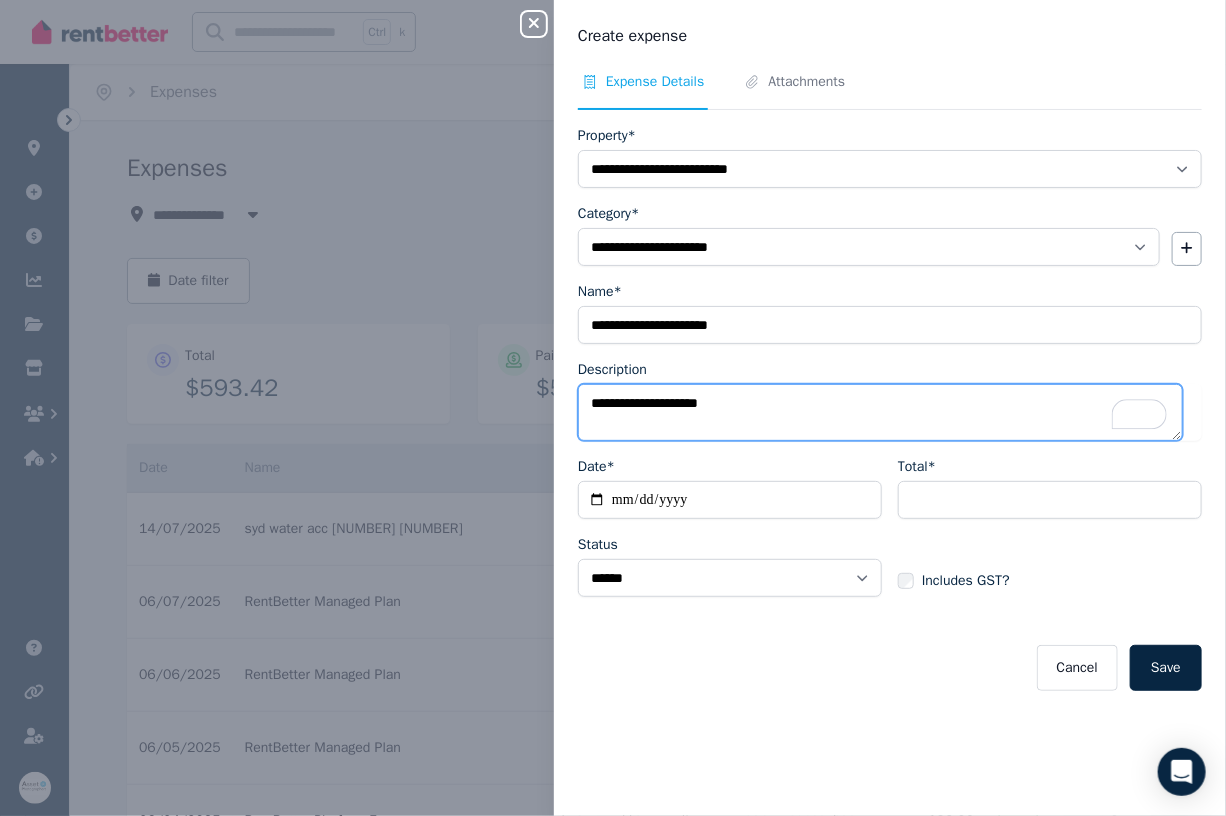 type on "**********" 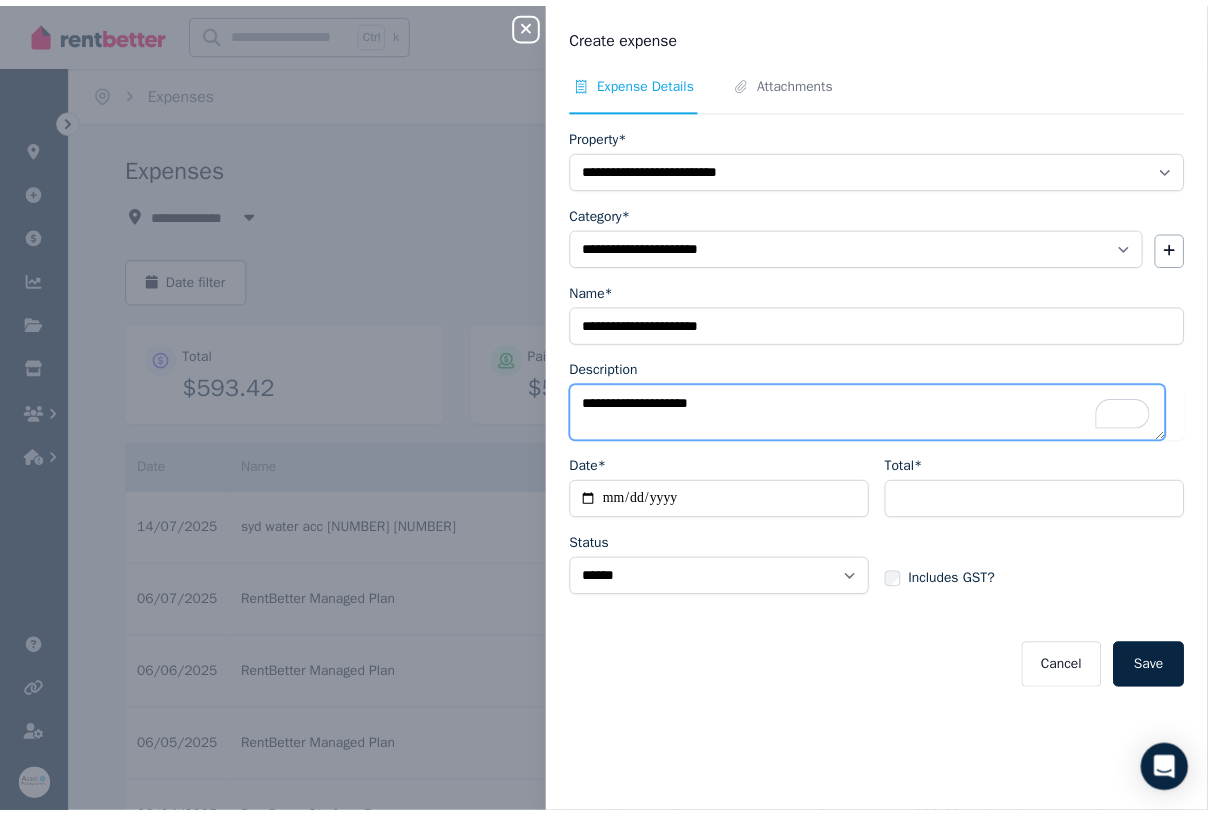 scroll, scrollTop: 17340, scrollLeft: 0, axis: vertical 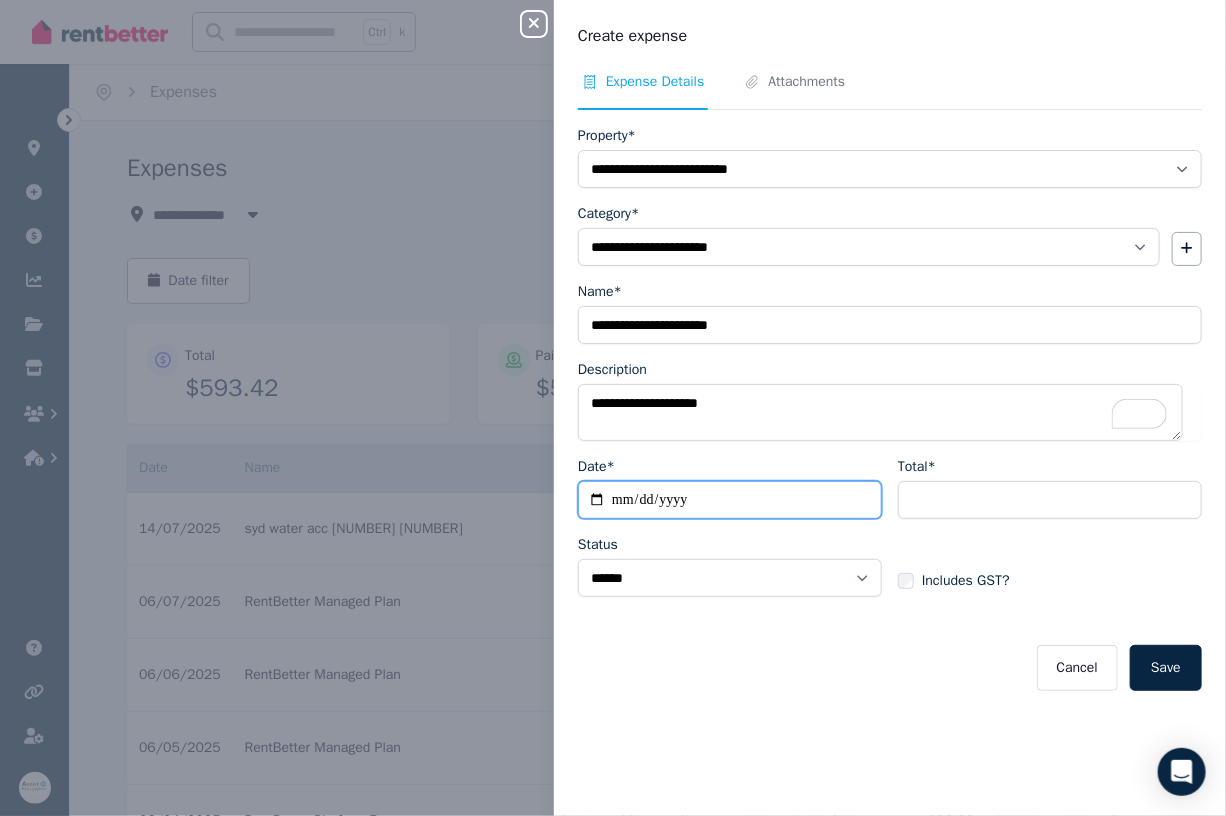 click on "Date*" at bounding box center [730, 500] 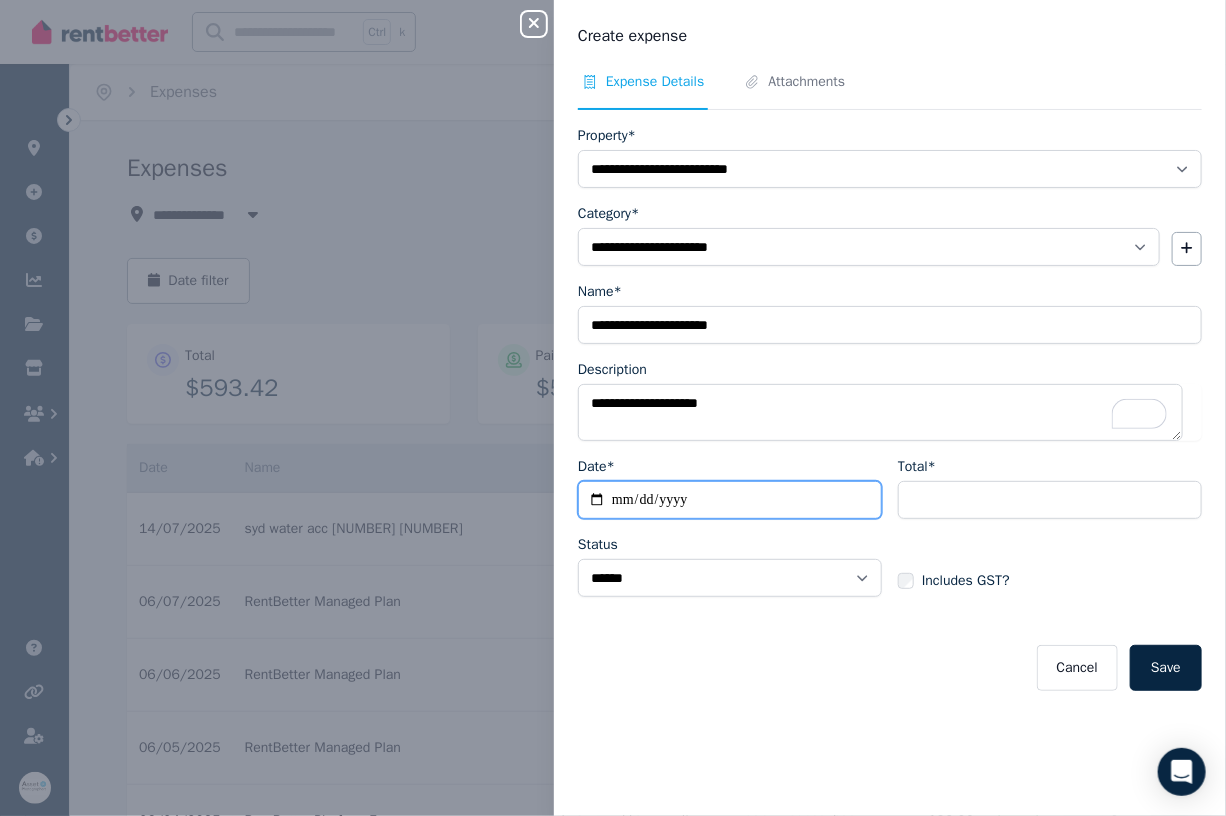 click on "Date*" at bounding box center [730, 500] 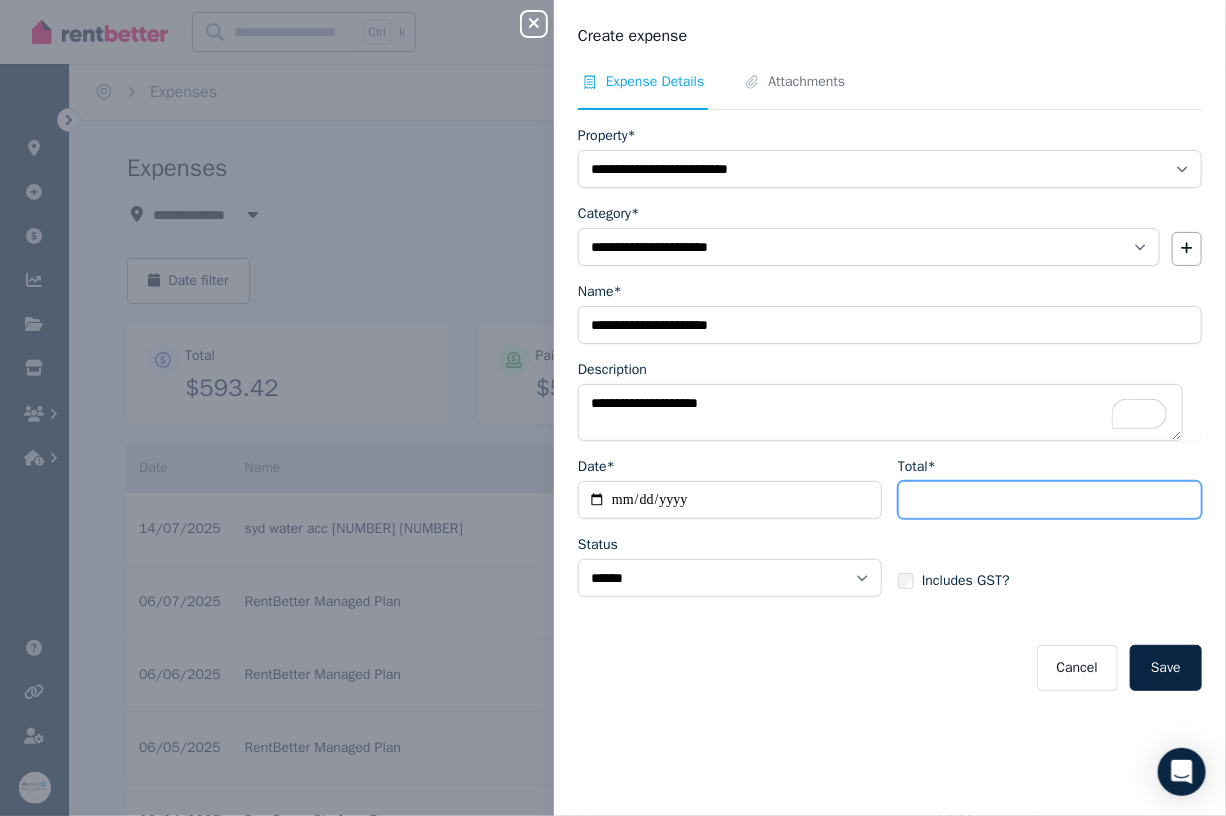 click on "Total*" at bounding box center (1050, 500) 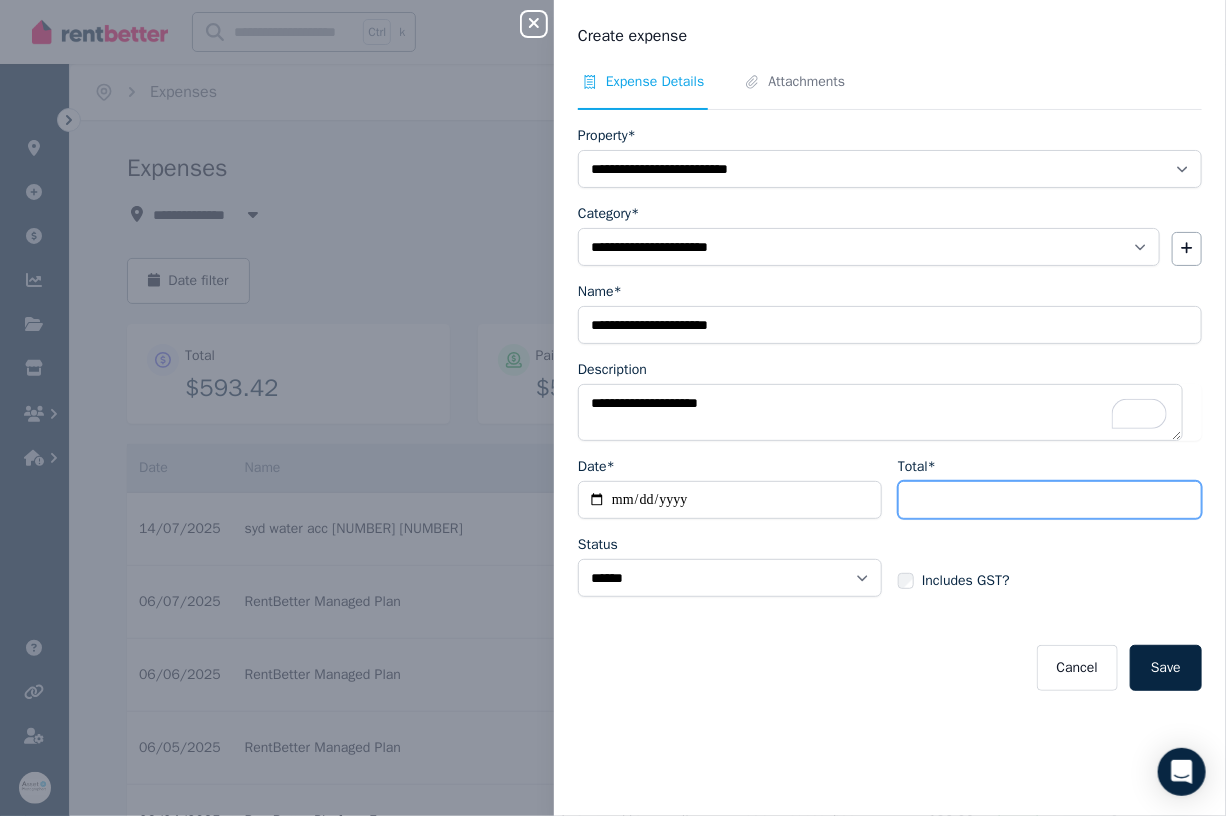 type on "*******" 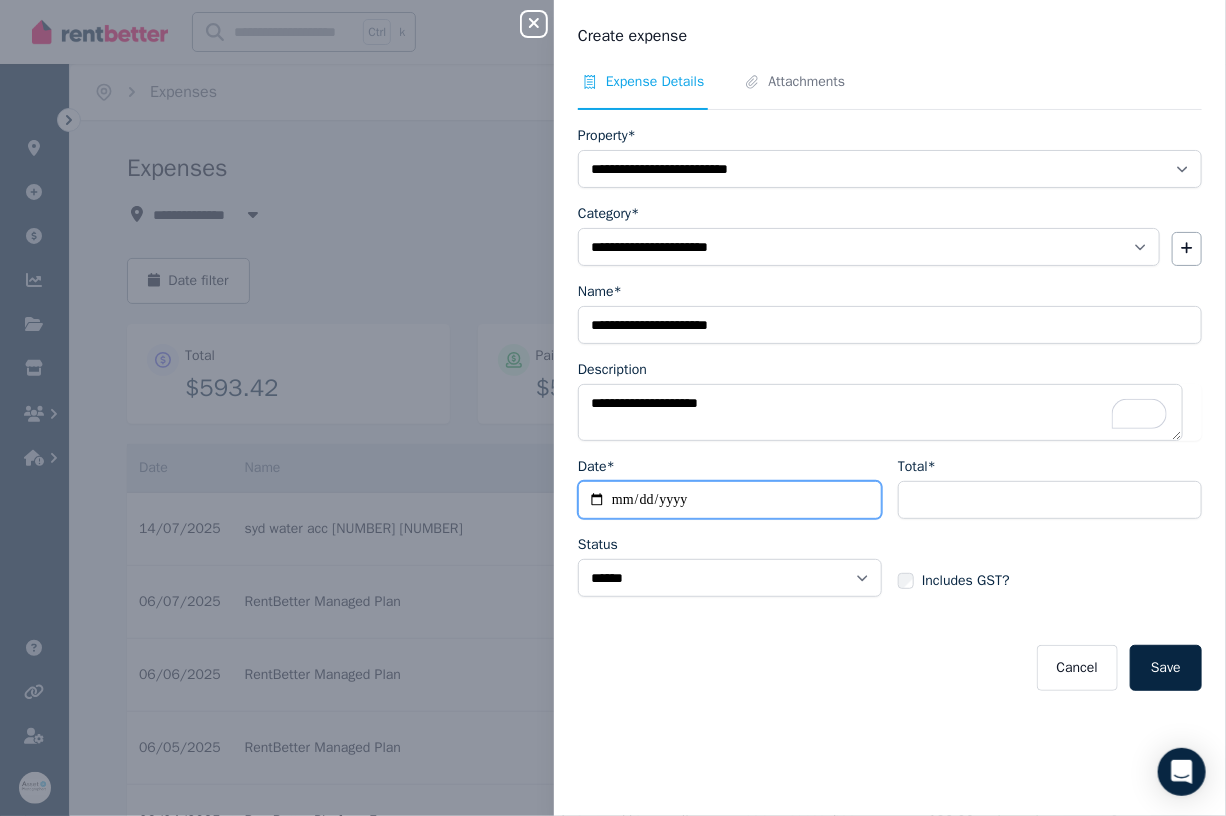 click on "Date*" at bounding box center (730, 500) 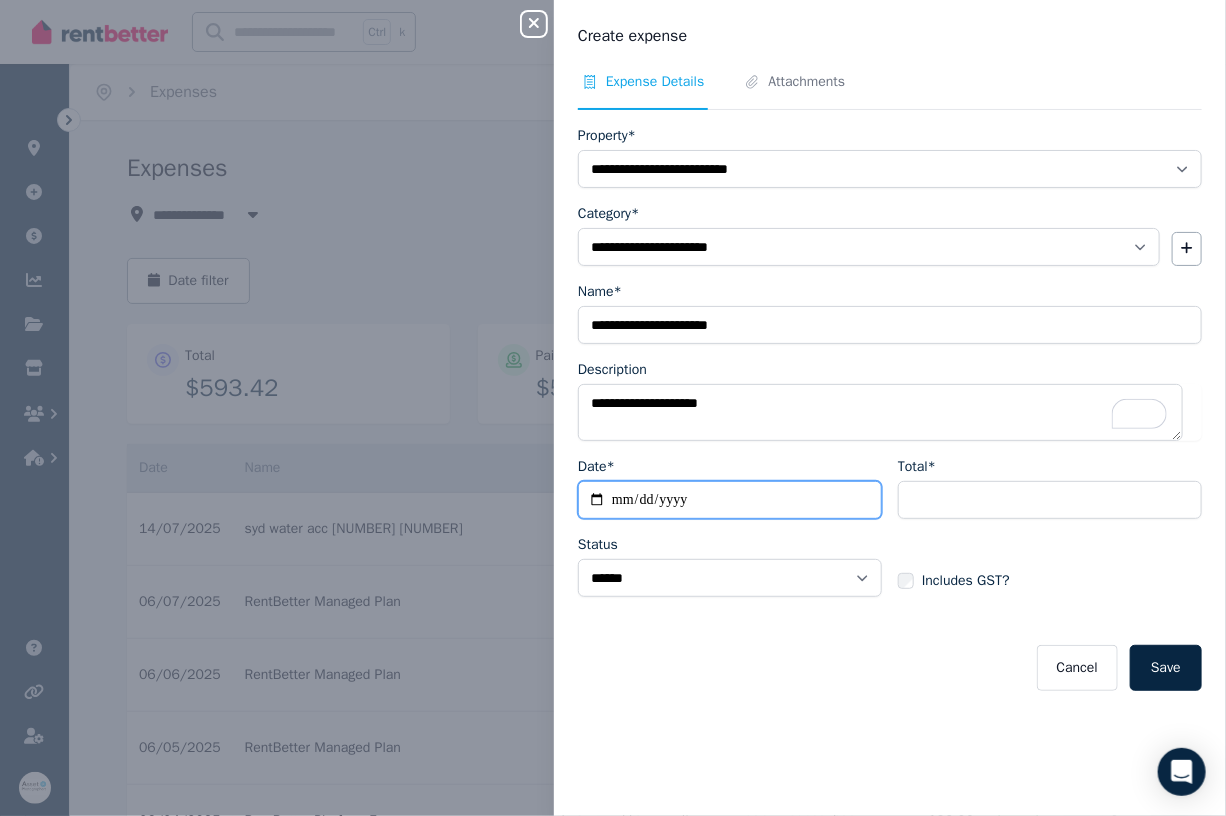 click on "Date*" at bounding box center [730, 500] 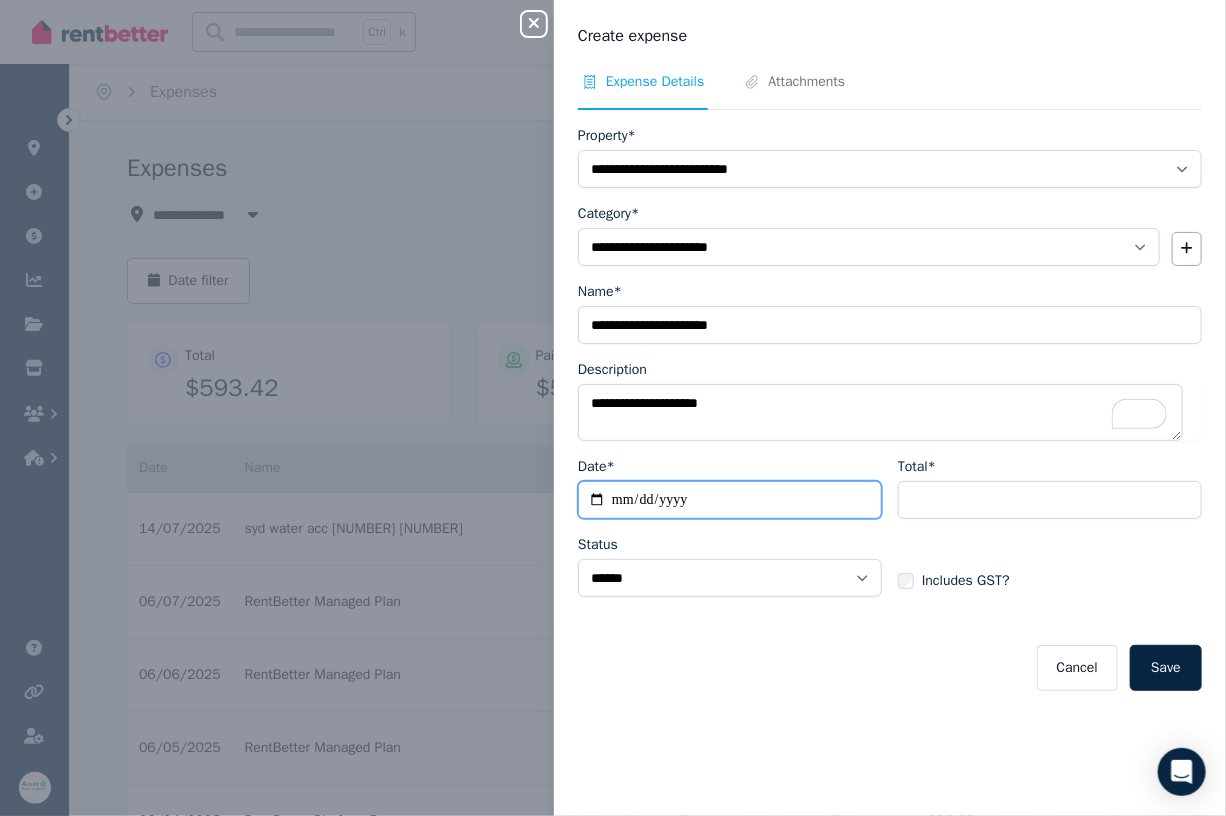type on "**********" 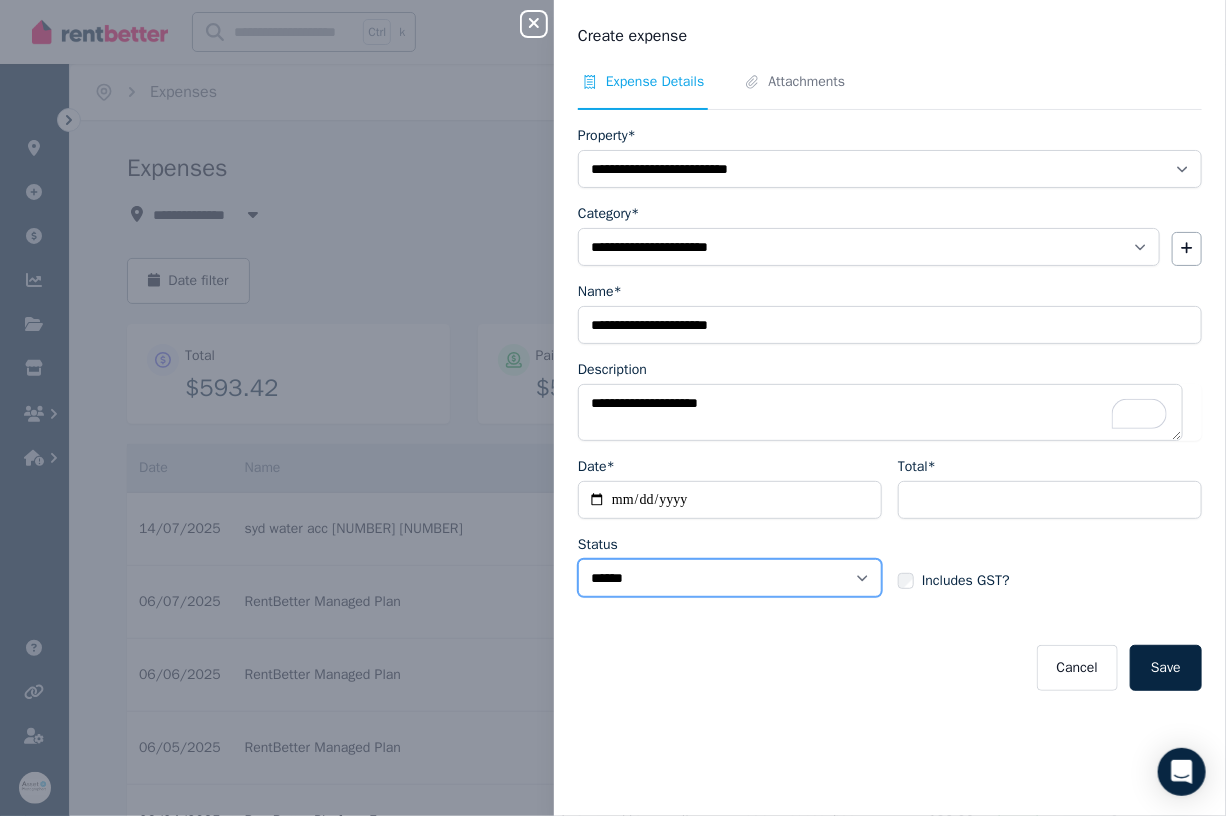 click on "****** ****" at bounding box center [730, 578] 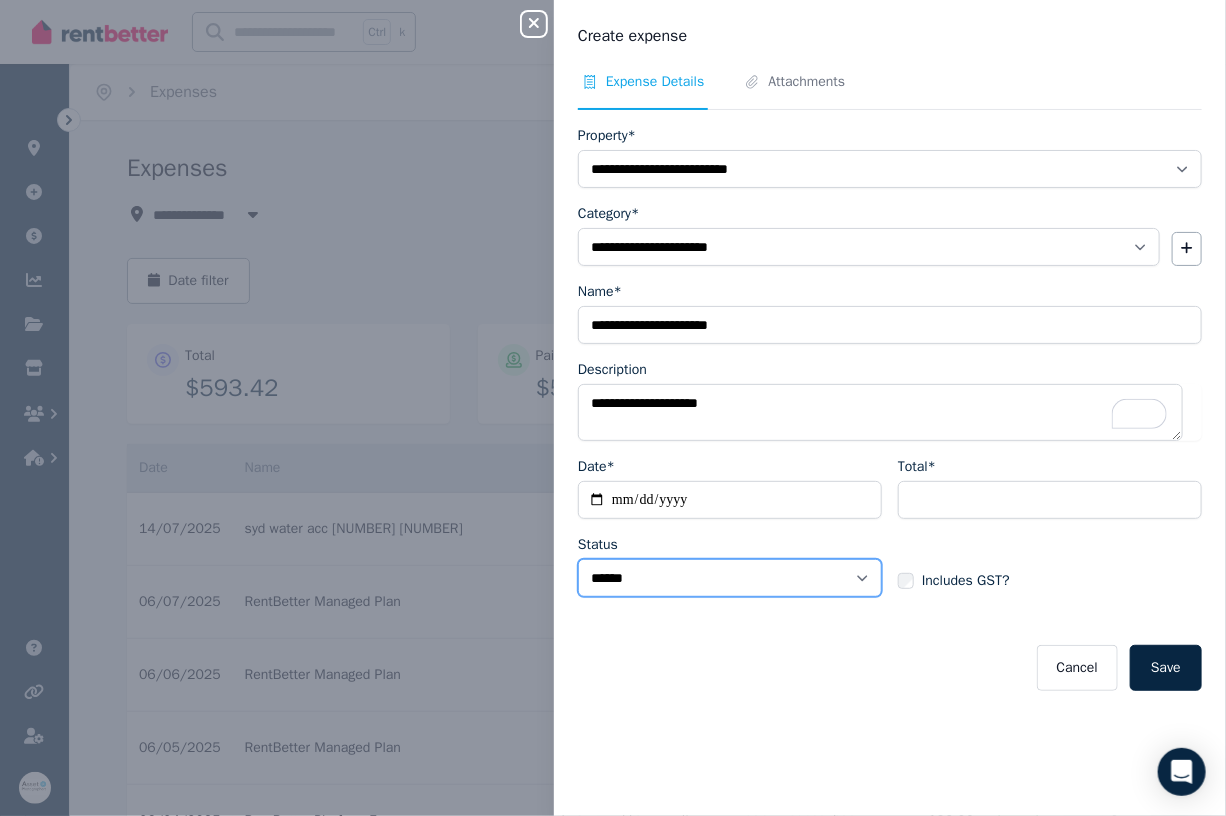 select on "**********" 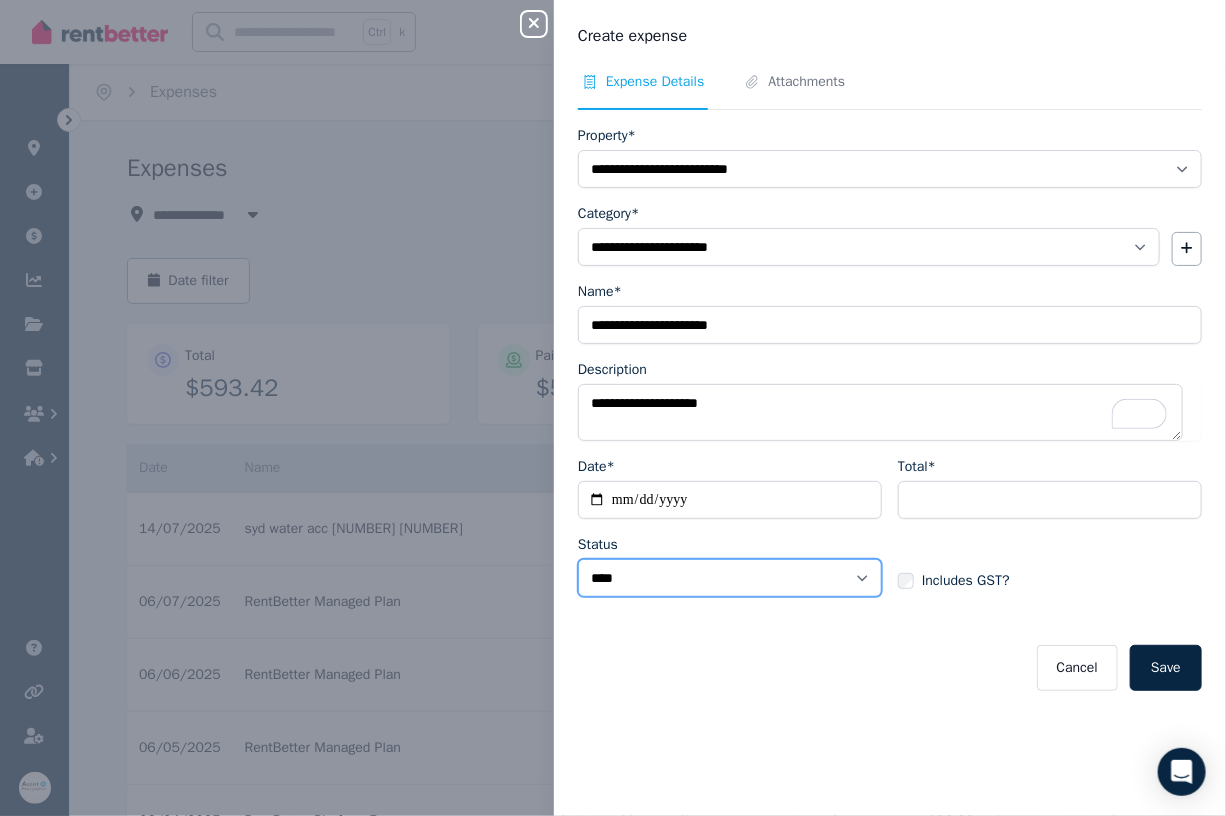 click on "****** ****" at bounding box center (730, 578) 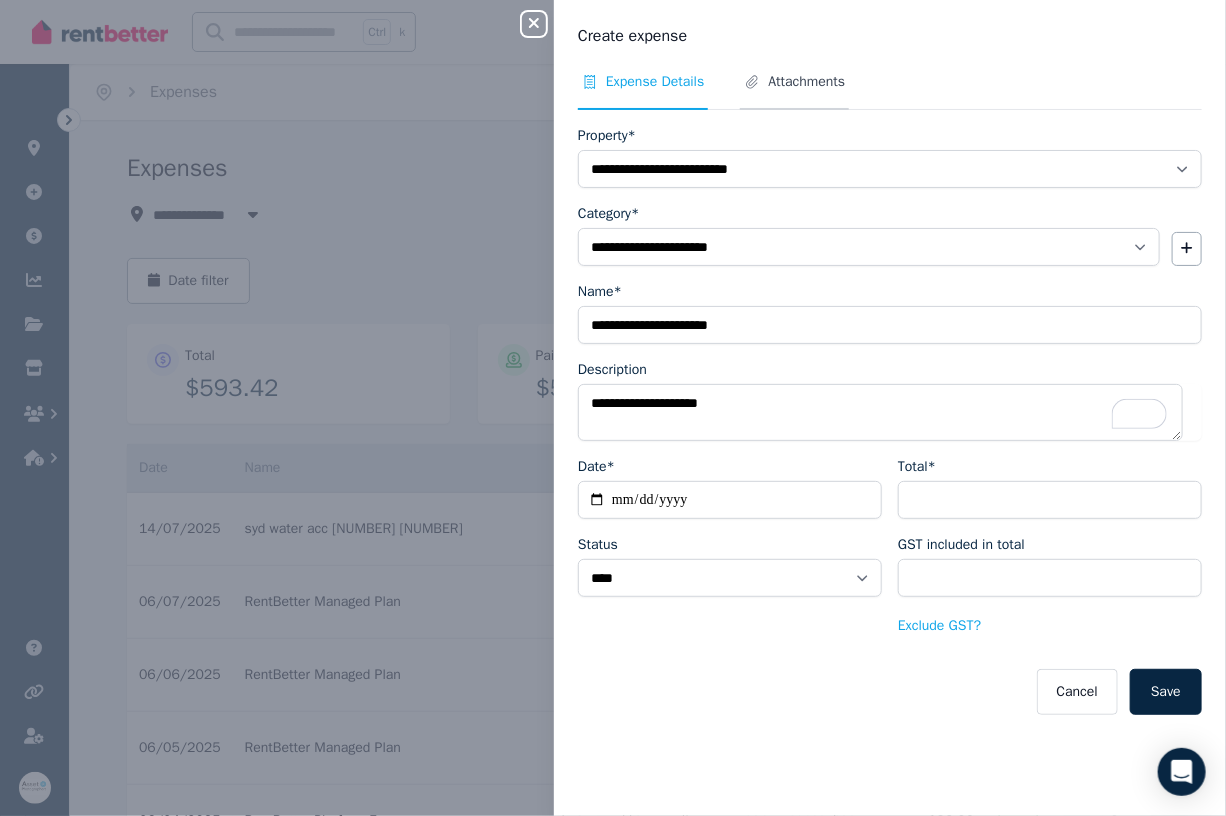 click on "Attachments" at bounding box center [806, 82] 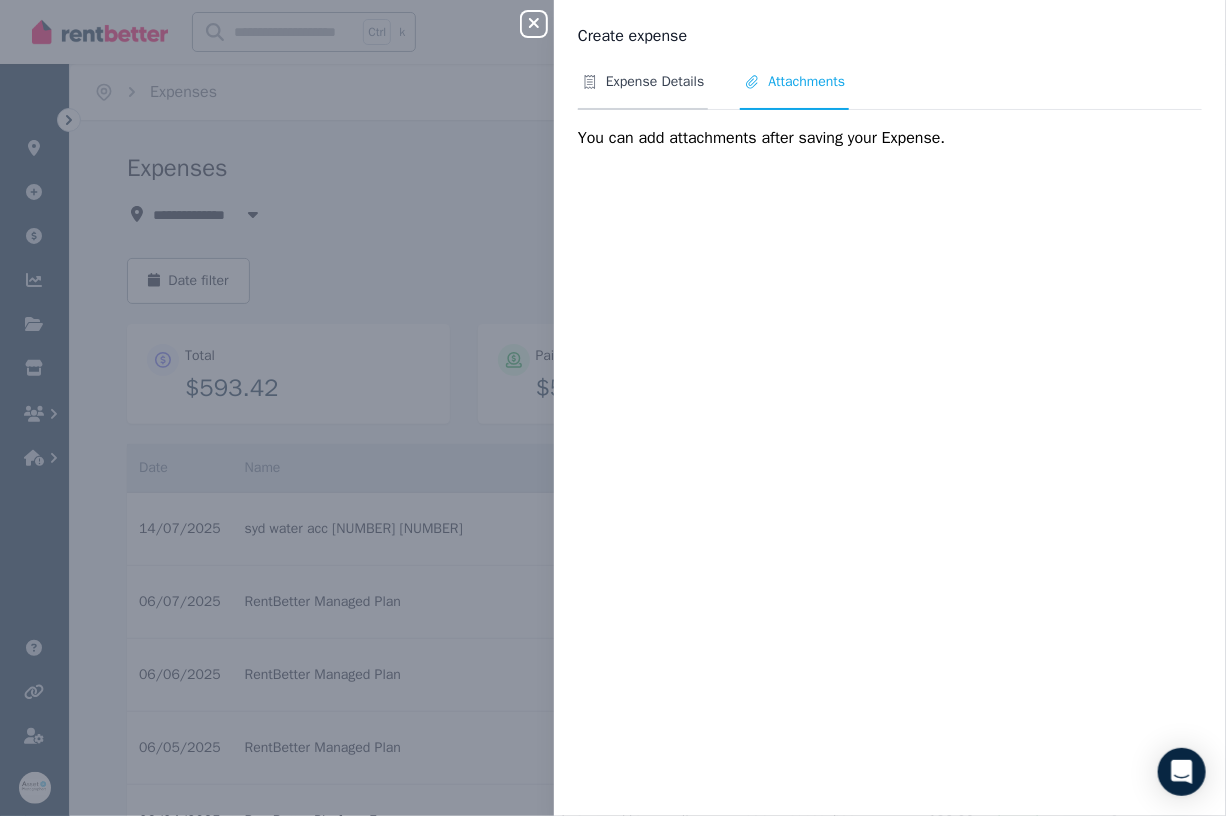 click on "Expense Details" at bounding box center (655, 82) 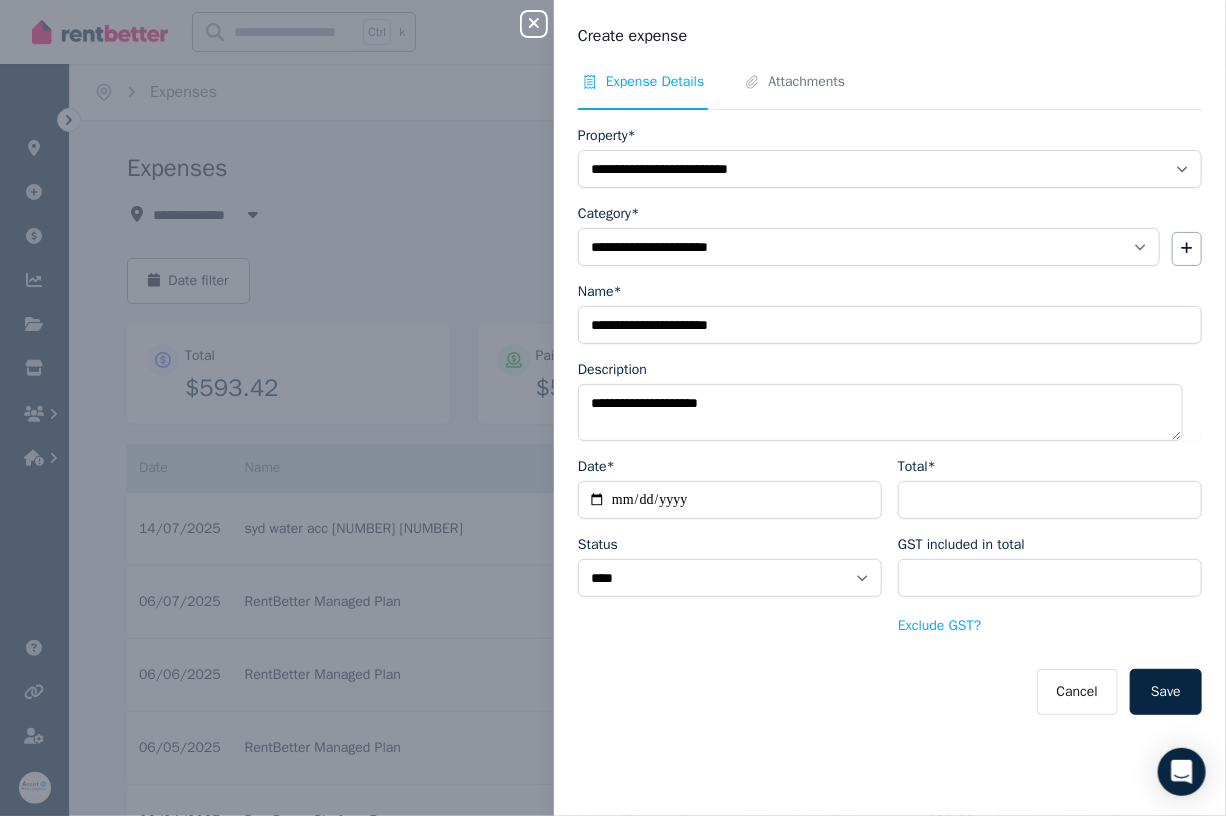 click on "Save" at bounding box center [1166, 692] 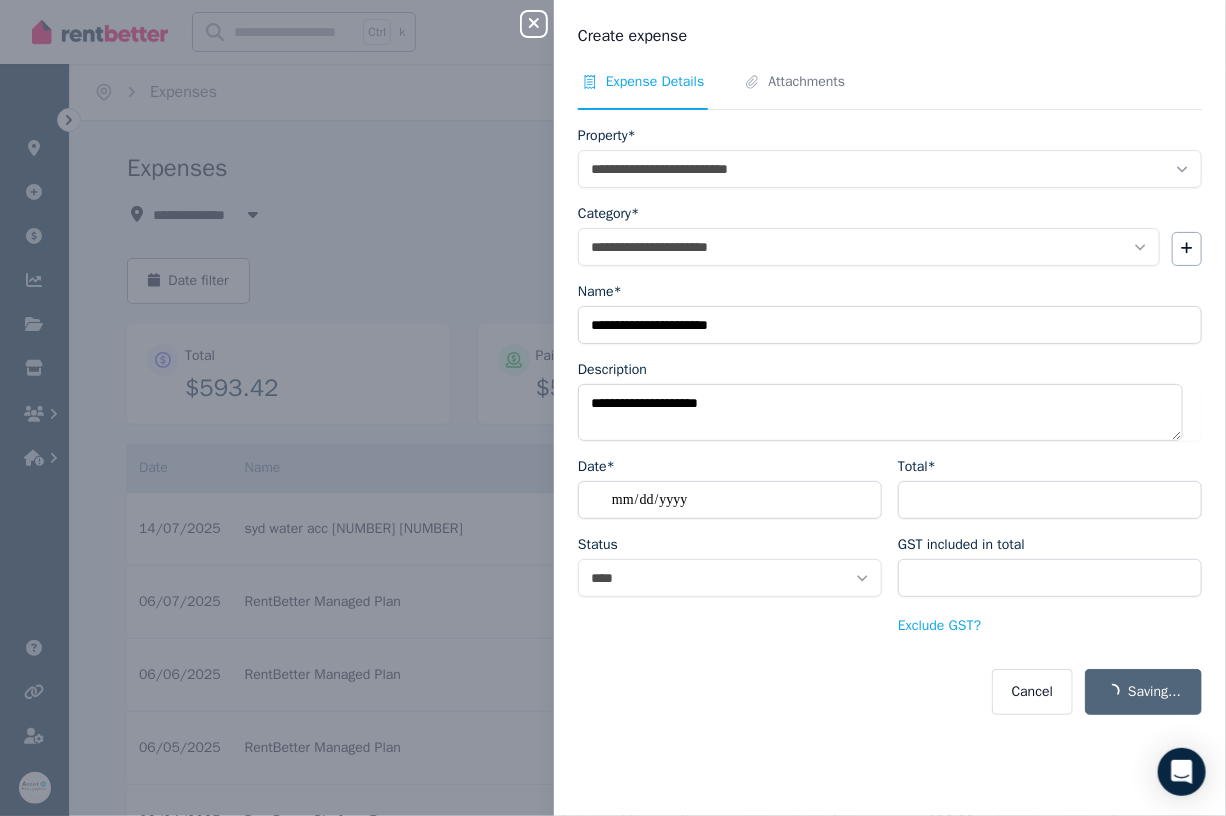 select on "**********" 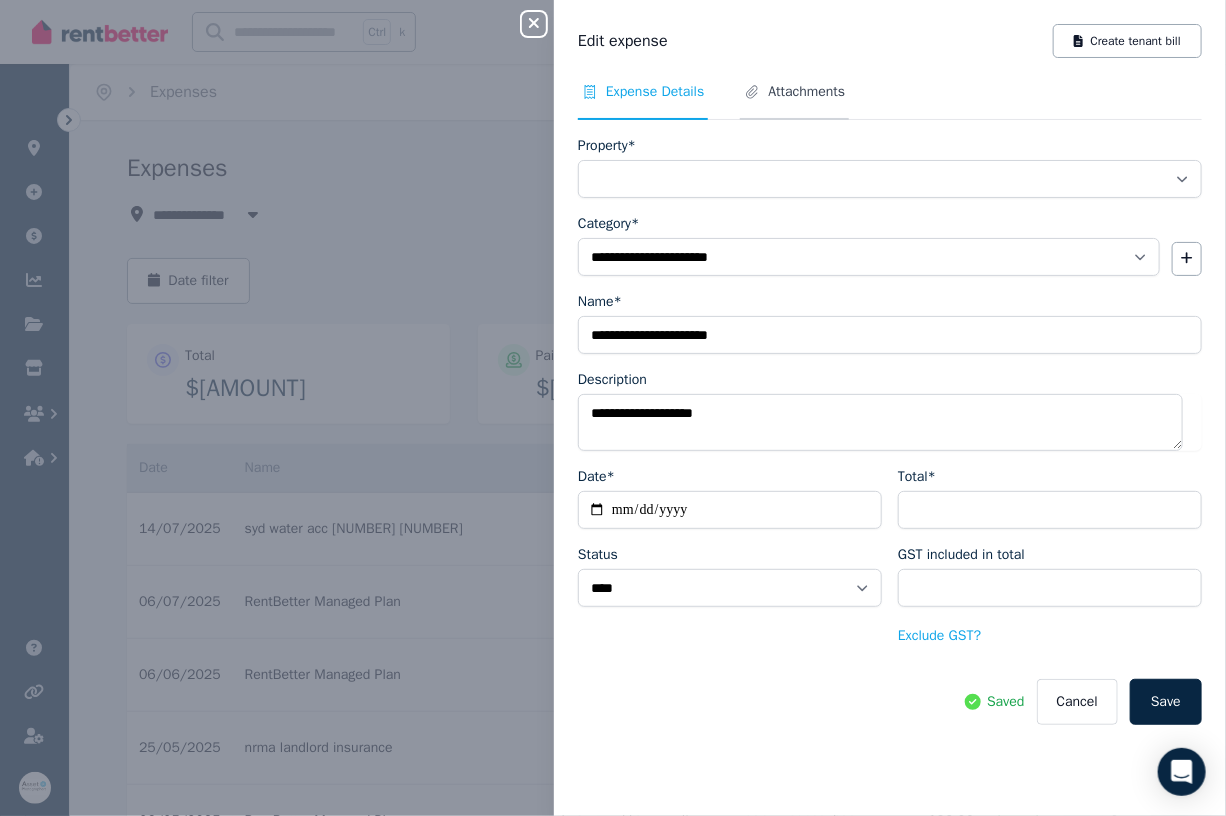click on "Attachments" at bounding box center [806, 92] 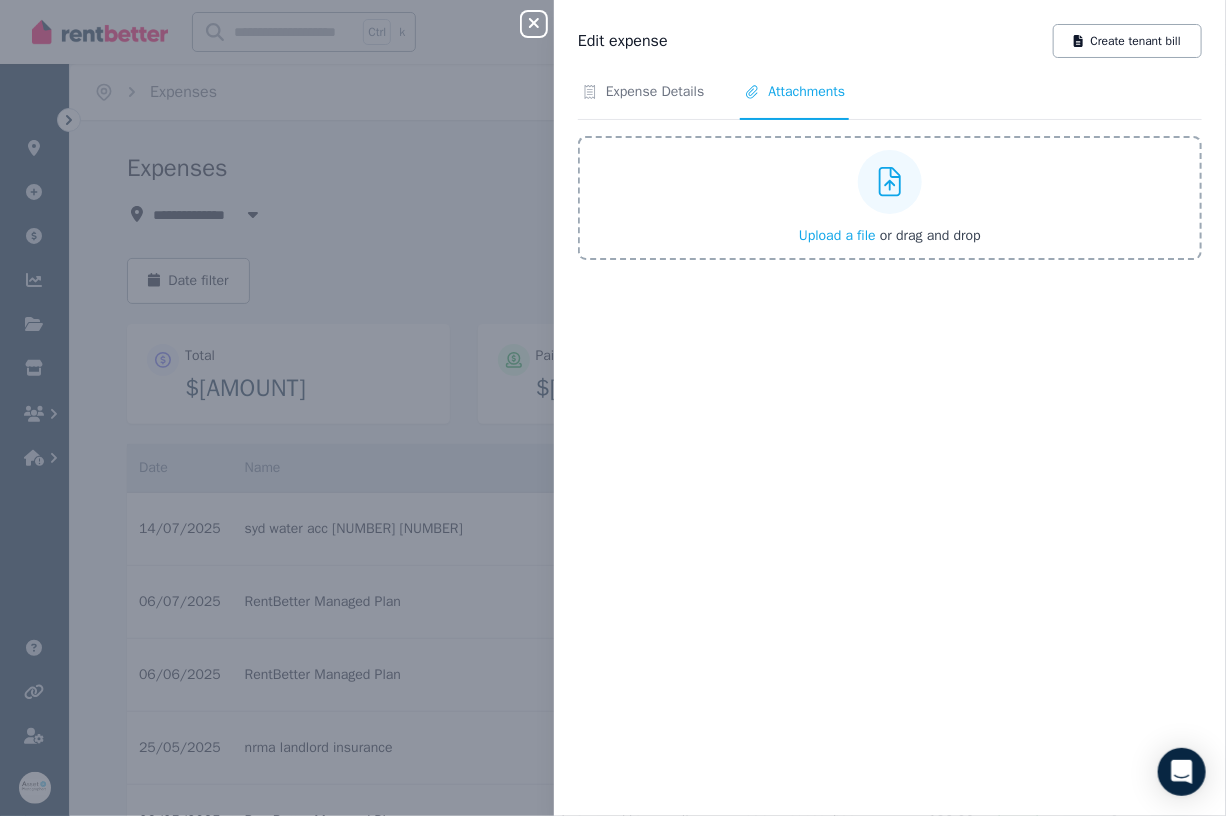 click on "Upload a file" at bounding box center (837, 235) 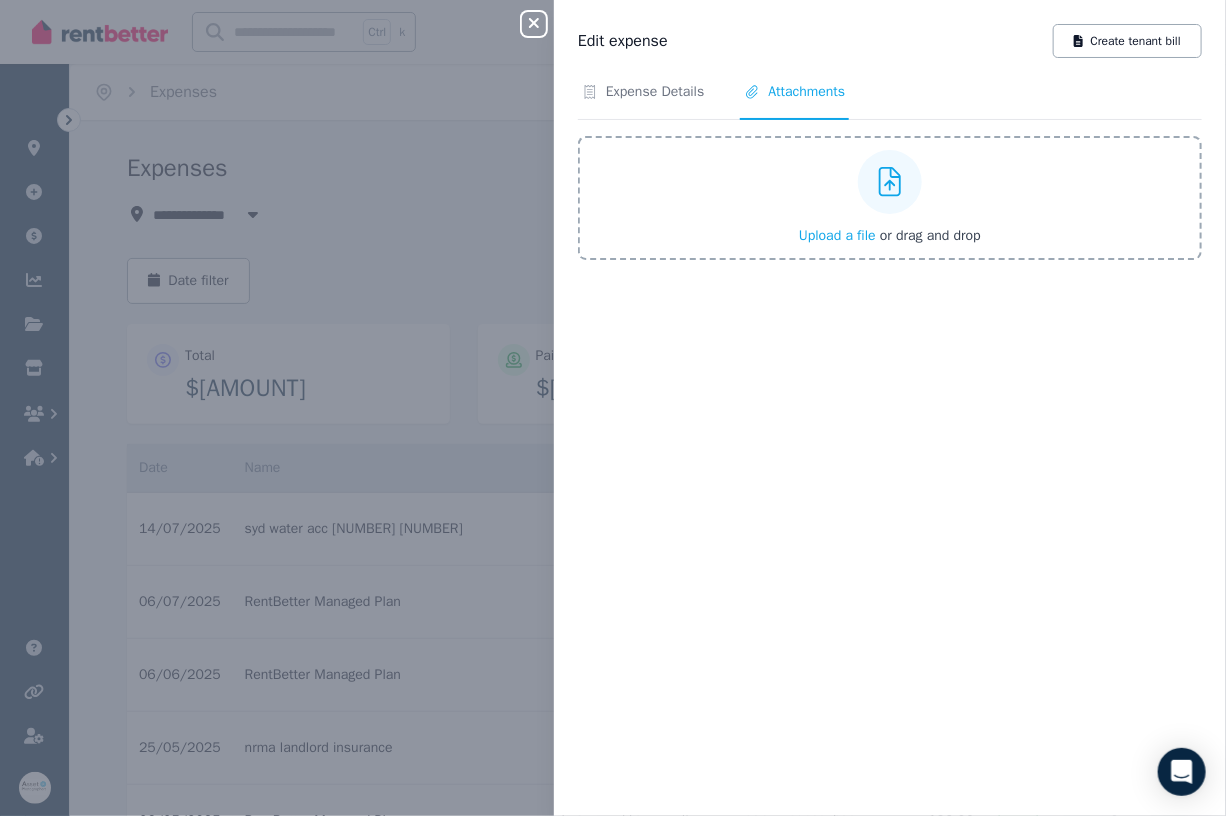 click 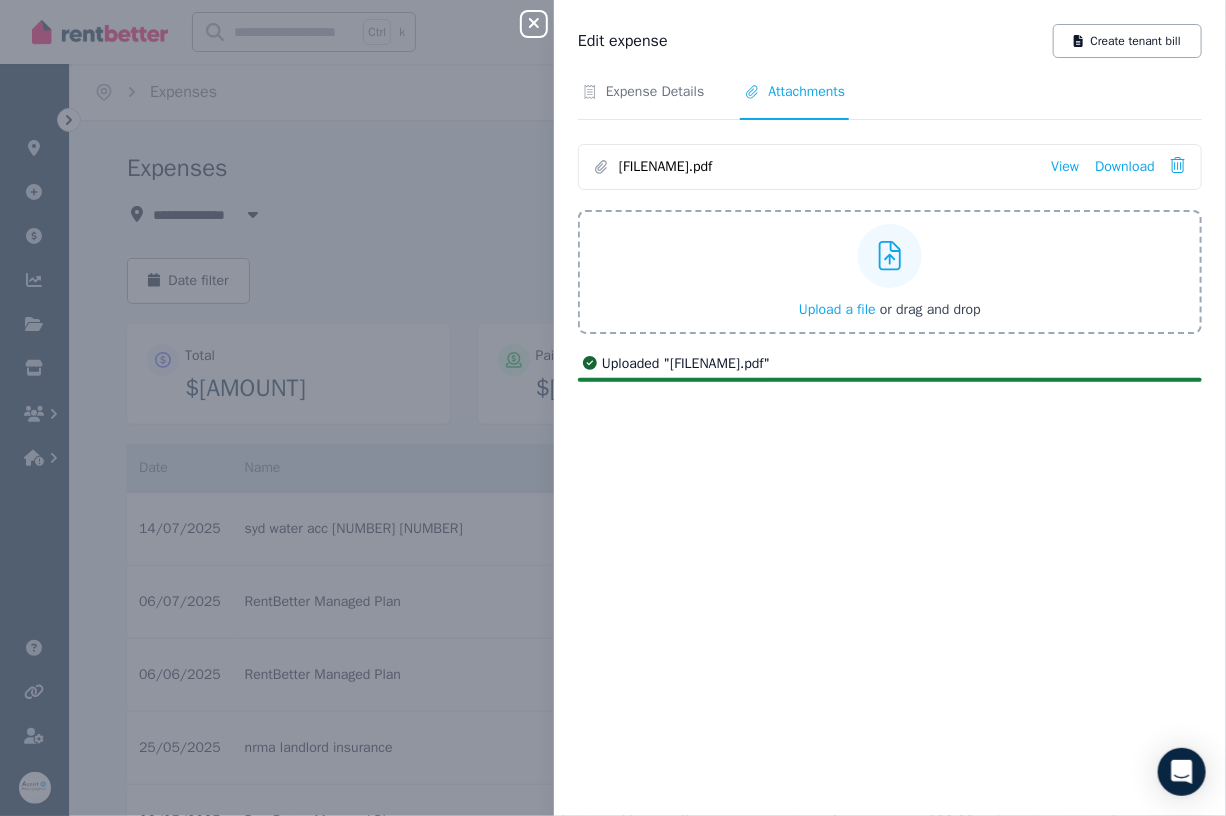 click 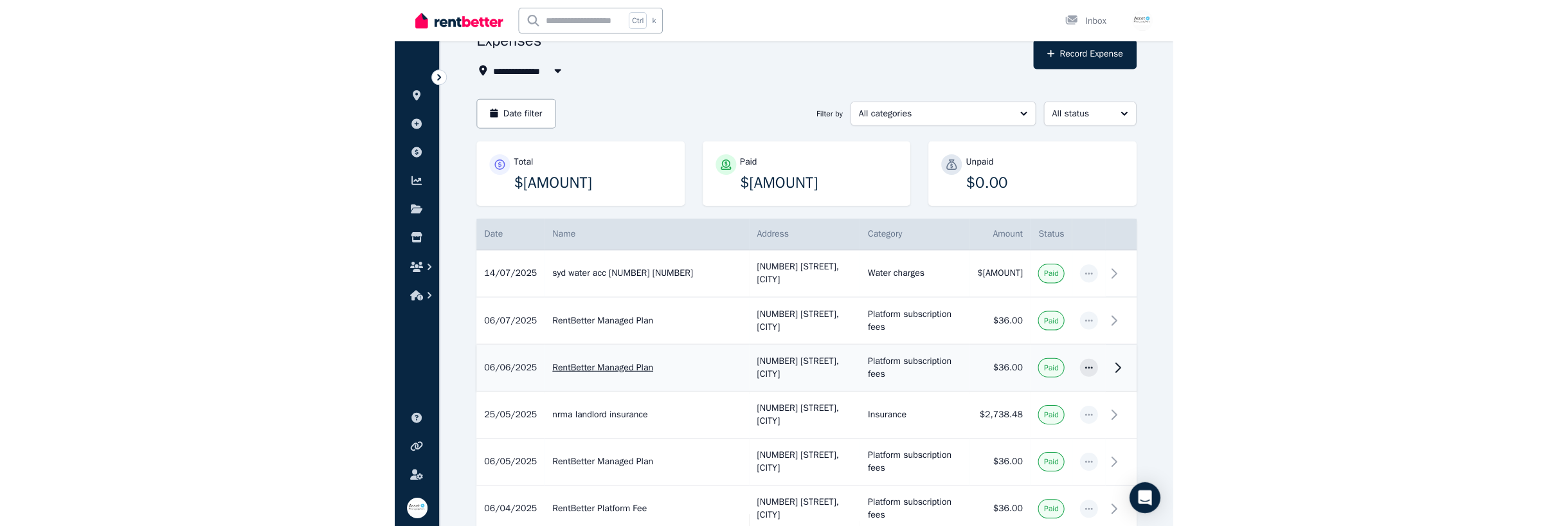 scroll, scrollTop: 0, scrollLeft: 0, axis: both 